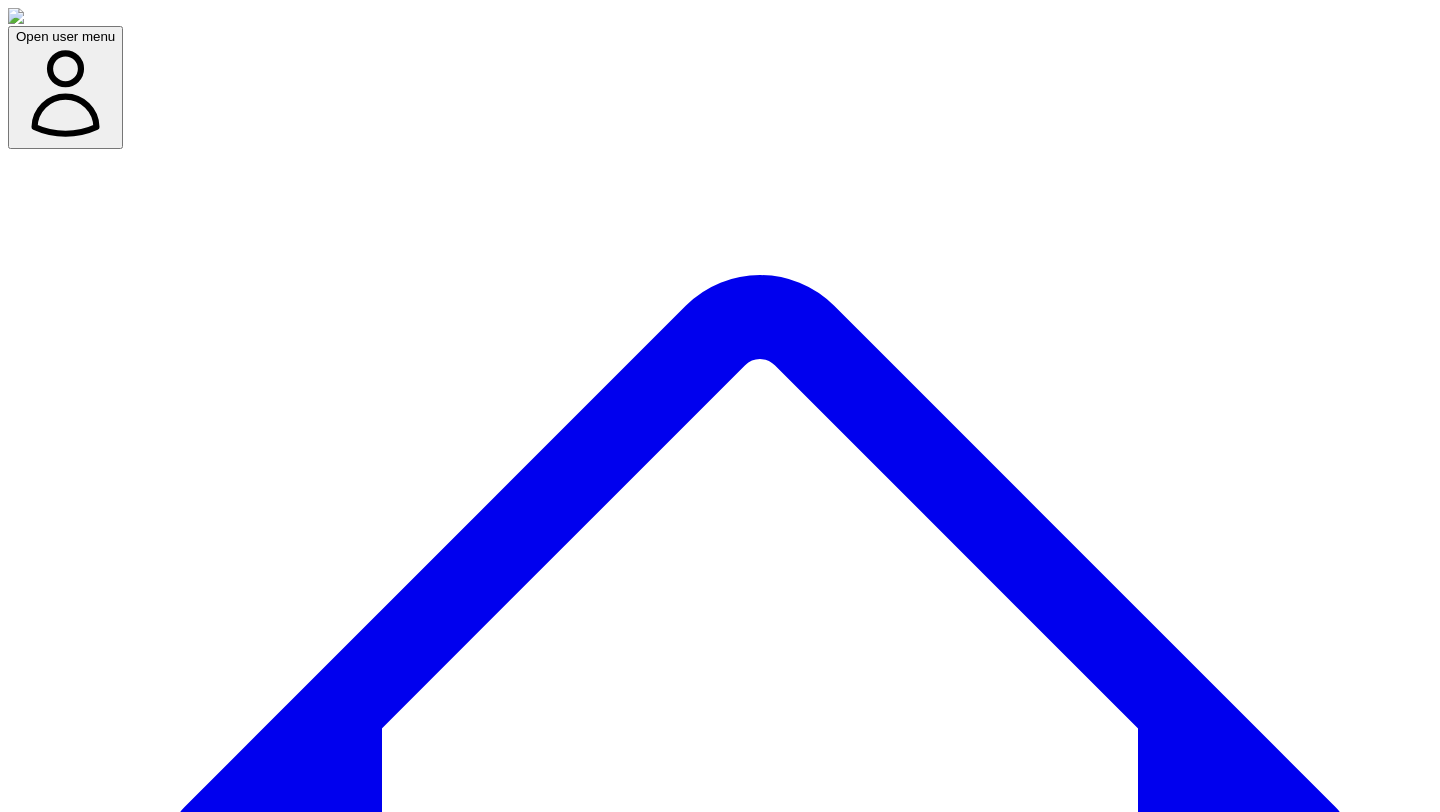 scroll, scrollTop: 0, scrollLeft: 0, axis: both 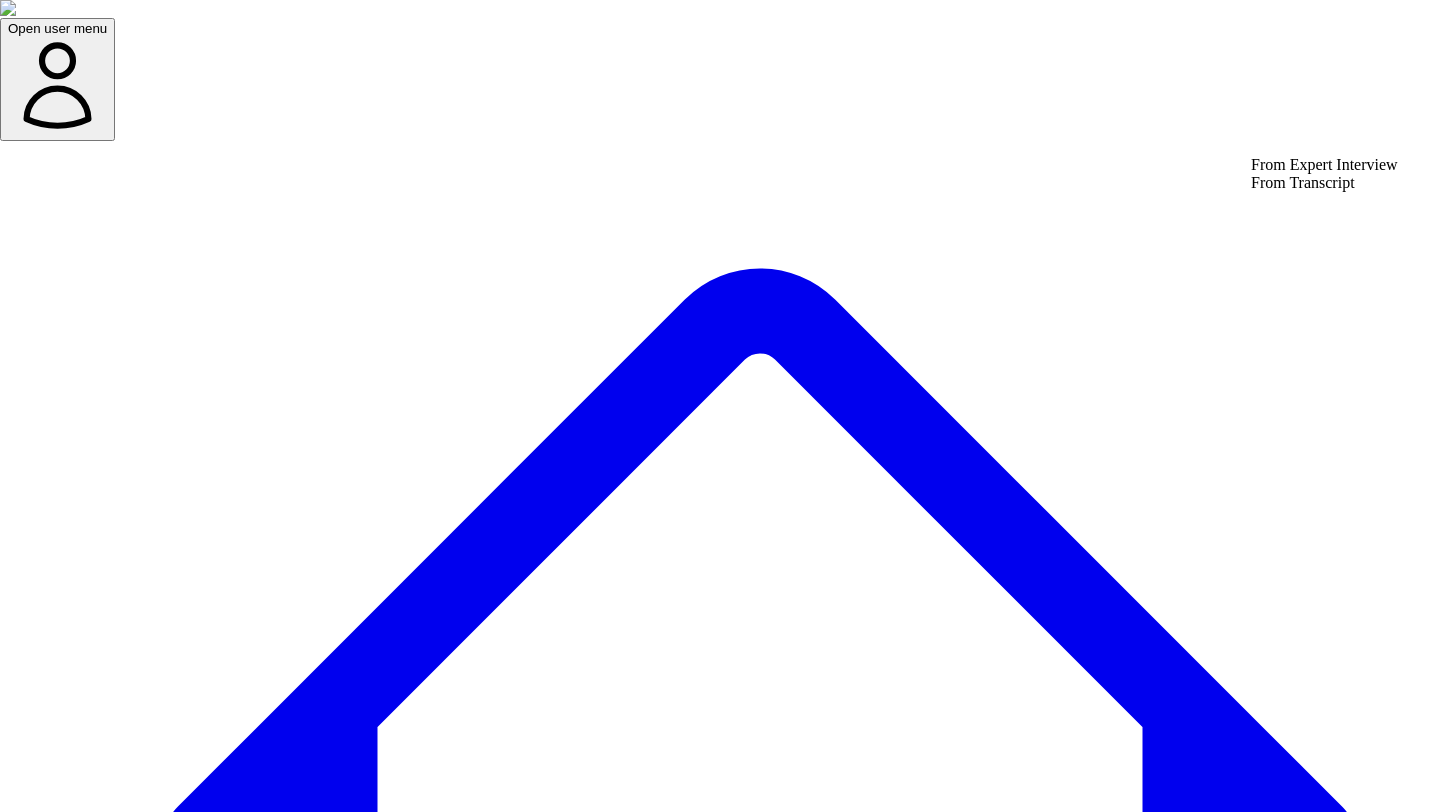 click on "Open user menu Dashboard Experts Team Premium Plan (Annual) Projects used 17  of  360 Support Demo Settings Open sidebar Open user menu Add/select experts for any project 222  SME(s) Search Add New Expert Capture insights Select Name Email Job Title Specialty Brand Website Actions [PERSON_NAME] [EMAIL_ADDRESS] GTM at Trellus Open options Edit Delete [PERSON_NAME] [EMAIL_ADDRESS][DOMAIN_NAME] Open options Edit Delete [PERSON_NAME] [PERSON_NAME][EMAIL_ADDRESS][PERSON_NAME][DOMAIN_NAME] Open options Edit Delete [PERSON_NAME] [EMAIL_ADDRESS][DOMAIN_NAME] Content & growth Open options Edit Delete [PERSON_NAME] [PERSON_NAME][EMAIL_ADDRESS][DOMAIN_NAME] AI Advisor & GTM Strategist GTM Open options Edit Delete [PERSON_NAME] [PERSON_NAME][EMAIL_ADDRESS][DOMAIN_NAME] co-founder and CRO at Sales Assembly Open options Edit Delete Seha   Okudan [EMAIL_ADDRESS][DOMAIN_NAME] GTM Strategist GTM Open options Edit Delete Fatou    Barry [EMAIL_ADDRESS][DOMAIN_NAME] Open options Edit [PERSON_NAME] [PERSON_NAME][EMAIL_ADDRESS][DOMAIN_NAME] CEO LinkedIn coach Open options Edit [PERSON_NAME]   [PERSON_NAME] [PERSON_NAME][EMAIL_ADDRESS][DOMAIN_NAME]" at bounding box center [720, 20434] 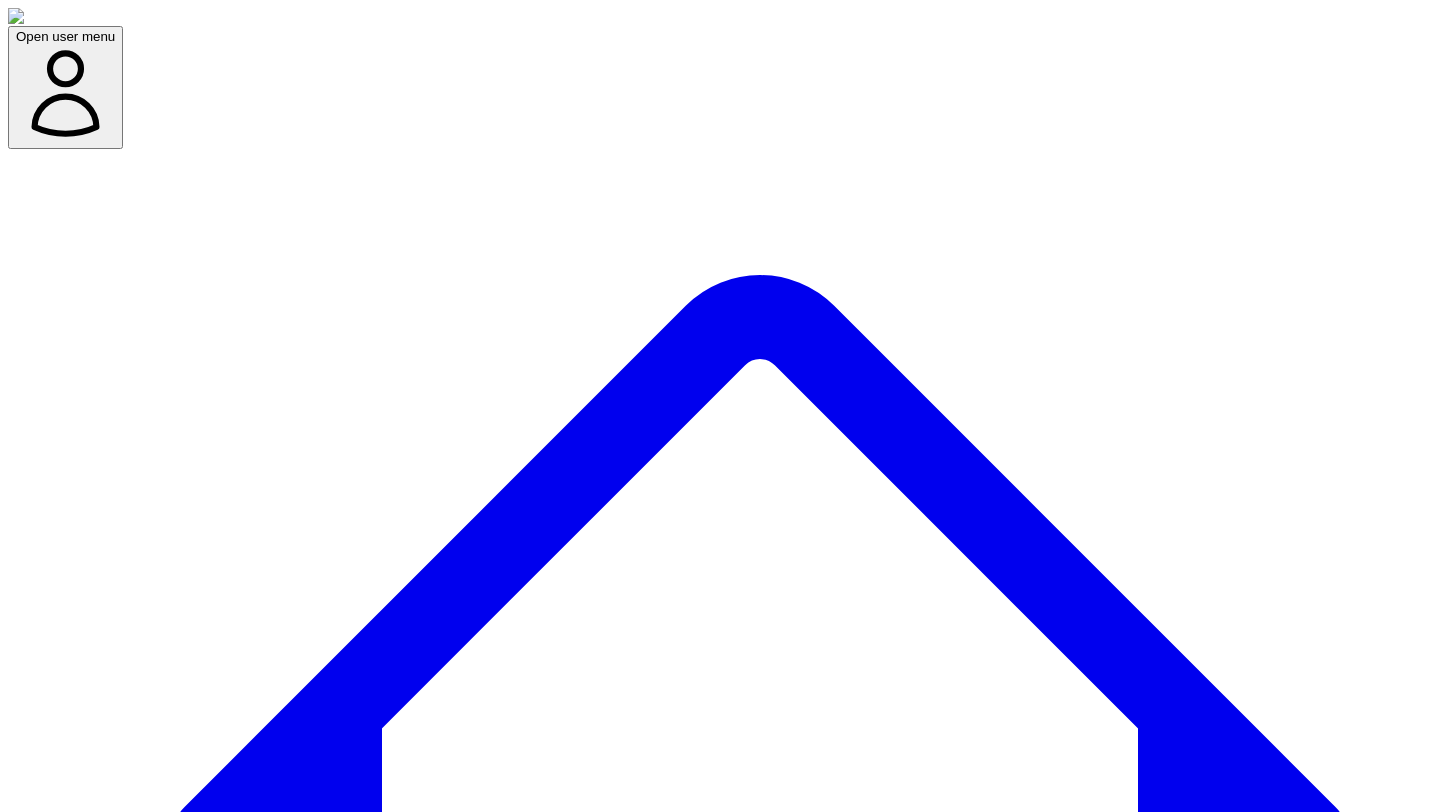 click on "Open user menu Dashboard Experts Team Premium Plan (Annual) Projects used 17  of  360 Support Demo Settings Open sidebar Open user menu Add/select experts for any project 222  SME(s) Search Add New Expert Capture insights Select Name Email Job Title Specialty Brand Website Actions [PERSON_NAME] [EMAIL_ADDRESS] GTM at Trellus Open options Edit Delete [PERSON_NAME] [EMAIL_ADDRESS][DOMAIN_NAME] Open options Edit Delete [PERSON_NAME] [PERSON_NAME][EMAIL_ADDRESS][PERSON_NAME][DOMAIN_NAME] Open options Edit Delete [PERSON_NAME] [EMAIL_ADDRESS][DOMAIN_NAME] Content & growth Open options Edit Delete [PERSON_NAME] [PERSON_NAME][EMAIL_ADDRESS][DOMAIN_NAME] AI Advisor & GTM Strategist GTM Open options Edit Delete [PERSON_NAME] [PERSON_NAME][EMAIL_ADDRESS][DOMAIN_NAME] co-founder and CRO at Sales Assembly Open options Edit Delete Seha   Okudan [EMAIL_ADDRESS][DOMAIN_NAME] GTM Strategist GTM Open options Edit Delete Fatou    Barry [EMAIL_ADDRESS][DOMAIN_NAME] Open options Edit [PERSON_NAME] [PERSON_NAME][EMAIL_ADDRESS][DOMAIN_NAME] CEO LinkedIn coach Open options Edit [PERSON_NAME]   [PERSON_NAME] [PERSON_NAME][EMAIL_ADDRESS][DOMAIN_NAME]" at bounding box center (720, 20329) 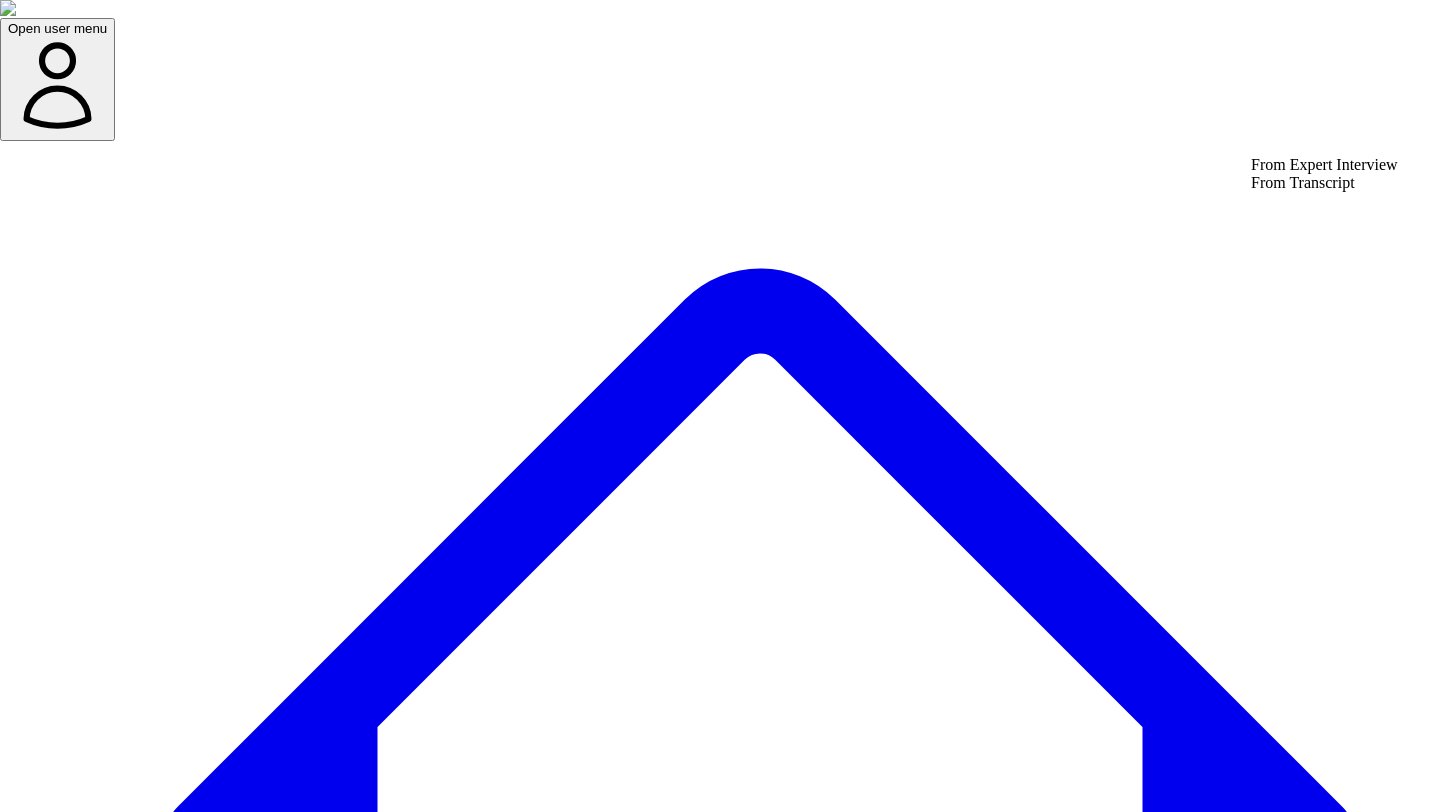 click on "From Expert Interview" at bounding box center [1324, 165] 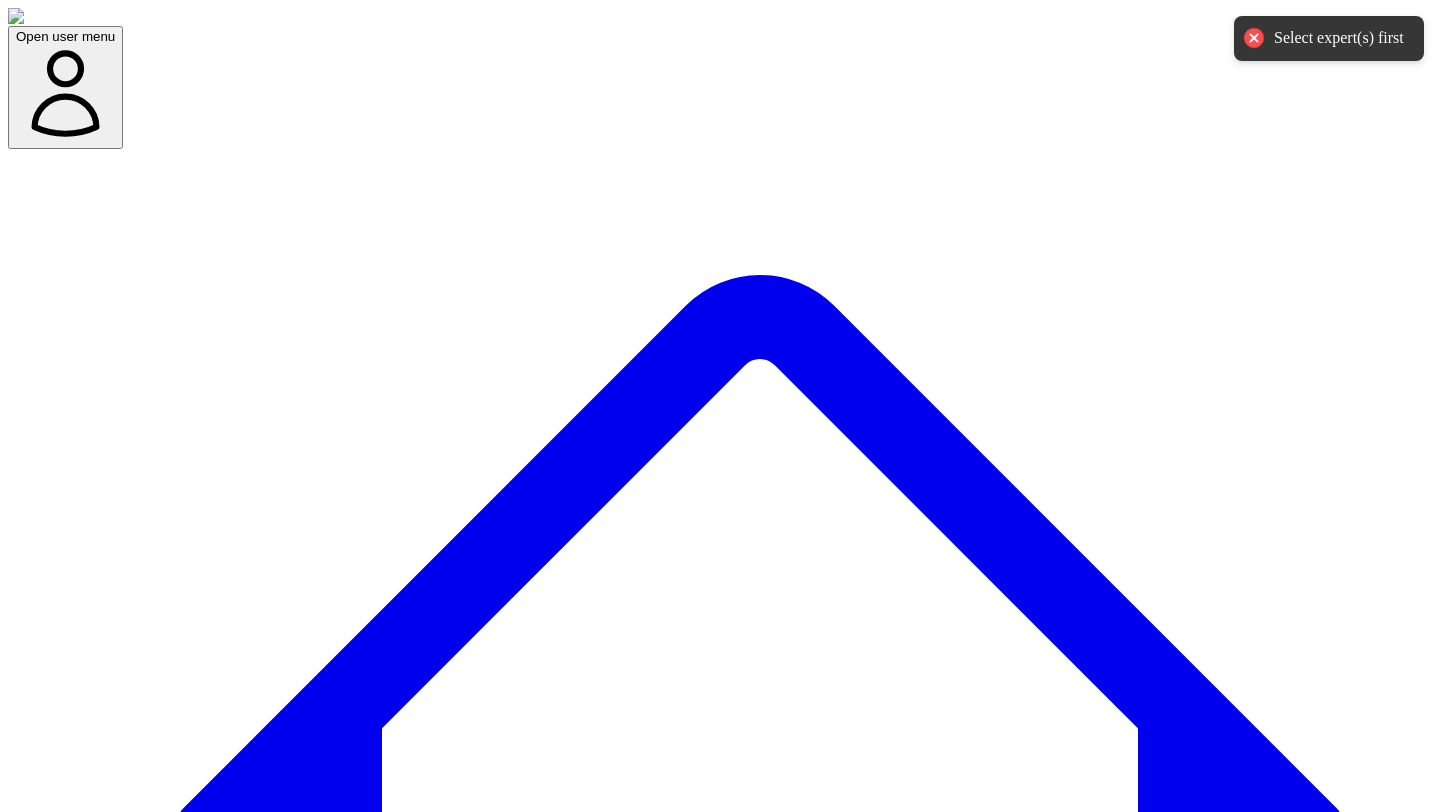 click on "Open user menu Dashboard Experts Team Premium Plan (Annual) Projects used 17  of  360 Support Demo Settings Open sidebar Open user menu Add/select experts for any project 222  SME(s) Search Add New Expert Capture insights Select Name Email Job Title Specialty Brand Website Actions [PERSON_NAME] [EMAIL_ADDRESS] GTM at Trellus Open options Edit Delete [PERSON_NAME] [EMAIL_ADDRESS][DOMAIN_NAME] Open options Edit Delete [PERSON_NAME] [PERSON_NAME][EMAIL_ADDRESS][PERSON_NAME][DOMAIN_NAME] Open options Edit Delete [PERSON_NAME] [EMAIL_ADDRESS][DOMAIN_NAME] Content & growth Open options Edit Delete [PERSON_NAME] [PERSON_NAME][EMAIL_ADDRESS][DOMAIN_NAME] AI Advisor & GTM Strategist GTM Open options Edit Delete [PERSON_NAME] [PERSON_NAME][EMAIL_ADDRESS][DOMAIN_NAME] co-founder and CRO at Sales Assembly Open options Edit Delete Seha   Okudan [EMAIL_ADDRESS][DOMAIN_NAME] GTM Strategist GTM Open options Edit Delete Fatou    Barry [EMAIL_ADDRESS][DOMAIN_NAME] Open options Edit [PERSON_NAME] [PERSON_NAME][EMAIL_ADDRESS][DOMAIN_NAME] CEO LinkedIn coach Open options Edit [PERSON_NAME]   [PERSON_NAME] [PERSON_NAME][EMAIL_ADDRESS][DOMAIN_NAME]" at bounding box center (720, 20329) 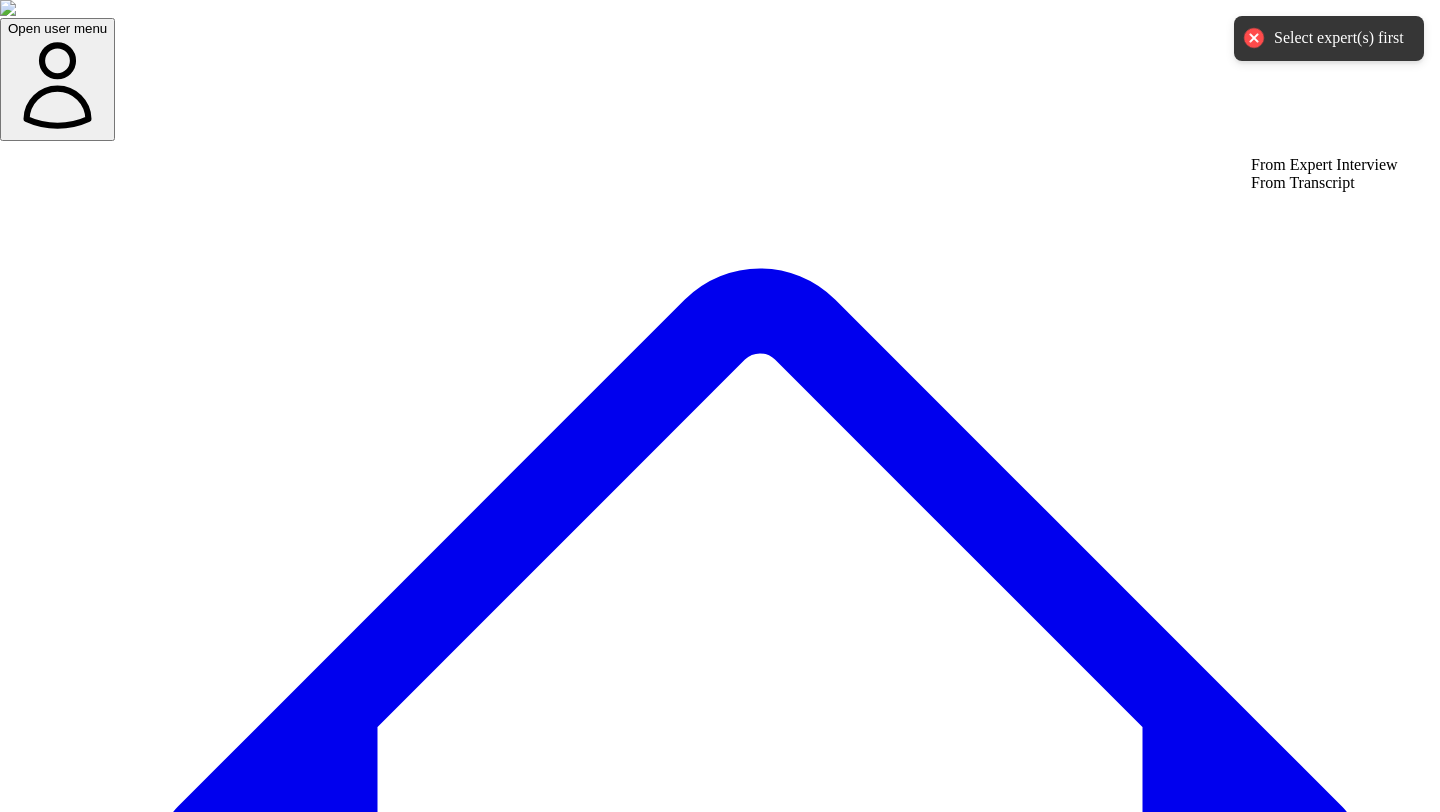 click on "From Transcript" at bounding box center (1324, 183) 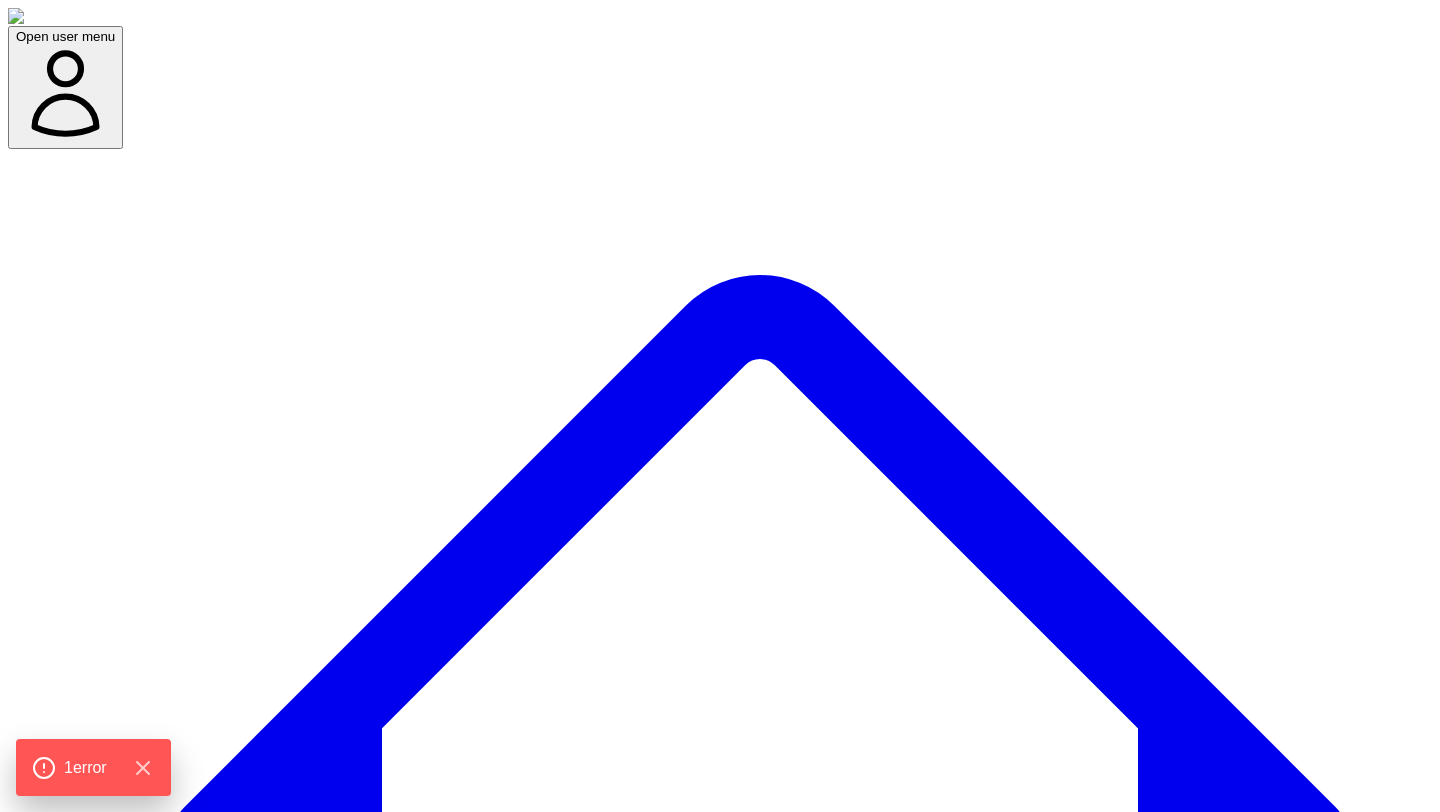 click on "Open user menu Dashboard Experts Team Premium Plan (Annual) Projects used 17  of  360 Support Demo Settings Open sidebar Open user menu Add/select experts for any project 222  SME(s) Search Add New Expert Capture insights Select Name Email Job Title Specialty Brand Website Actions [PERSON_NAME] [EMAIL_ADDRESS] GTM at Trellus Open options Edit Delete [PERSON_NAME] [EMAIL_ADDRESS][DOMAIN_NAME] Open options Edit Delete [PERSON_NAME] [PERSON_NAME][EMAIL_ADDRESS][PERSON_NAME][DOMAIN_NAME] Open options Edit Delete [PERSON_NAME] [EMAIL_ADDRESS][DOMAIN_NAME] Content & growth Open options Edit Delete [PERSON_NAME] [PERSON_NAME][EMAIL_ADDRESS][DOMAIN_NAME] AI Advisor & GTM Strategist GTM Open options Edit Delete [PERSON_NAME] [PERSON_NAME][EMAIL_ADDRESS][DOMAIN_NAME] co-founder and CRO at Sales Assembly Open options Edit Delete Seha   Okudan [EMAIL_ADDRESS][DOMAIN_NAME] GTM Strategist GTM Open options Edit Delete Fatou    Barry [EMAIL_ADDRESS][DOMAIN_NAME] Open options Edit [PERSON_NAME] [PERSON_NAME][EMAIL_ADDRESS][DOMAIN_NAME] CEO LinkedIn coach Open options Edit [PERSON_NAME]   [PERSON_NAME] [PERSON_NAME][EMAIL_ADDRESS][DOMAIN_NAME]" at bounding box center [720, 20329] 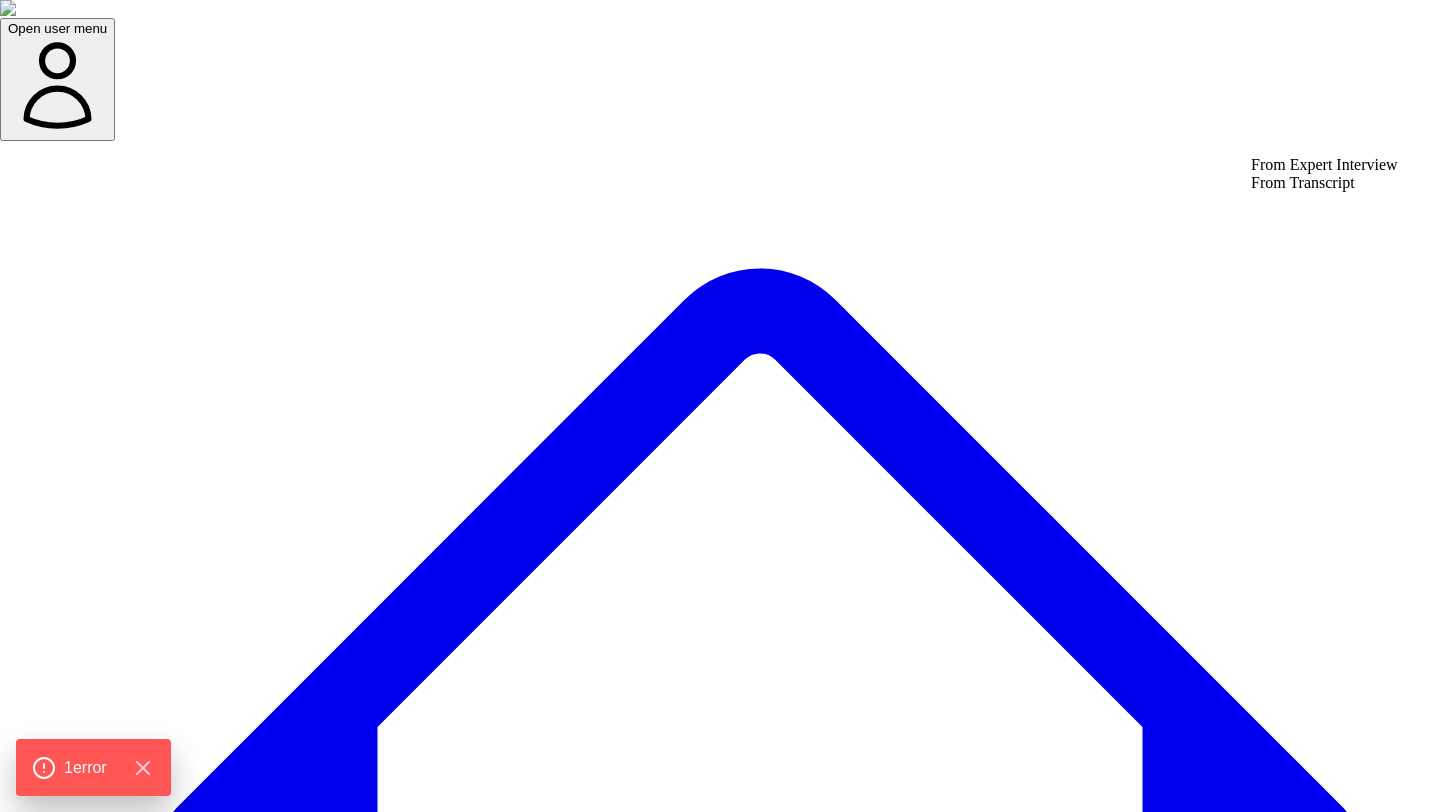 click on "From Transcript" at bounding box center [1324, 183] 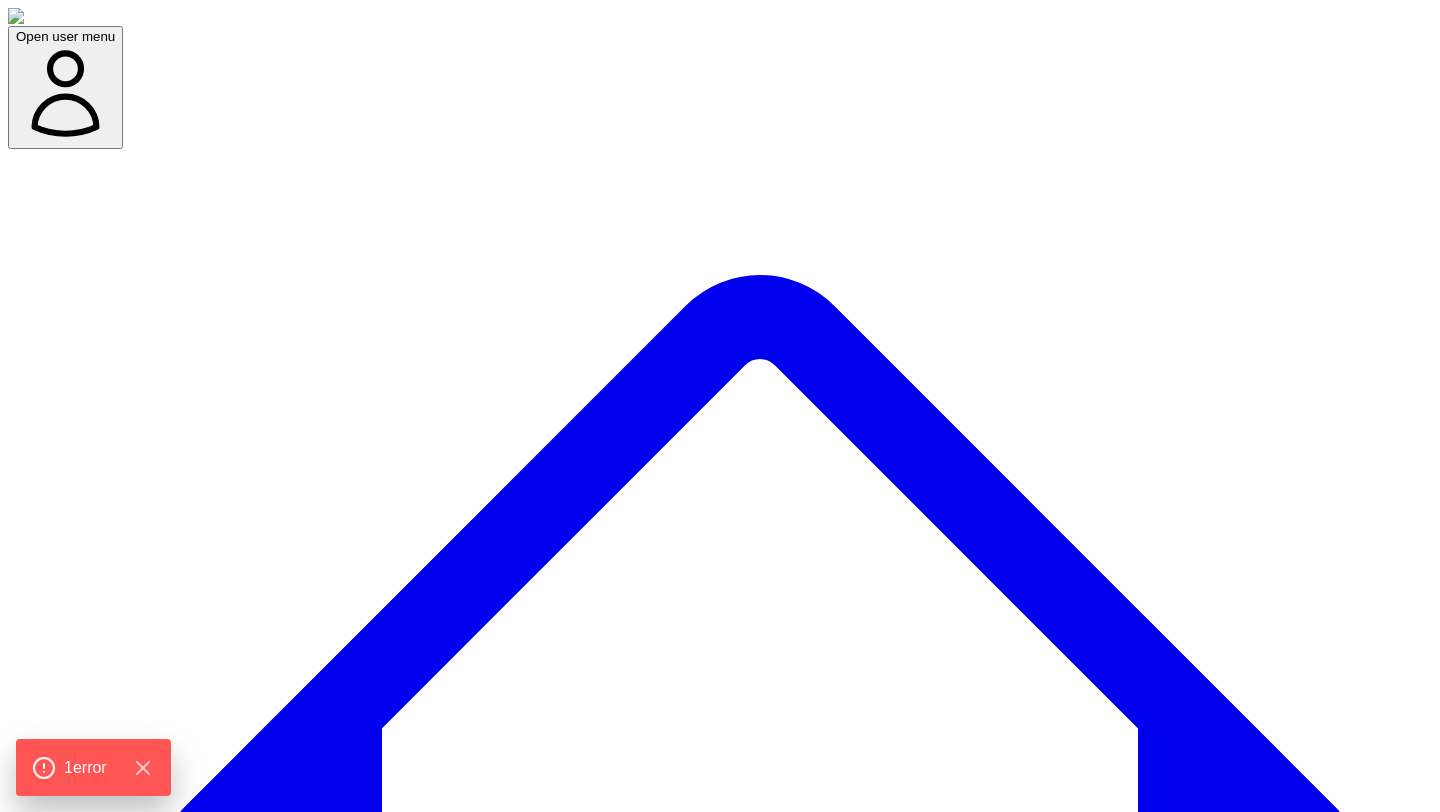 click on "Open user menu Dashboard Experts Team Premium Plan (Annual) Projects used 17  of  360 Support Demo Settings Open sidebar Open user menu Add/select experts for any project 222  SME(s) Search Add New Expert Capture insights Select Name Email Job Title Specialty Brand Website Actions [PERSON_NAME] [EMAIL_ADDRESS] GTM at Trellus Open options Edit Delete [PERSON_NAME] [EMAIL_ADDRESS][DOMAIN_NAME] Open options Edit Delete [PERSON_NAME] [PERSON_NAME][EMAIL_ADDRESS][PERSON_NAME][DOMAIN_NAME] Open options Edit Delete [PERSON_NAME] [EMAIL_ADDRESS][DOMAIN_NAME] Content & growth Open options Edit Delete [PERSON_NAME] [PERSON_NAME][EMAIL_ADDRESS][DOMAIN_NAME] AI Advisor & GTM Strategist GTM Open options Edit Delete [PERSON_NAME] [PERSON_NAME][EMAIL_ADDRESS][DOMAIN_NAME] co-founder and CRO at Sales Assembly Open options Edit Delete Seha   Okudan [EMAIL_ADDRESS][DOMAIN_NAME] GTM Strategist GTM Open options Edit Delete Fatou    Barry [EMAIL_ADDRESS][DOMAIN_NAME] Open options Edit [PERSON_NAME] [PERSON_NAME][EMAIL_ADDRESS][DOMAIN_NAME] CEO LinkedIn coach Open options Edit [PERSON_NAME]   [PERSON_NAME] [PERSON_NAME][EMAIL_ADDRESS][DOMAIN_NAME]" at bounding box center [720, 20329] 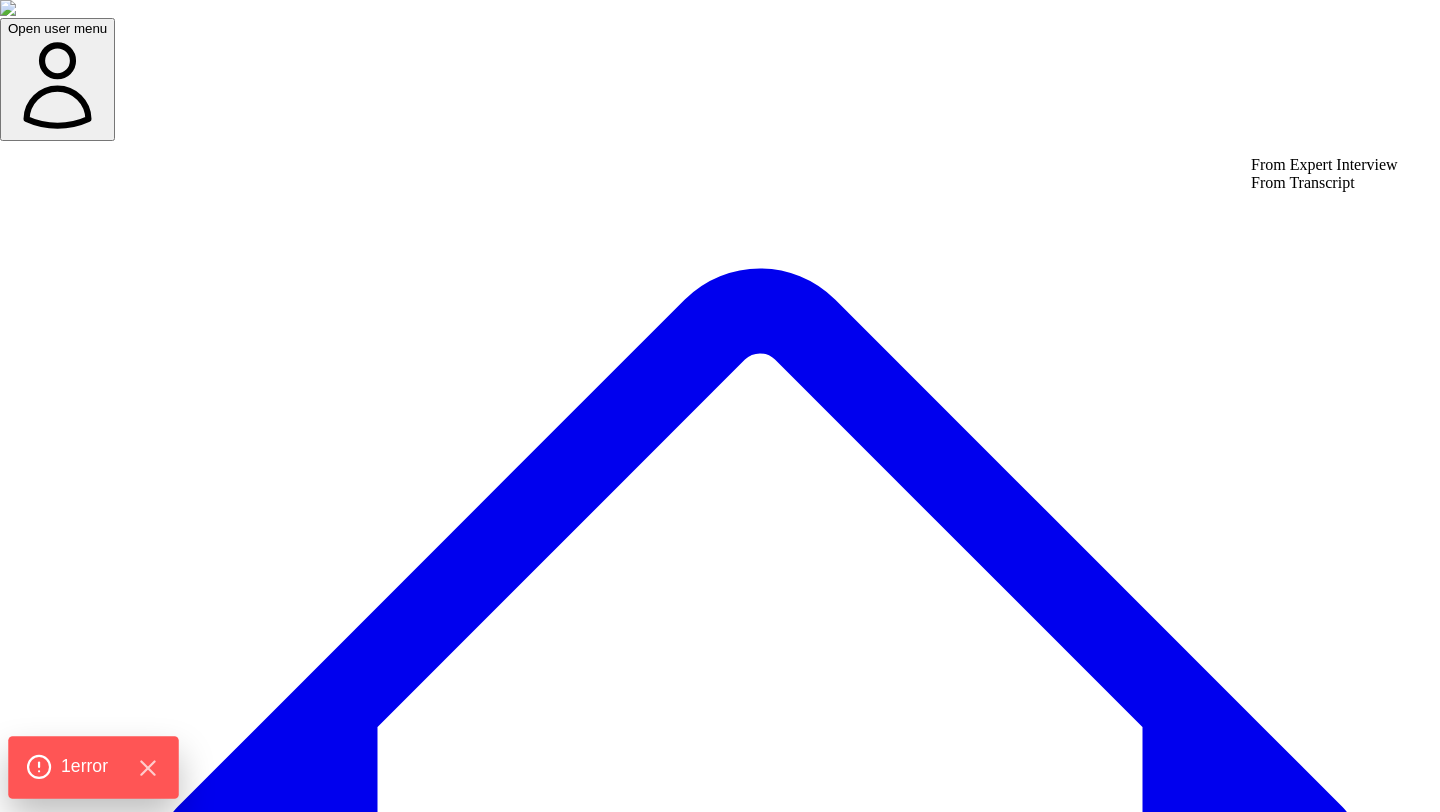 click on "1  error" 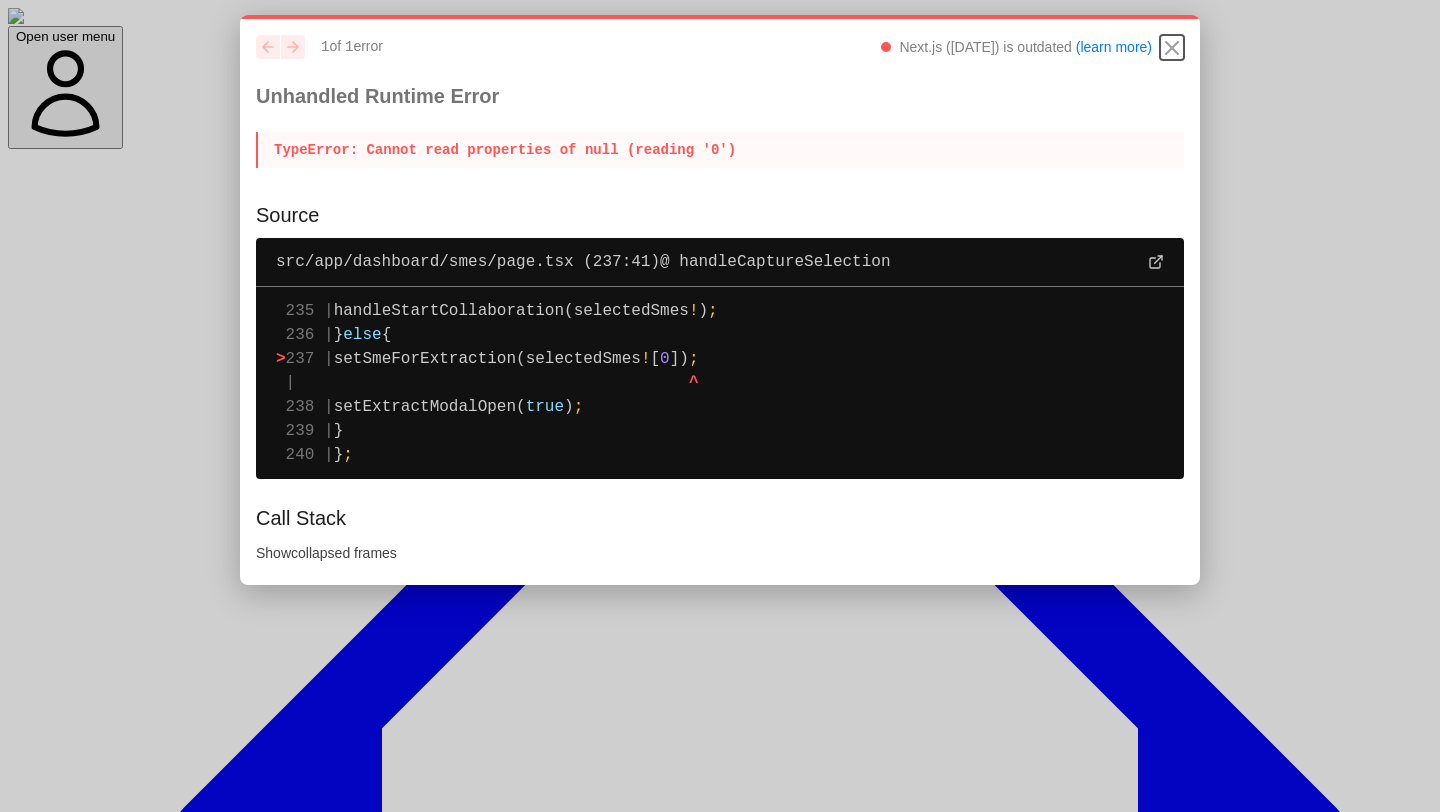 click 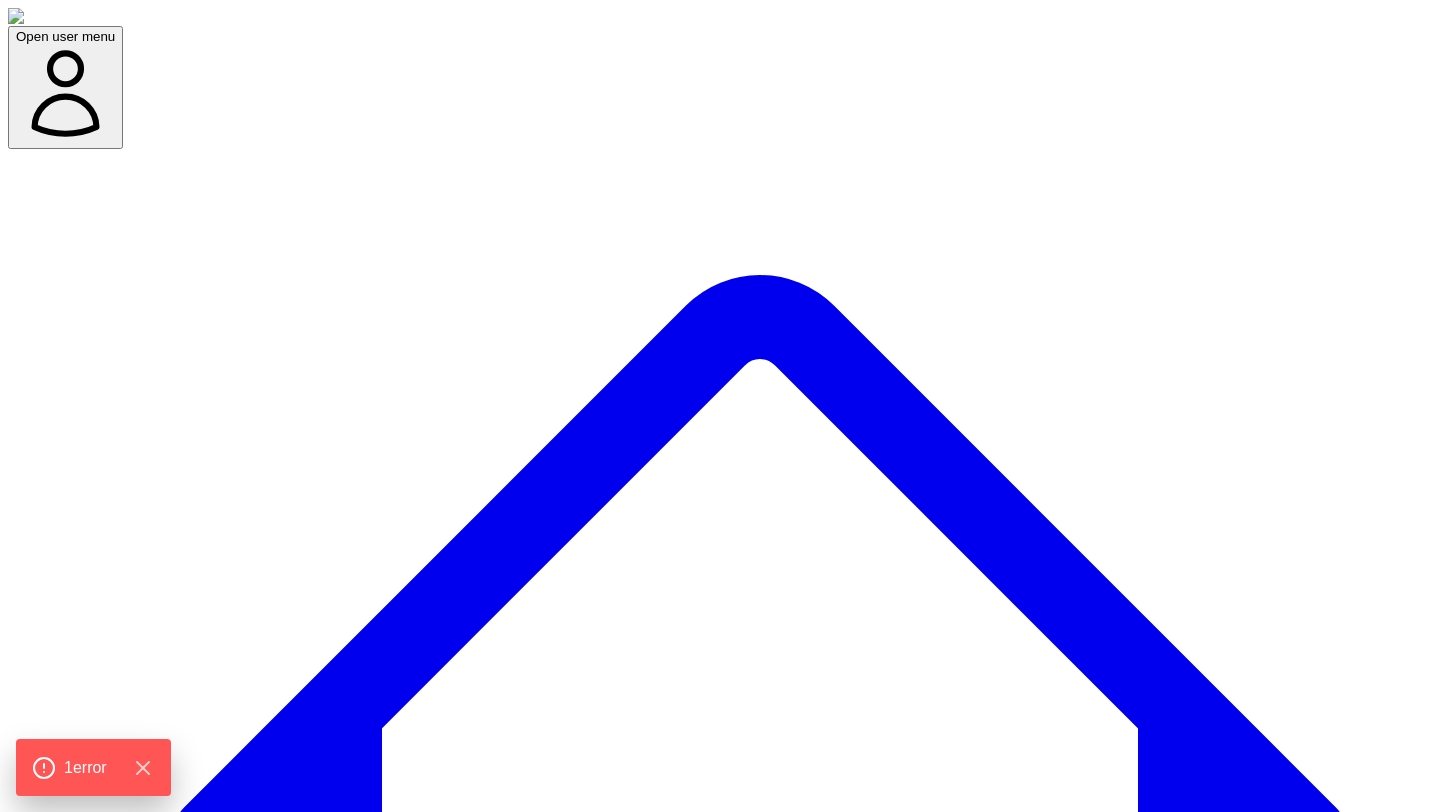 click on "Open user menu Dashboard Experts Team Premium Plan (Annual) Projects used 17  of  360 Support Demo Settings Open sidebar Open user menu Add/select experts for any project 222  SME(s) Search Add New Expert Capture insights Select Name Email Job Title Specialty Brand Website Actions [PERSON_NAME] [EMAIL_ADDRESS] GTM at Trellus Open options Edit Delete [PERSON_NAME] [EMAIL_ADDRESS][DOMAIN_NAME] Open options Edit Delete [PERSON_NAME] [PERSON_NAME][EMAIL_ADDRESS][PERSON_NAME][DOMAIN_NAME] Open options Edit Delete [PERSON_NAME] [EMAIL_ADDRESS][DOMAIN_NAME] Content & growth Open options Edit Delete [PERSON_NAME] [PERSON_NAME][EMAIL_ADDRESS][DOMAIN_NAME] AI Advisor & GTM Strategist GTM Open options Edit Delete [PERSON_NAME] [PERSON_NAME][EMAIL_ADDRESS][DOMAIN_NAME] co-founder and CRO at Sales Assembly Open options Edit Delete Seha   Okudan [EMAIL_ADDRESS][DOMAIN_NAME] GTM Strategist GTM Open options Edit Delete Fatou    Barry [EMAIL_ADDRESS][DOMAIN_NAME] Open options Edit [PERSON_NAME] [PERSON_NAME][EMAIL_ADDRESS][DOMAIN_NAME] CEO LinkedIn coach Open options Edit [PERSON_NAME]   [PERSON_NAME] [PERSON_NAME][EMAIL_ADDRESS][DOMAIN_NAME]" at bounding box center (720, 20329) 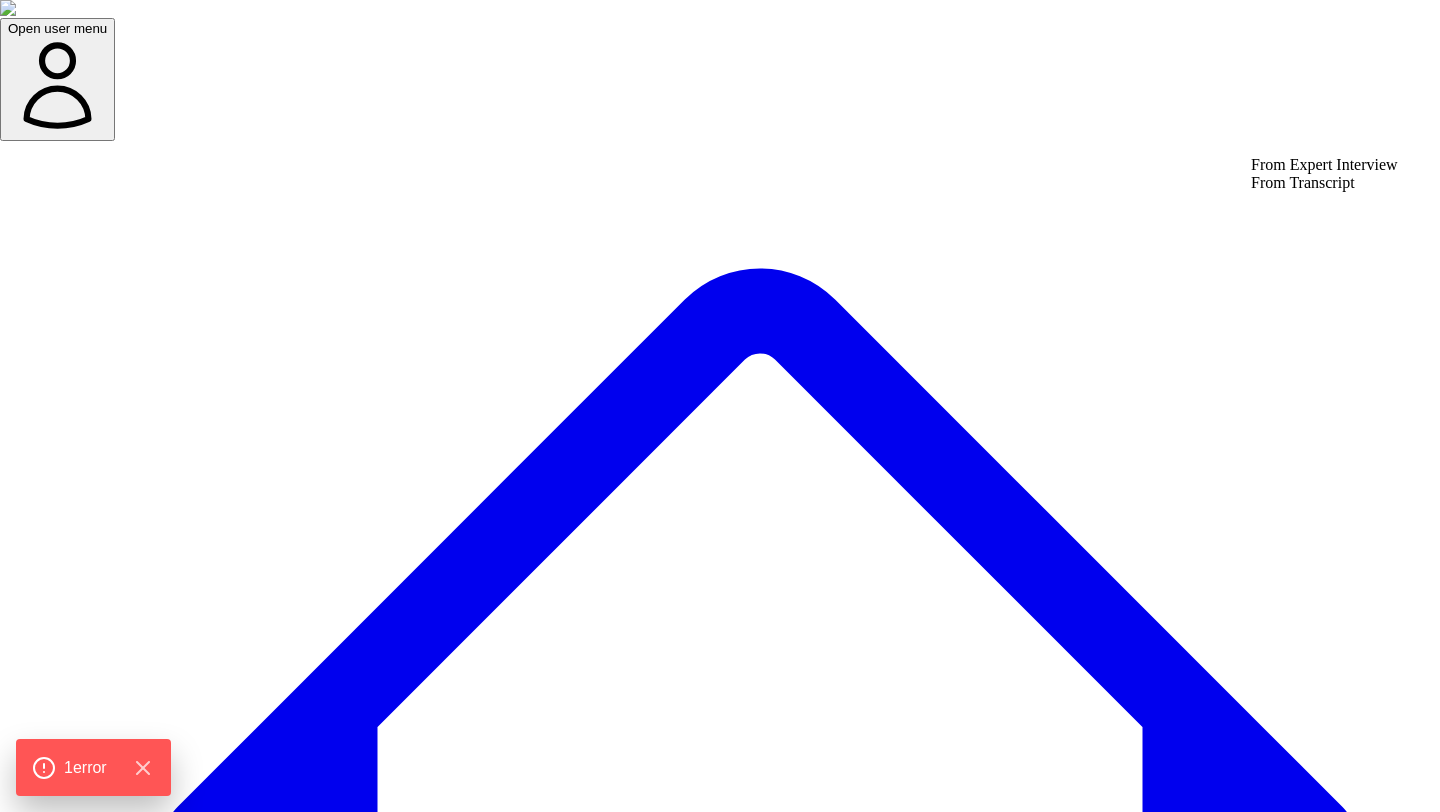 click on "Open user menu Dashboard Experts Team Premium Plan (Annual) Projects used 17  of  360 Support Demo Settings Open sidebar Open user menu Add/select experts for any project 222  SME(s) Search Add New Expert Capture insights Select Name Email Job Title Specialty Brand Website Actions [PERSON_NAME] [EMAIL_ADDRESS] GTM at Trellus Open options Edit Delete [PERSON_NAME] [EMAIL_ADDRESS][DOMAIN_NAME] Open options Edit Delete [PERSON_NAME] [PERSON_NAME][EMAIL_ADDRESS][PERSON_NAME][DOMAIN_NAME] Open options Edit Delete [PERSON_NAME] [EMAIL_ADDRESS][DOMAIN_NAME] Content & growth Open options Edit Delete [PERSON_NAME] [PERSON_NAME][EMAIL_ADDRESS][DOMAIN_NAME] AI Advisor & GTM Strategist GTM Open options Edit Delete [PERSON_NAME] [PERSON_NAME][EMAIL_ADDRESS][DOMAIN_NAME] co-founder and CRO at Sales Assembly Open options Edit Delete Seha   Okudan [EMAIL_ADDRESS][DOMAIN_NAME] GTM Strategist GTM Open options Edit Delete Fatou    Barry [EMAIL_ADDRESS][DOMAIN_NAME] Open options Edit [PERSON_NAME] [PERSON_NAME][EMAIL_ADDRESS][DOMAIN_NAME] CEO LinkedIn coach Open options Edit [PERSON_NAME]   [PERSON_NAME] [PERSON_NAME][EMAIL_ADDRESS][DOMAIN_NAME]" at bounding box center (720, 20434) 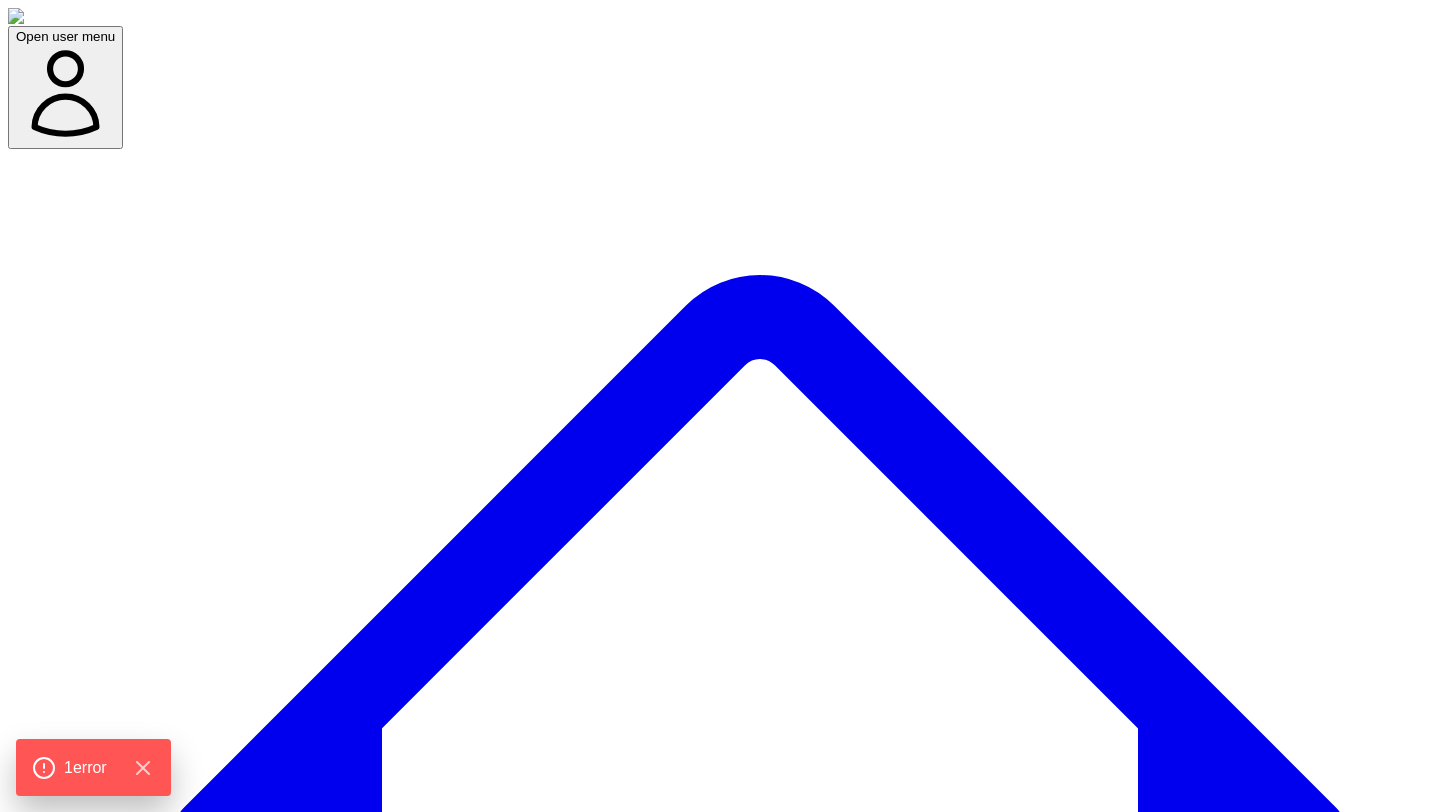 type 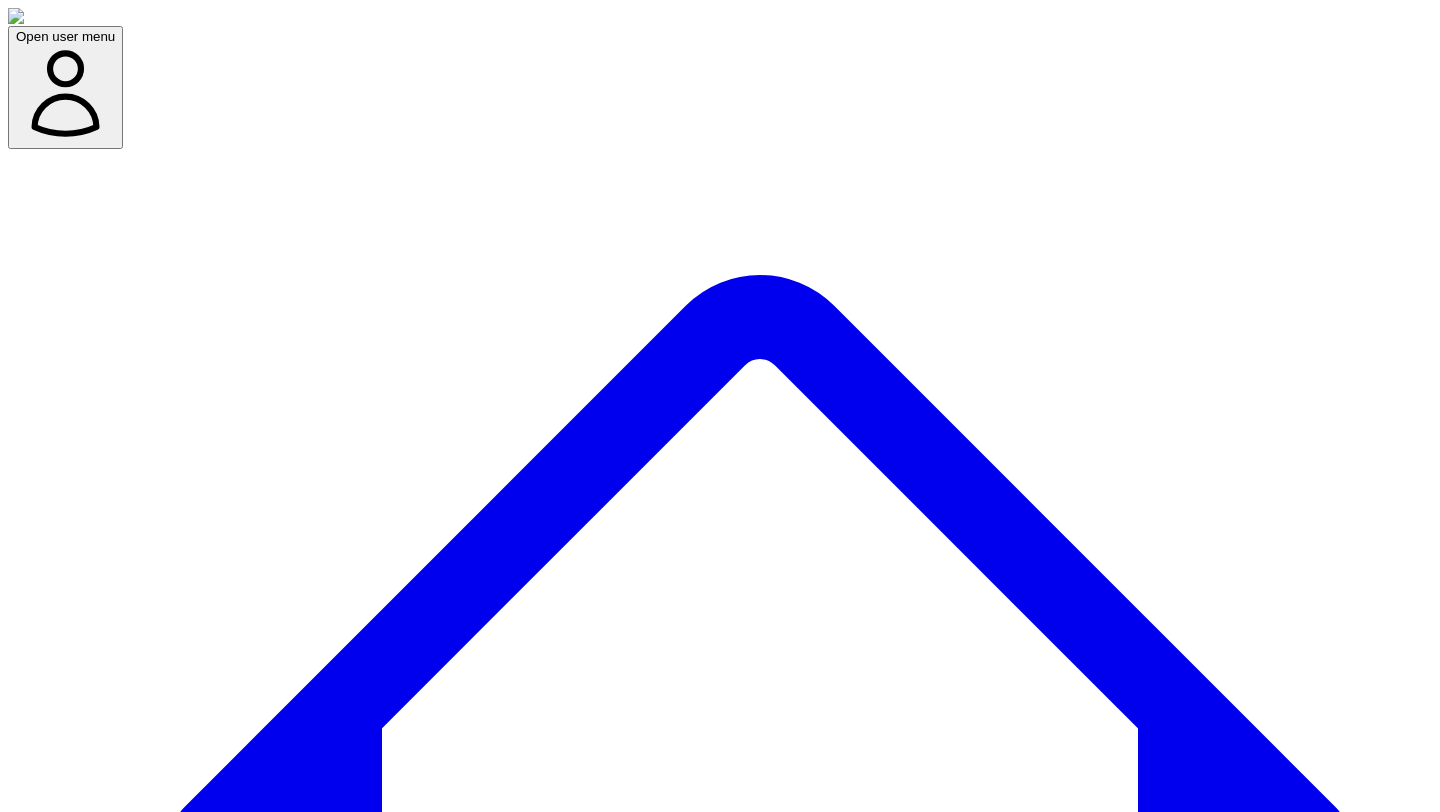 scroll, scrollTop: 0, scrollLeft: 0, axis: both 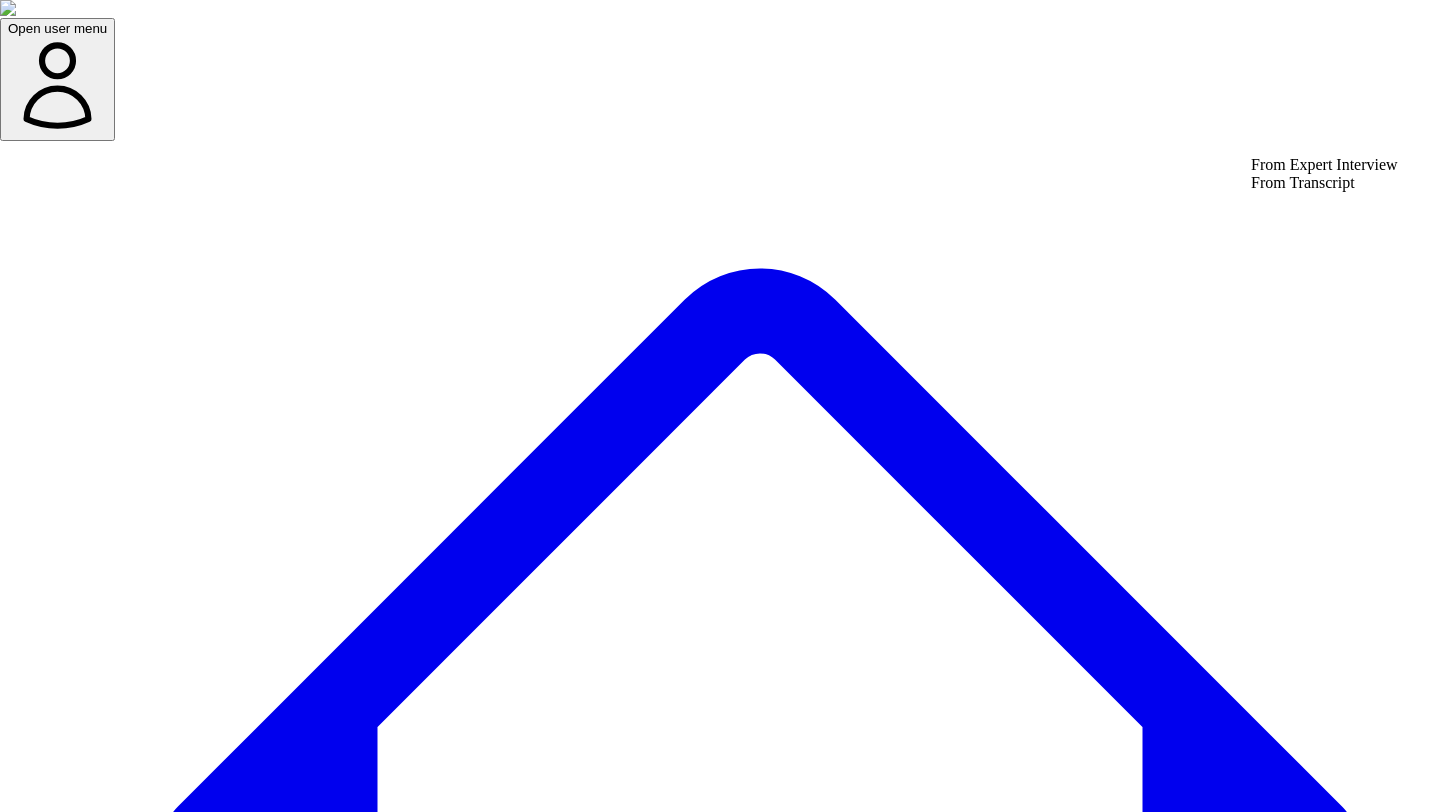 click on "Open user menu Dashboard Experts Team Premium Plan (Annual) Projects used 17  of  360 Support Demo Settings Open sidebar Open user menu Add/select experts for any project 222  SME(s) Search Add New Expert Capture insights Select Name Email Job Title Specialty Brand Website Actions [PERSON_NAME] [EMAIL_ADDRESS] GTM at Trellus Open options Edit Delete [PERSON_NAME] [EMAIL_ADDRESS][DOMAIN_NAME] Open options Edit Delete [PERSON_NAME] [PERSON_NAME][EMAIL_ADDRESS][PERSON_NAME][DOMAIN_NAME] Open options Edit Delete [PERSON_NAME] [EMAIL_ADDRESS][DOMAIN_NAME] Content & growth Open options Edit Delete [PERSON_NAME] [PERSON_NAME][EMAIL_ADDRESS][DOMAIN_NAME] AI Advisor & GTM Strategist GTM Open options Edit Delete [PERSON_NAME] [PERSON_NAME][EMAIL_ADDRESS][DOMAIN_NAME] co-founder and CRO at Sales Assembly Open options Edit Delete Seha   Okudan [EMAIL_ADDRESS][DOMAIN_NAME] GTM Strategist GTM Open options Edit Delete Fatou    Barry [EMAIL_ADDRESS][DOMAIN_NAME] Open options Edit [PERSON_NAME] [PERSON_NAME][EMAIL_ADDRESS][DOMAIN_NAME] CEO LinkedIn coach Open options Edit [PERSON_NAME]   [PERSON_NAME] [PERSON_NAME][EMAIL_ADDRESS][DOMAIN_NAME]" at bounding box center (720, 20434) 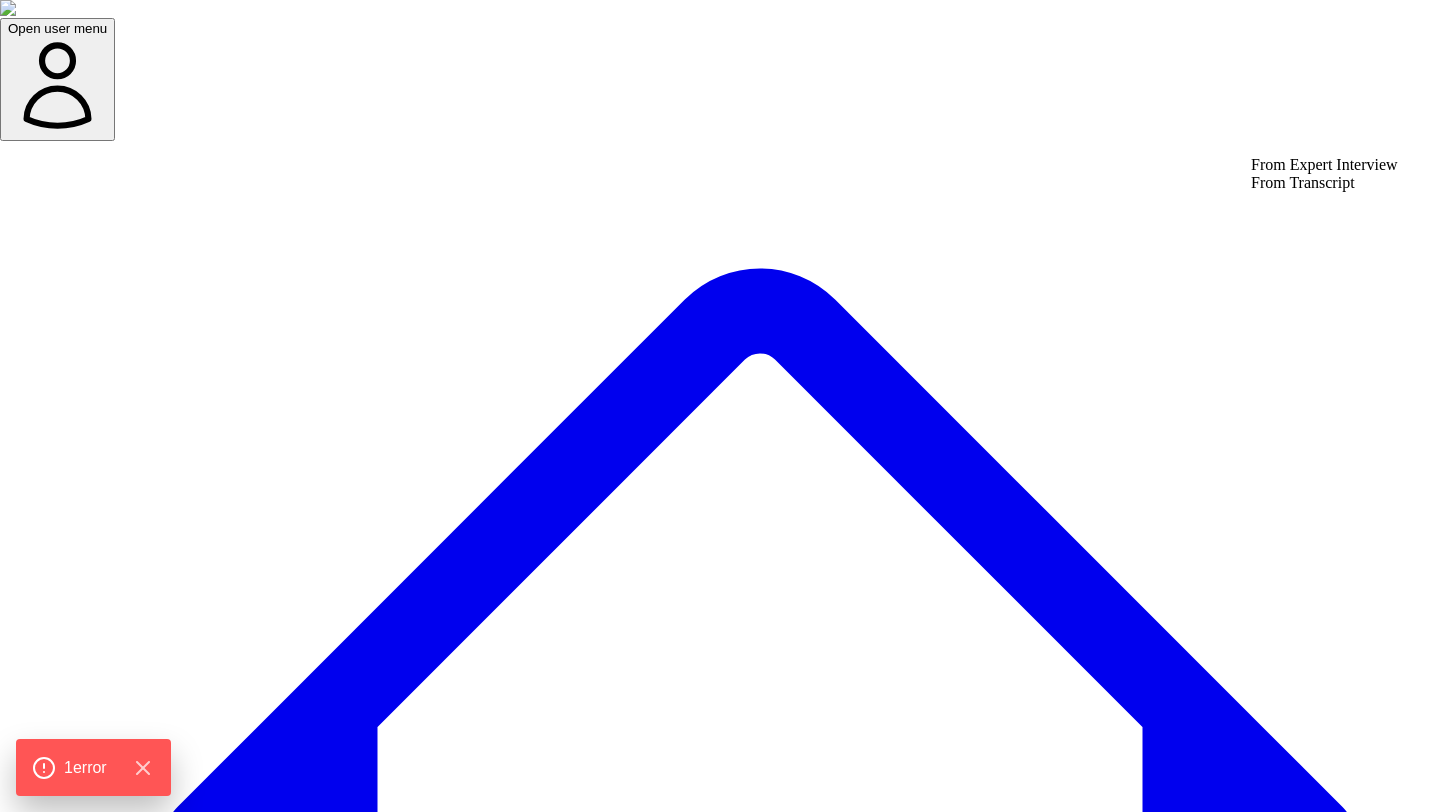 click on "Open user menu Dashboard Experts Team Premium Plan (Annual) Projects used 17  of  360 Support Demo Settings Open sidebar Open user menu Add/select experts for any project 222  SME(s) Search Add New Expert Capture insights Select Name Email Job Title Specialty Brand Website Actions [PERSON_NAME] [EMAIL_ADDRESS] GTM at Trellus Open options Edit Delete [PERSON_NAME] [EMAIL_ADDRESS][DOMAIN_NAME] Open options Edit Delete [PERSON_NAME] [PERSON_NAME][EMAIL_ADDRESS][PERSON_NAME][DOMAIN_NAME] Open options Edit Delete [PERSON_NAME] [EMAIL_ADDRESS][DOMAIN_NAME] Content & growth Open options Edit Delete [PERSON_NAME] [PERSON_NAME][EMAIL_ADDRESS][DOMAIN_NAME] AI Advisor & GTM Strategist GTM Open options Edit Delete [PERSON_NAME] [PERSON_NAME][EMAIL_ADDRESS][DOMAIN_NAME] co-founder and CRO at Sales Assembly Open options Edit Delete Seha   Okudan [EMAIL_ADDRESS][DOMAIN_NAME] GTM Strategist GTM Open options Edit Delete Fatou    Barry [EMAIL_ADDRESS][DOMAIN_NAME] Open options Edit [PERSON_NAME] [PERSON_NAME][EMAIL_ADDRESS][DOMAIN_NAME] CEO LinkedIn coach Open options Edit [PERSON_NAME]   [PERSON_NAME] [PERSON_NAME][EMAIL_ADDRESS][DOMAIN_NAME]" at bounding box center [720, 20434] 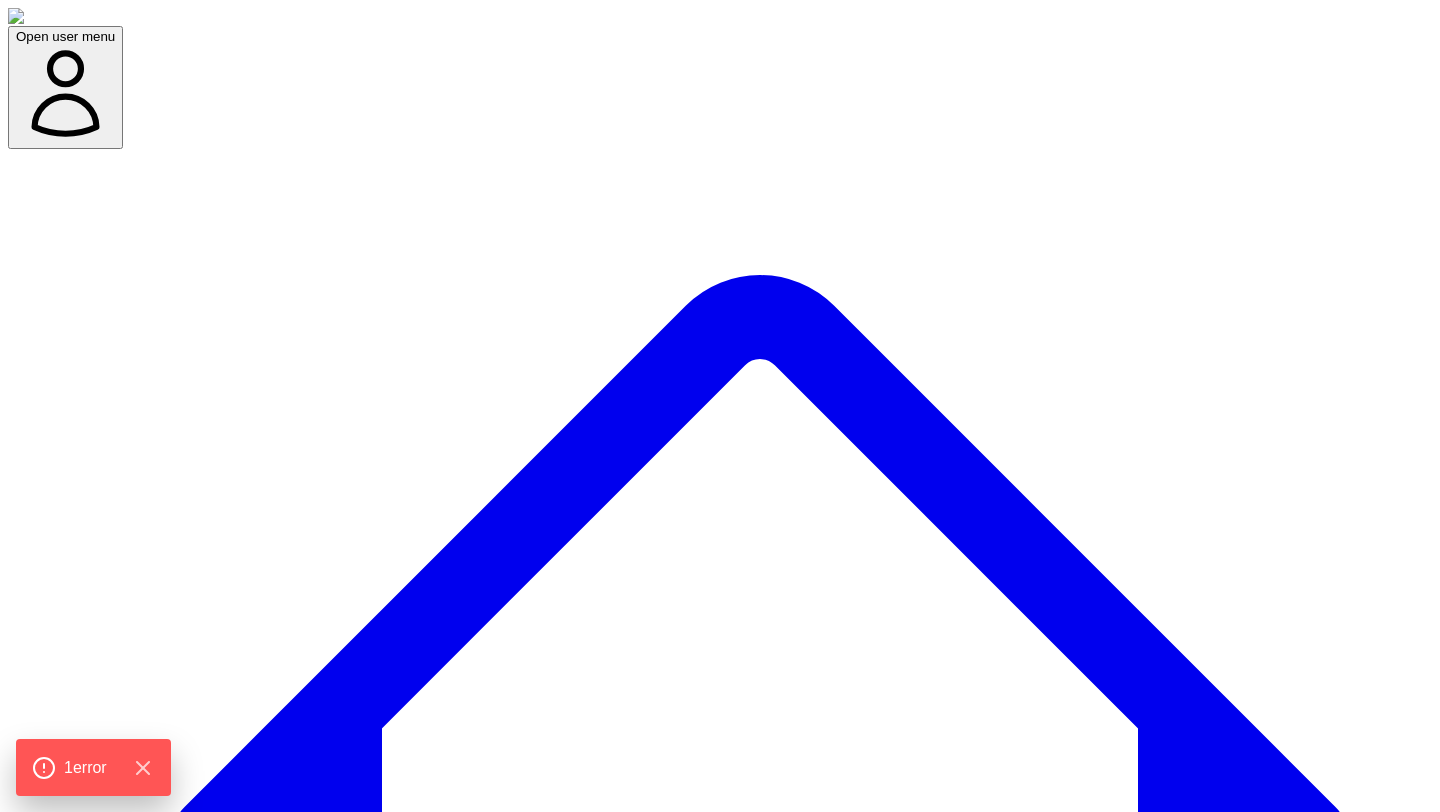 click on "Open user menu Dashboard Experts Team Premium Plan (Annual) Projects used 17  of  360 Support Demo Settings Open sidebar Open user menu Add/select experts for any project 222  SME(s) Search Add New Expert Capture insights Select Name Email Job Title Specialty Brand Website Actions [PERSON_NAME] [EMAIL_ADDRESS] GTM at Trellus Open options Edit Delete [PERSON_NAME] [EMAIL_ADDRESS][DOMAIN_NAME] Open options Edit Delete [PERSON_NAME] [PERSON_NAME][EMAIL_ADDRESS][PERSON_NAME][DOMAIN_NAME] Open options Edit Delete [PERSON_NAME] [EMAIL_ADDRESS][DOMAIN_NAME] Content & growth Open options Edit Delete [PERSON_NAME] [PERSON_NAME][EMAIL_ADDRESS][DOMAIN_NAME] AI Advisor & GTM Strategist GTM Open options Edit Delete [PERSON_NAME] [PERSON_NAME][EMAIL_ADDRESS][DOMAIN_NAME] co-founder and CRO at Sales Assembly Open options Edit Delete Seha   Okudan [EMAIL_ADDRESS][DOMAIN_NAME] GTM Strategist GTM Open options Edit Delete Fatou    Barry [EMAIL_ADDRESS][DOMAIN_NAME] Open options Edit [PERSON_NAME] [PERSON_NAME][EMAIL_ADDRESS][DOMAIN_NAME] CEO LinkedIn coach Open options Edit [PERSON_NAME]   [PERSON_NAME] [PERSON_NAME][EMAIL_ADDRESS][DOMAIN_NAME]" at bounding box center (720, 20329) 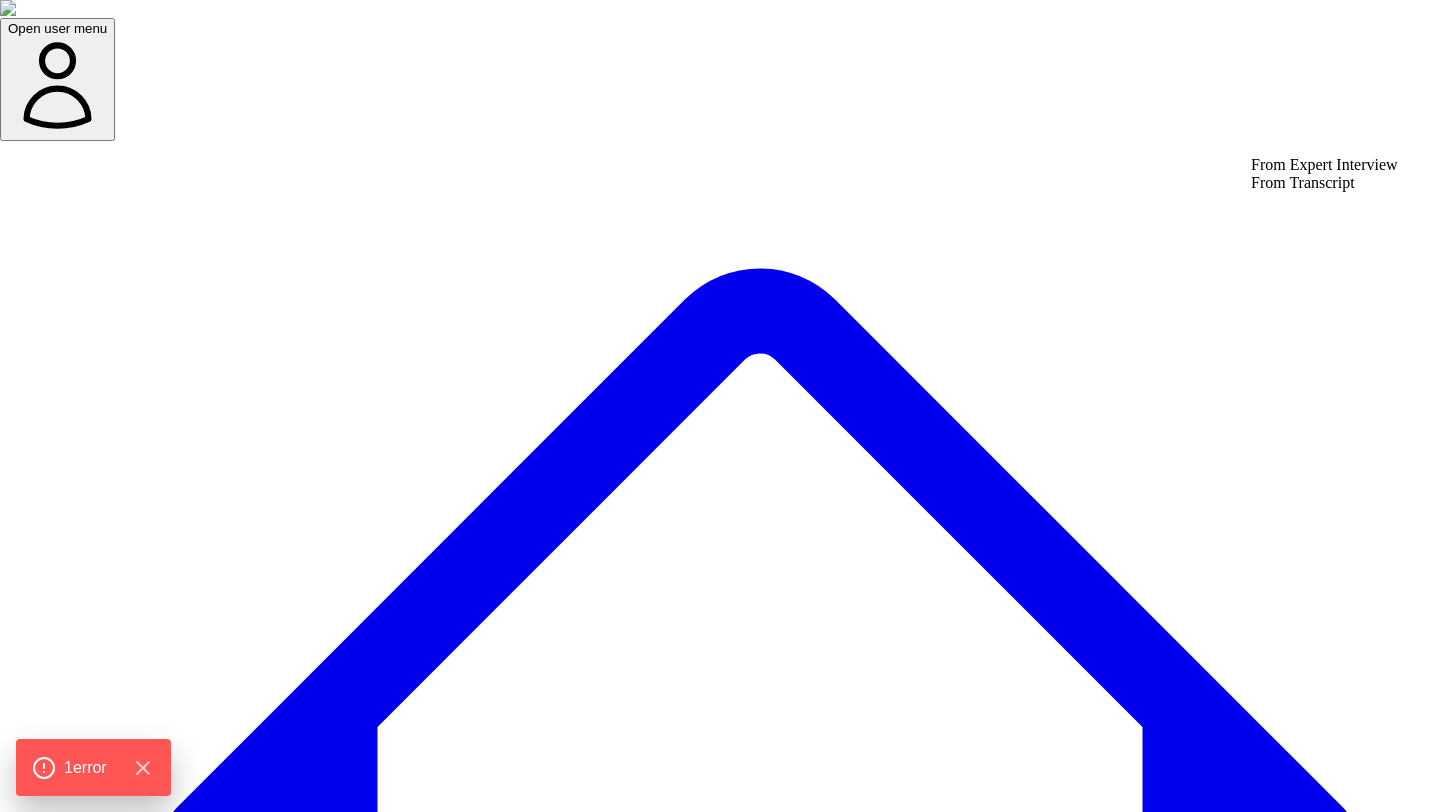 click on "Open user menu Dashboard Experts Team Premium Plan (Annual) Projects used 17  of  360 Support Demo Settings Open sidebar Open user menu Add/select experts for any project 222  SME(s) Search Add New Expert Capture insights Select Name Email Job Title Specialty Brand Website Actions [PERSON_NAME] [EMAIL_ADDRESS] GTM at Trellus Open options Edit Delete [PERSON_NAME] [EMAIL_ADDRESS][DOMAIN_NAME] Open options Edit Delete [PERSON_NAME] [PERSON_NAME][EMAIL_ADDRESS][PERSON_NAME][DOMAIN_NAME] Open options Edit Delete [PERSON_NAME] [EMAIL_ADDRESS][DOMAIN_NAME] Content & growth Open options Edit Delete [PERSON_NAME] [PERSON_NAME][EMAIL_ADDRESS][DOMAIN_NAME] AI Advisor & GTM Strategist GTM Open options Edit Delete [PERSON_NAME] [PERSON_NAME][EMAIL_ADDRESS][DOMAIN_NAME] co-founder and CRO at Sales Assembly Open options Edit Delete Seha   Okudan [EMAIL_ADDRESS][DOMAIN_NAME] GTM Strategist GTM Open options Edit Delete Fatou    Barry [EMAIL_ADDRESS][DOMAIN_NAME] Open options Edit [PERSON_NAME] [PERSON_NAME][EMAIL_ADDRESS][DOMAIN_NAME] CEO LinkedIn coach Open options Edit [PERSON_NAME]   [PERSON_NAME] [PERSON_NAME][EMAIL_ADDRESS][DOMAIN_NAME]" at bounding box center [720, 20434] 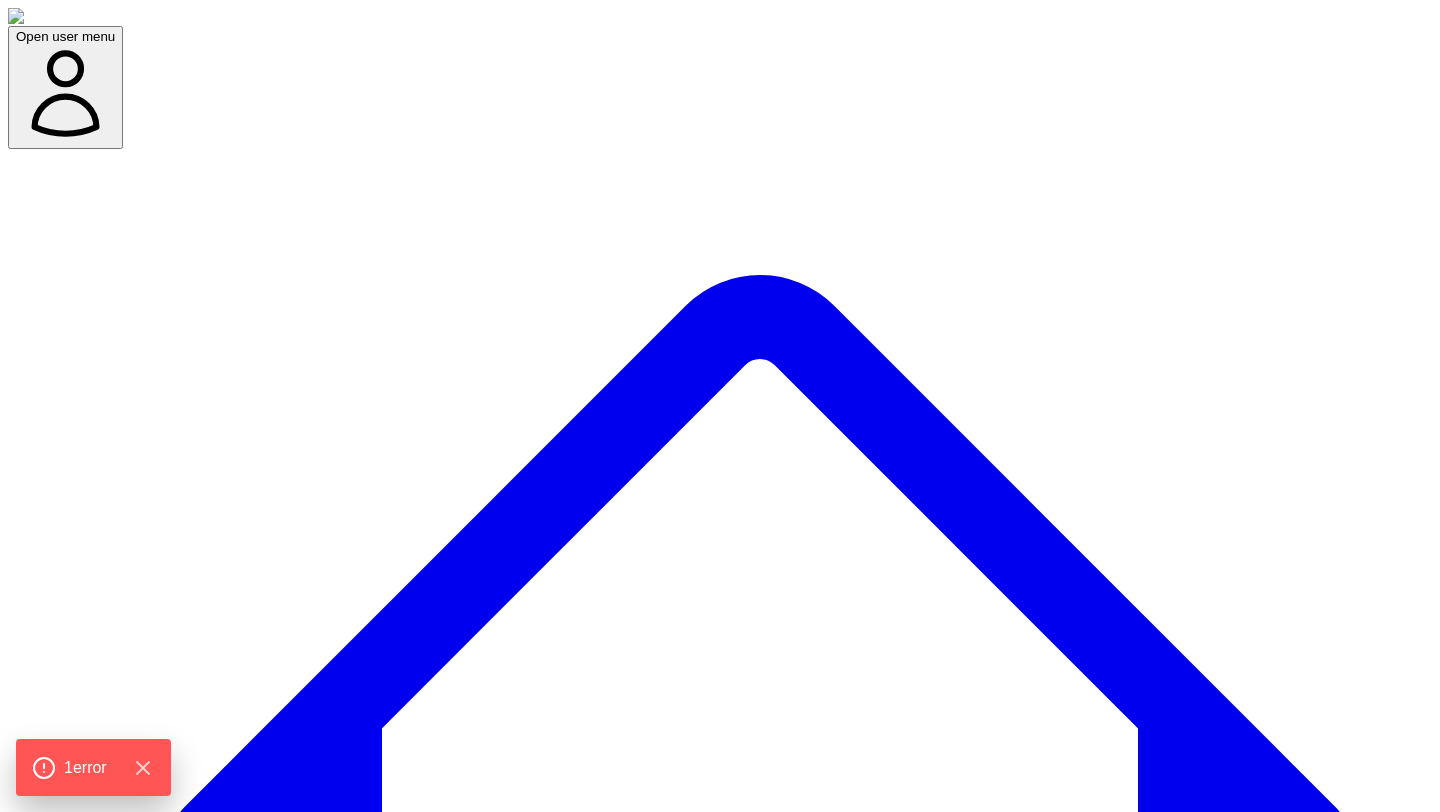 click on "Open user menu Dashboard Experts Team Premium Plan (Annual) Projects used 17  of  360 Support Demo Settings Open sidebar Open user menu Add/select experts for any project 222  SME(s) Search Add New Expert Capture insights Select Name Email Job Title Specialty Brand Website Actions [PERSON_NAME] [EMAIL_ADDRESS] GTM at Trellus Open options Edit Delete [PERSON_NAME] [EMAIL_ADDRESS][DOMAIN_NAME] Open options Edit Delete [PERSON_NAME] [PERSON_NAME][EMAIL_ADDRESS][PERSON_NAME][DOMAIN_NAME] Open options Edit Delete [PERSON_NAME] [EMAIL_ADDRESS][DOMAIN_NAME] Content & growth Open options Edit Delete [PERSON_NAME] [PERSON_NAME][EMAIL_ADDRESS][DOMAIN_NAME] AI Advisor & GTM Strategist GTM Open options Edit Delete [PERSON_NAME] [PERSON_NAME][EMAIL_ADDRESS][DOMAIN_NAME] co-founder and CRO at Sales Assembly Open options Edit Delete Seha   Okudan [EMAIL_ADDRESS][DOMAIN_NAME] GTM Strategist GTM Open options Edit Delete Fatou    Barry [EMAIL_ADDRESS][DOMAIN_NAME] Open options Edit [PERSON_NAME] [PERSON_NAME][EMAIL_ADDRESS][DOMAIN_NAME] CEO LinkedIn coach Open options Edit [PERSON_NAME]   [PERSON_NAME] [PERSON_NAME][EMAIL_ADDRESS][DOMAIN_NAME]" at bounding box center (720, 20329) 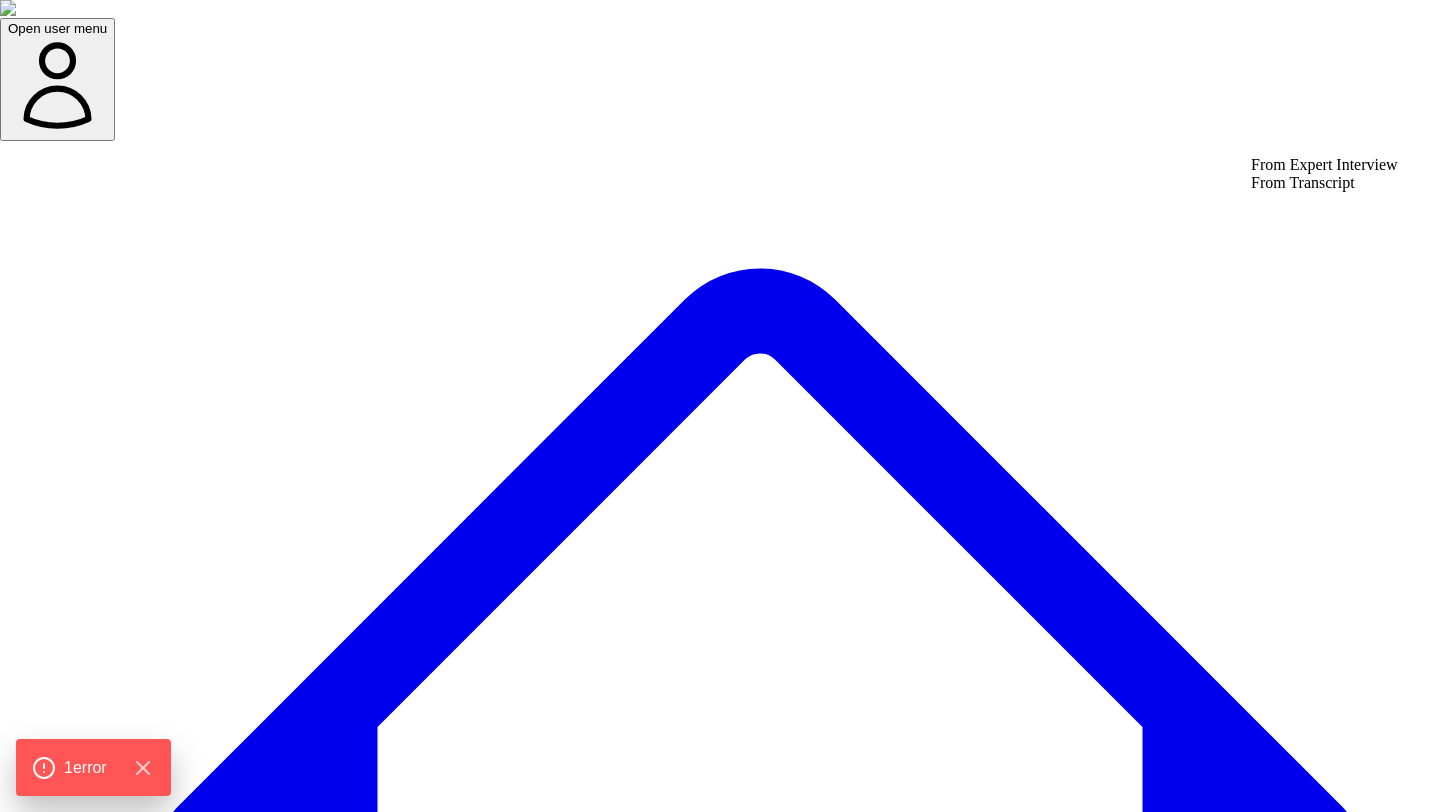click on "Open user menu Dashboard Experts Team Premium Plan (Annual) Projects used 17  of  360 Support Demo Settings Open sidebar Open user menu Add/select experts for any project 222  SME(s) Search Add New Expert Capture insights Select Name Email Job Title Specialty Brand Website Actions [PERSON_NAME] [EMAIL_ADDRESS] GTM at Trellus Open options Edit Delete [PERSON_NAME] [EMAIL_ADDRESS][DOMAIN_NAME] Open options Edit Delete [PERSON_NAME] [PERSON_NAME][EMAIL_ADDRESS][PERSON_NAME][DOMAIN_NAME] Open options Edit Delete [PERSON_NAME] [EMAIL_ADDRESS][DOMAIN_NAME] Content & growth Open options Edit Delete [PERSON_NAME] [PERSON_NAME][EMAIL_ADDRESS][DOMAIN_NAME] AI Advisor & GTM Strategist GTM Open options Edit Delete [PERSON_NAME] [PERSON_NAME][EMAIL_ADDRESS][DOMAIN_NAME] co-founder and CRO at Sales Assembly Open options Edit Delete Seha   Okudan [EMAIL_ADDRESS][DOMAIN_NAME] GTM Strategist GTM Open options Edit Delete Fatou    Barry [EMAIL_ADDRESS][DOMAIN_NAME] Open options Edit [PERSON_NAME] [PERSON_NAME][EMAIL_ADDRESS][DOMAIN_NAME] CEO LinkedIn coach Open options Edit [PERSON_NAME]   [PERSON_NAME] [PERSON_NAME][EMAIL_ADDRESS][DOMAIN_NAME]" at bounding box center (720, 20434) 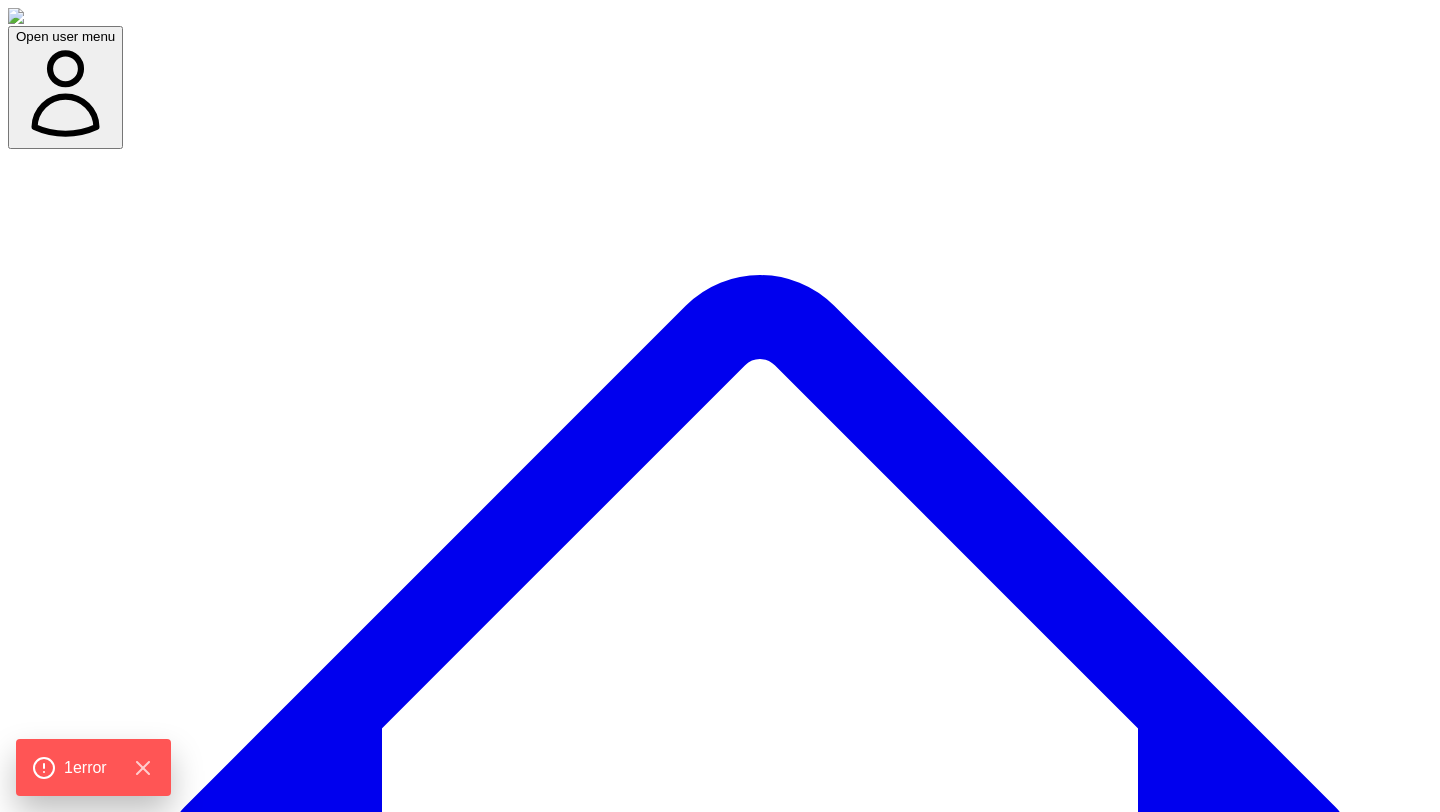 click on "Open user menu Dashboard Experts Team Premium Plan (Annual) Projects used 17  of  360 Support Demo Settings Open sidebar Open user menu Add/select experts for any project 222  SME(s) Search Add New Expert Capture insights Select Name Email Job Title Specialty Brand Website Actions [PERSON_NAME] [EMAIL_ADDRESS] GTM at Trellus Open options Edit Delete [PERSON_NAME] [EMAIL_ADDRESS][DOMAIN_NAME] Open options Edit Delete [PERSON_NAME] [PERSON_NAME][EMAIL_ADDRESS][PERSON_NAME][DOMAIN_NAME] Open options Edit Delete [PERSON_NAME] [EMAIL_ADDRESS][DOMAIN_NAME] Content & growth Open options Edit Delete [PERSON_NAME] [PERSON_NAME][EMAIL_ADDRESS][DOMAIN_NAME] AI Advisor & GTM Strategist GTM Open options Edit Delete [PERSON_NAME] [PERSON_NAME][EMAIL_ADDRESS][DOMAIN_NAME] co-founder and CRO at Sales Assembly Open options Edit Delete Seha   Okudan [EMAIL_ADDRESS][DOMAIN_NAME] GTM Strategist GTM Open options Edit Delete Fatou    Barry [EMAIL_ADDRESS][DOMAIN_NAME] Open options Edit [PERSON_NAME] [PERSON_NAME][EMAIL_ADDRESS][DOMAIN_NAME] CEO LinkedIn coach Open options Edit [PERSON_NAME]   [PERSON_NAME] [PERSON_NAME][EMAIL_ADDRESS][DOMAIN_NAME]" at bounding box center [720, 20329] 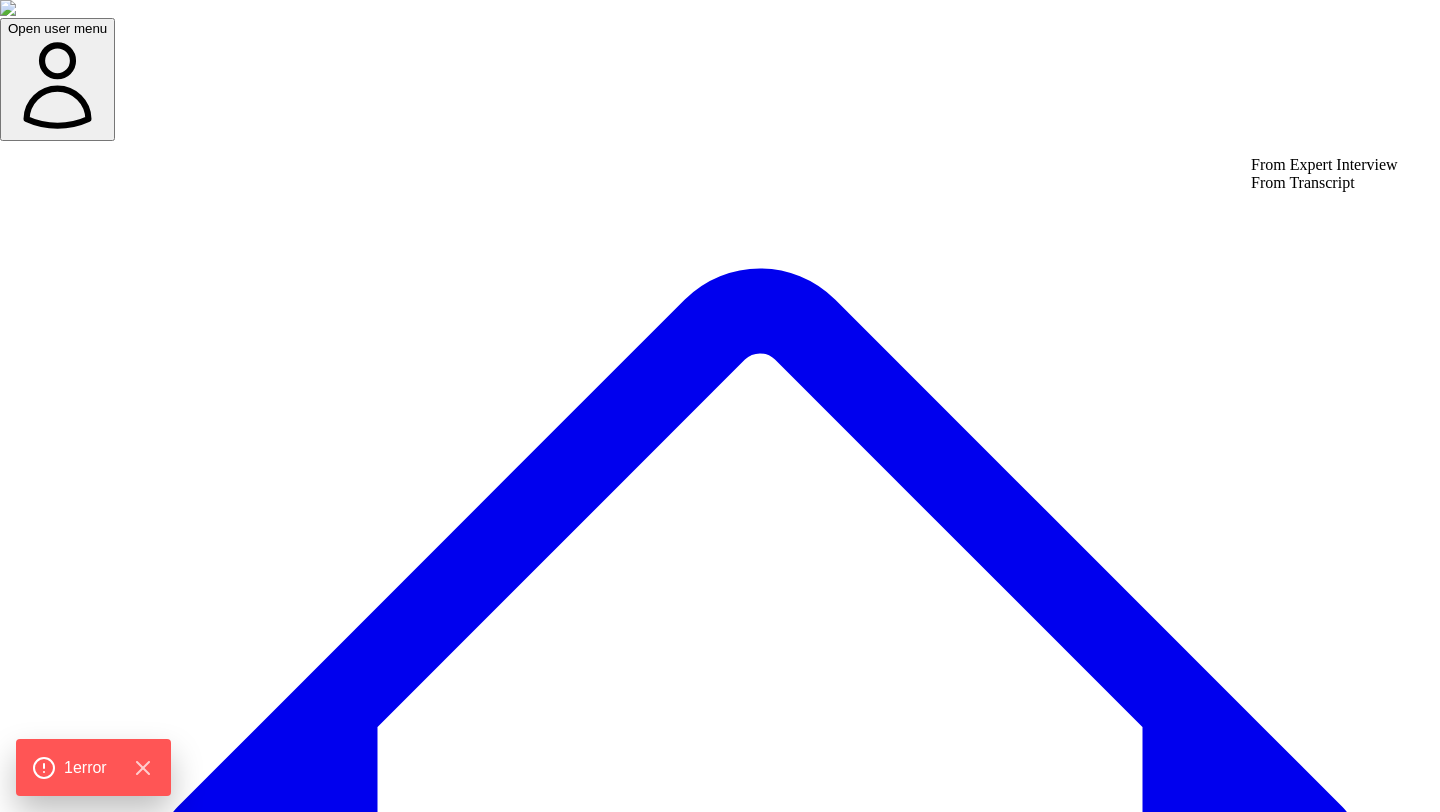 click on "Open user menu Dashboard Experts Team Premium Plan (Annual) Projects used 17  of  360 Support Demo Settings Open sidebar Open user menu Add/select experts for any project 222  SME(s) Search Add New Expert Capture insights Select Name Email Job Title Specialty Brand Website Actions [PERSON_NAME] [EMAIL_ADDRESS] GTM at Trellus Open options Edit Delete [PERSON_NAME] [EMAIL_ADDRESS][DOMAIN_NAME] Open options Edit Delete [PERSON_NAME] [PERSON_NAME][EMAIL_ADDRESS][PERSON_NAME][DOMAIN_NAME] Open options Edit Delete [PERSON_NAME] [EMAIL_ADDRESS][DOMAIN_NAME] Content & growth Open options Edit Delete [PERSON_NAME] [PERSON_NAME][EMAIL_ADDRESS][DOMAIN_NAME] AI Advisor & GTM Strategist GTM Open options Edit Delete [PERSON_NAME] [PERSON_NAME][EMAIL_ADDRESS][DOMAIN_NAME] co-founder and CRO at Sales Assembly Open options Edit Delete Seha   Okudan [EMAIL_ADDRESS][DOMAIN_NAME] GTM Strategist GTM Open options Edit Delete Fatou    Barry [EMAIL_ADDRESS][DOMAIN_NAME] Open options Edit [PERSON_NAME] [PERSON_NAME][EMAIL_ADDRESS][DOMAIN_NAME] CEO LinkedIn coach Open options Edit [PERSON_NAME]   [PERSON_NAME] [PERSON_NAME][EMAIL_ADDRESS][DOMAIN_NAME]" at bounding box center [720, 20434] 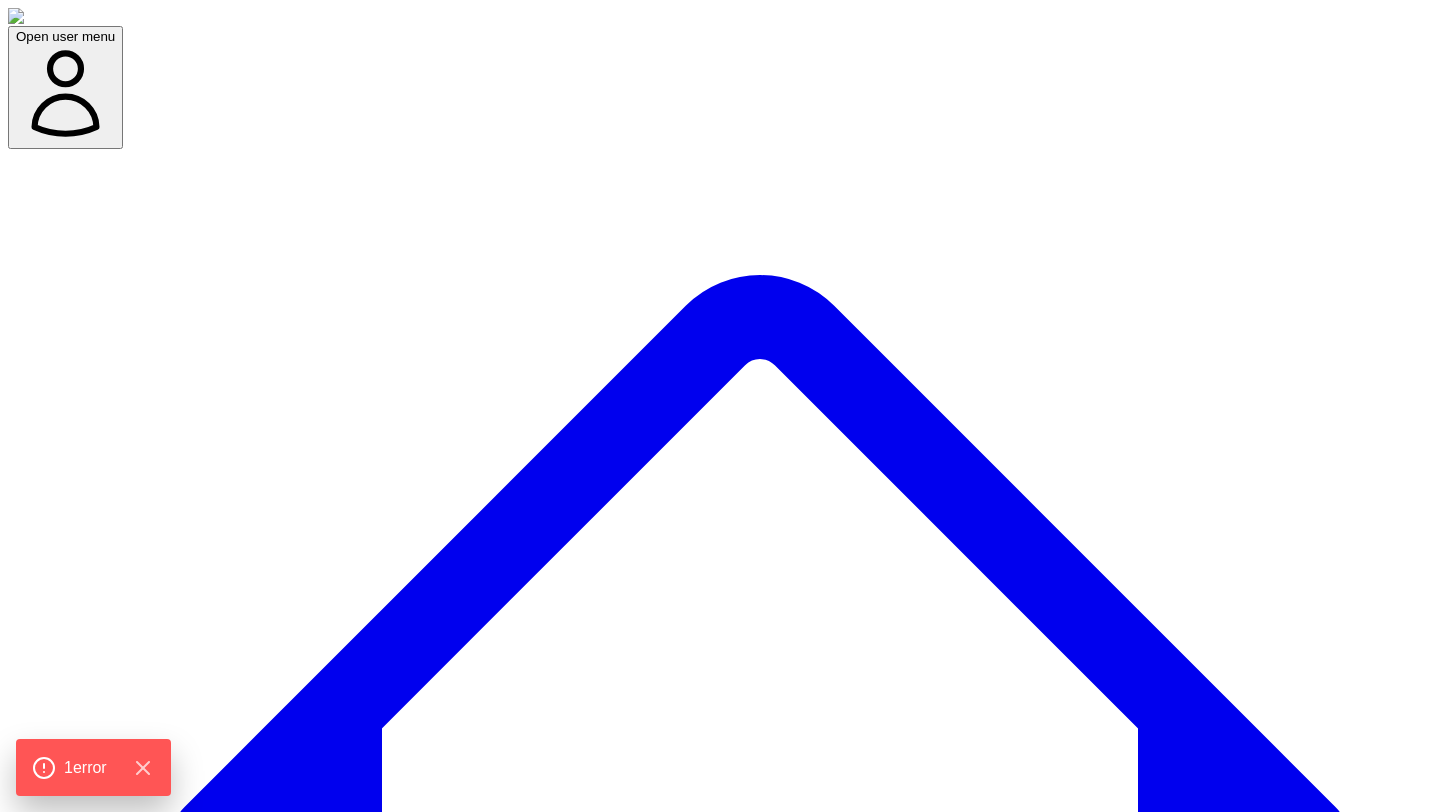 click on "Open user menu Dashboard Experts Team Premium Plan (Annual) Projects used 17  of  360 Support Demo Settings Open sidebar Open user menu Add/select experts for any project 222  SME(s) Search Add New Expert Capture insights Select Name Email Job Title Specialty Brand Website Actions [PERSON_NAME] [EMAIL_ADDRESS] GTM at Trellus Open options Edit Delete [PERSON_NAME] [EMAIL_ADDRESS][DOMAIN_NAME] Open options Edit Delete [PERSON_NAME] [PERSON_NAME][EMAIL_ADDRESS][PERSON_NAME][DOMAIN_NAME] Open options Edit Delete [PERSON_NAME] [EMAIL_ADDRESS][DOMAIN_NAME] Content & growth Open options Edit Delete [PERSON_NAME] [PERSON_NAME][EMAIL_ADDRESS][DOMAIN_NAME] AI Advisor & GTM Strategist GTM Open options Edit Delete [PERSON_NAME] [PERSON_NAME][EMAIL_ADDRESS][DOMAIN_NAME] co-founder and CRO at Sales Assembly Open options Edit Delete Seha   Okudan [EMAIL_ADDRESS][DOMAIN_NAME] GTM Strategist GTM Open options Edit Delete Fatou    Barry [EMAIL_ADDRESS][DOMAIN_NAME] Open options Edit [PERSON_NAME] [PERSON_NAME][EMAIL_ADDRESS][DOMAIN_NAME] CEO LinkedIn coach Open options Edit [PERSON_NAME]   [PERSON_NAME] [PERSON_NAME][EMAIL_ADDRESS][DOMAIN_NAME]" at bounding box center (720, 20329) 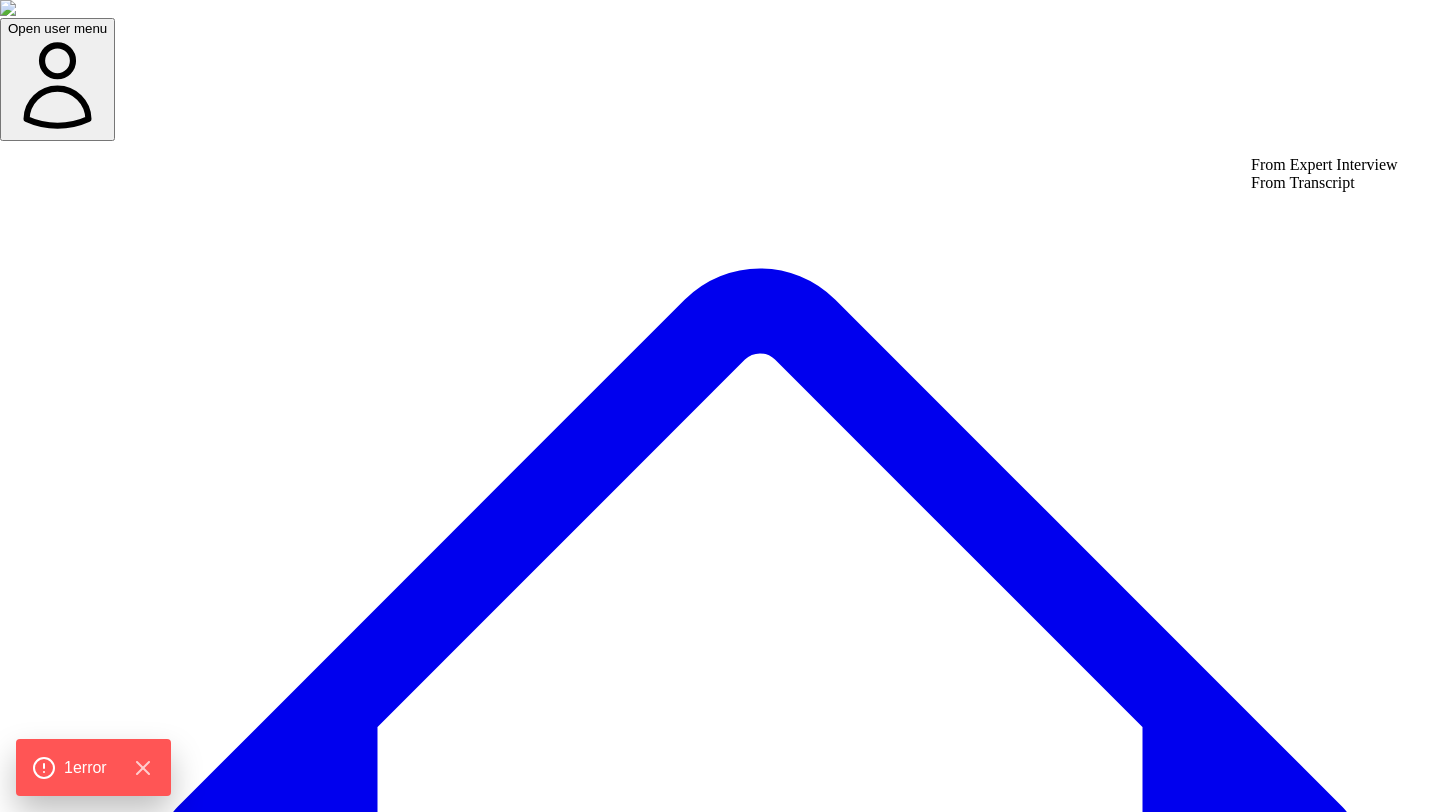 click on "From Transcript" at bounding box center (1324, 183) 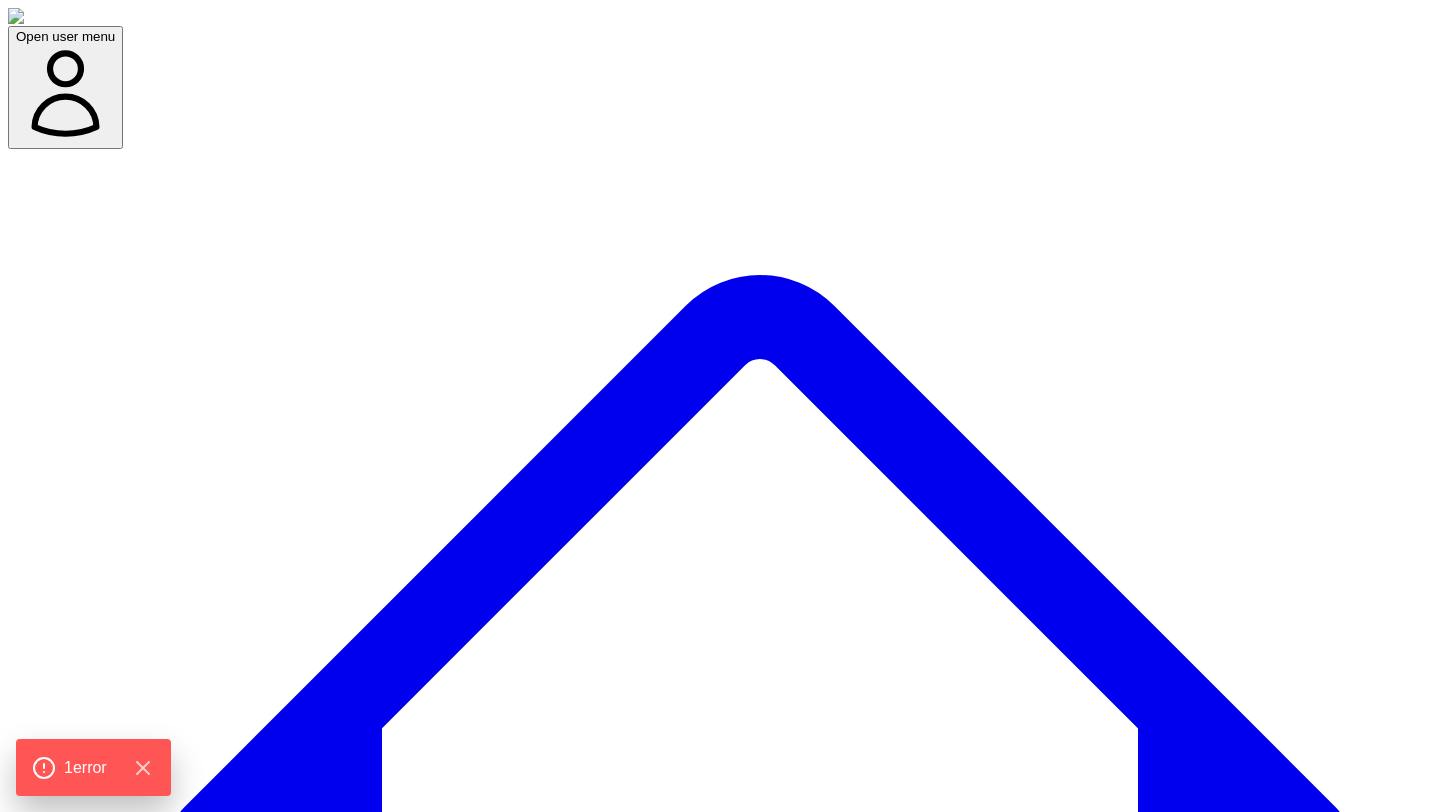 click on "Add/select experts for any project 222  SME(s) Search Add New Expert Capture insights Select Name Email Job Title Specialty Brand Website Actions Dom   Odoguardi Dom@trellus.ai GTM at Trellus Open options Edit Delete Janice   Sommer sommerjanice@gmail.com Open options Edit Delete Janice   Sommer janice.sommer@piabo.net Open options Edit Delete Isioma   Ogwuda Isiomaogwuda1@gmail.com Content & growth Open options Edit Delete Liza   Adams liza@growthpath.net AI Advisor & GTM Strategist GTM Open options Edit Delete Matt   Green matt@salesassembly.com co-founder and CRO at Sales Assembly Open options Edit Delete Seha   Okudan Seha@growthwisdom.co GTM Strategist GTM Open options Edit Delete Fatou    Barry fatou@abmedia.group Open options Edit Delete Brynne   Krispin Brynne@causefokus.com CEO LinkedIn coach Open options Edit Delete Daniel Mendez   Arostica daniel@mendezarostica.com Open options Edit Delete Ana   Calin anaxcalin@gmail.com Open options Edit Delete Andres   Vourakis hello@andresvourakis.com Edit Joei" at bounding box center (720, 24026) 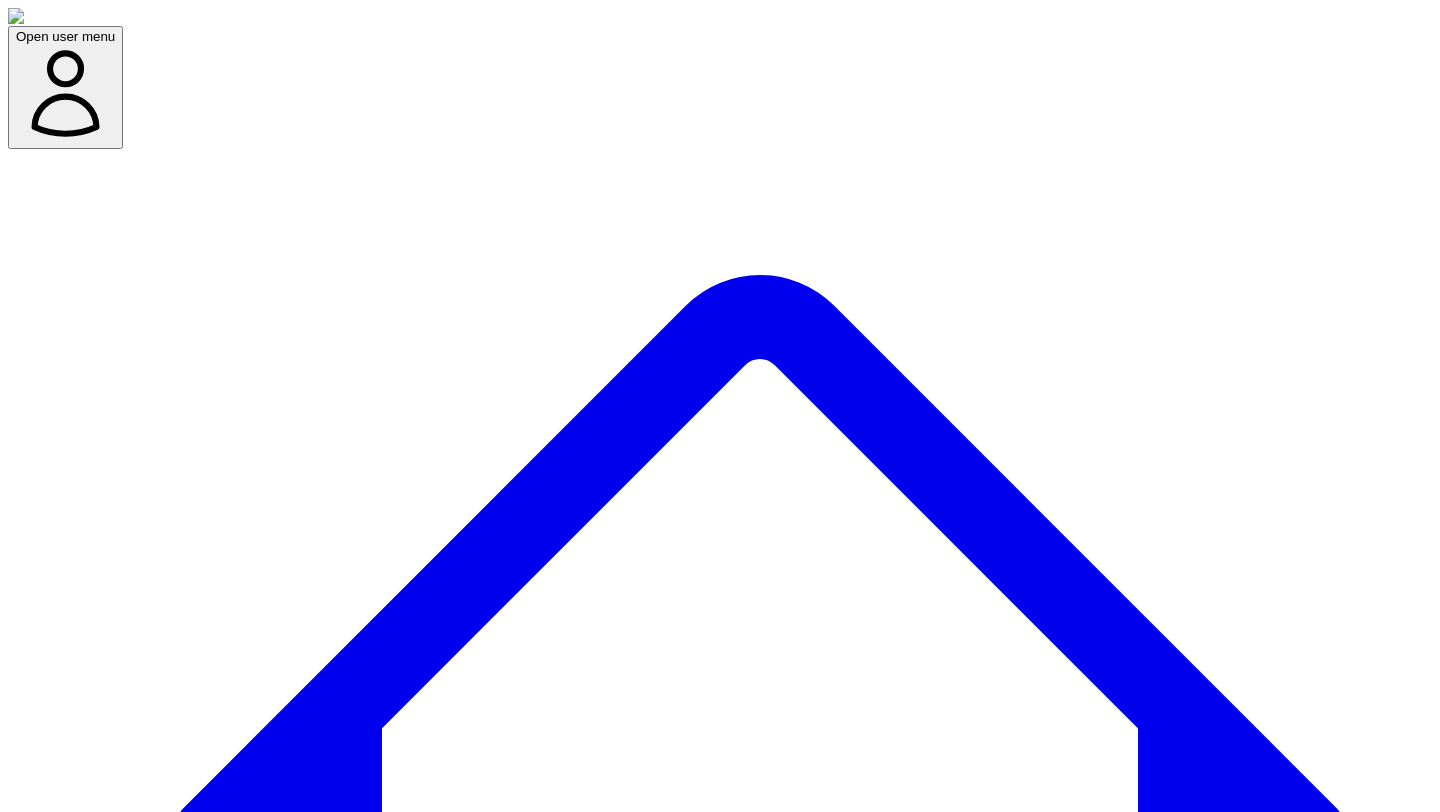 scroll, scrollTop: 0, scrollLeft: 0, axis: both 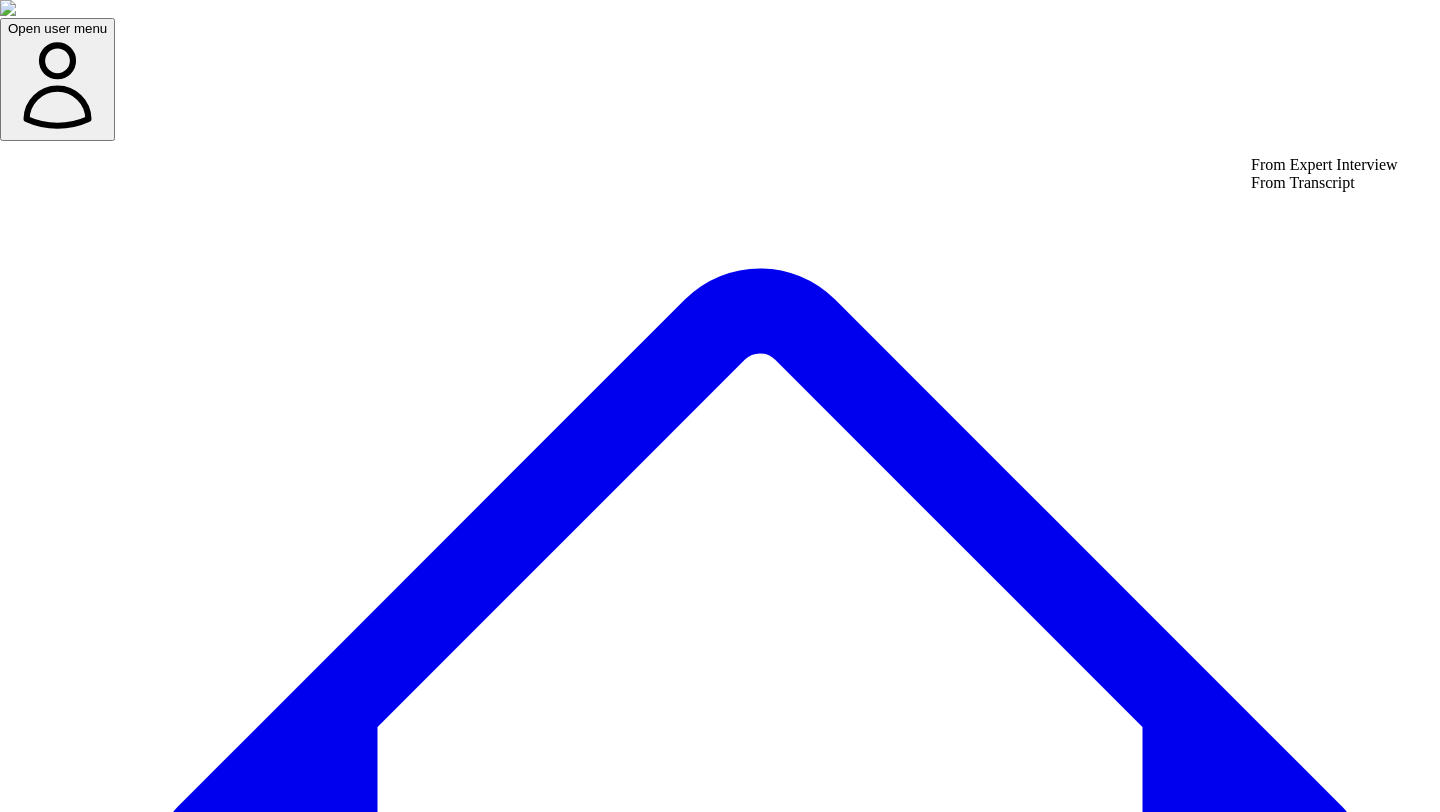 click on "From Transcript" at bounding box center [1324, 183] 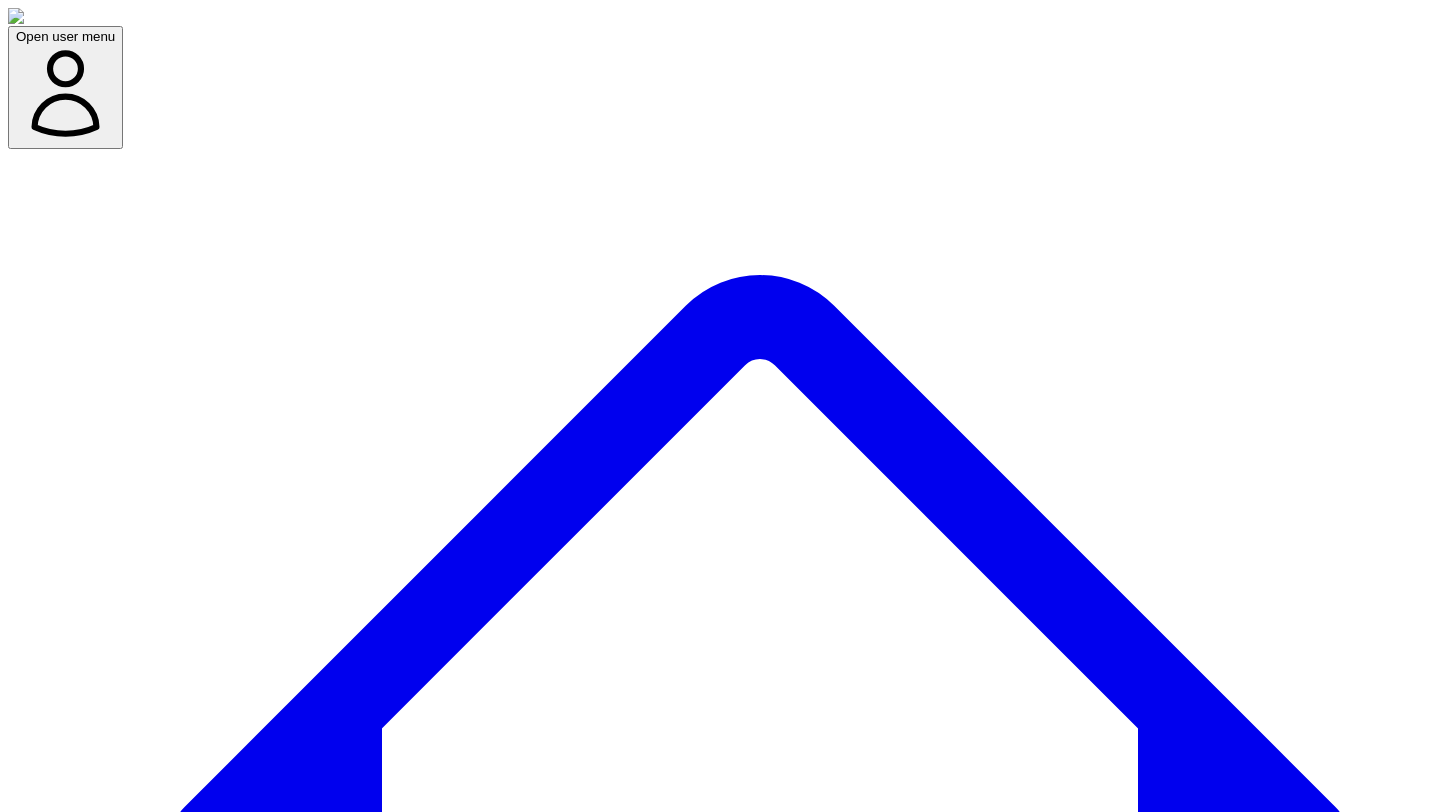 click on "Open user menu Dashboard Experts Team Premium Plan (Annual) Projects used 17  of  360 Support Demo Settings Open sidebar Open user menu Add/select experts for any project 222  SME(s) Search Add New Expert Capture insights Select Name Email Job Title Specialty Brand Website Actions [PERSON_NAME] [EMAIL_ADDRESS] GTM at Trellus Open options Edit Delete [PERSON_NAME] [EMAIL_ADDRESS][DOMAIN_NAME] Open options Edit Delete [PERSON_NAME] [PERSON_NAME][EMAIL_ADDRESS][PERSON_NAME][DOMAIN_NAME] Open options Edit Delete [PERSON_NAME] [EMAIL_ADDRESS][DOMAIN_NAME] Content & growth Open options Edit Delete [PERSON_NAME] [PERSON_NAME][EMAIL_ADDRESS][DOMAIN_NAME] AI Advisor & GTM Strategist GTM Open options Edit Delete [PERSON_NAME] [PERSON_NAME][EMAIL_ADDRESS][DOMAIN_NAME] co-founder and CRO at Sales Assembly Open options Edit Delete Seha   Okudan [EMAIL_ADDRESS][DOMAIN_NAME] GTM Strategist GTM Open options Edit Delete Fatou    Barry [EMAIL_ADDRESS][DOMAIN_NAME] Open options Edit [PERSON_NAME] [PERSON_NAME][EMAIL_ADDRESS][DOMAIN_NAME] CEO LinkedIn coach Open options Edit [PERSON_NAME]   [PERSON_NAME] [PERSON_NAME][EMAIL_ADDRESS][DOMAIN_NAME]" at bounding box center [720, 20329] 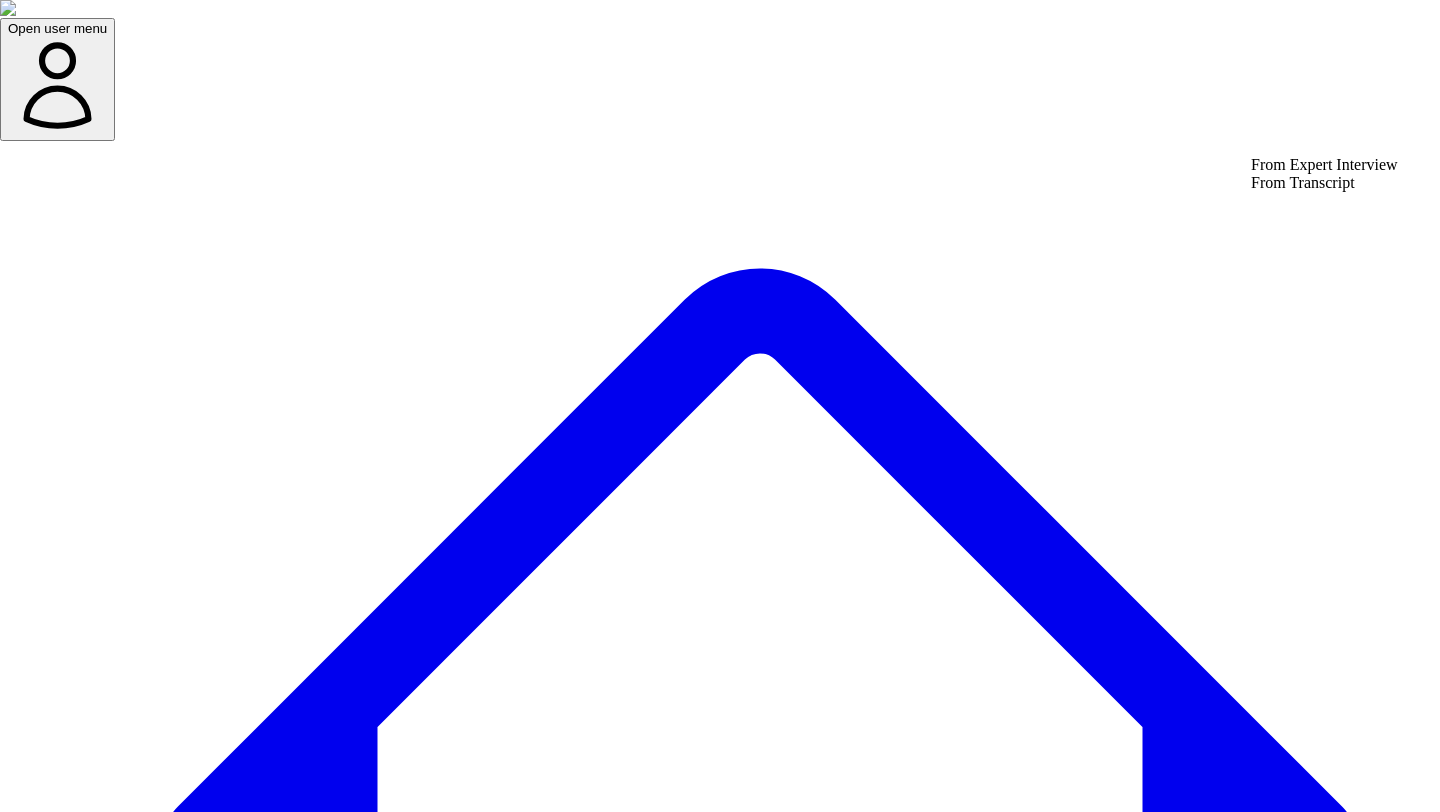 click on "From Transcript" at bounding box center (1324, 183) 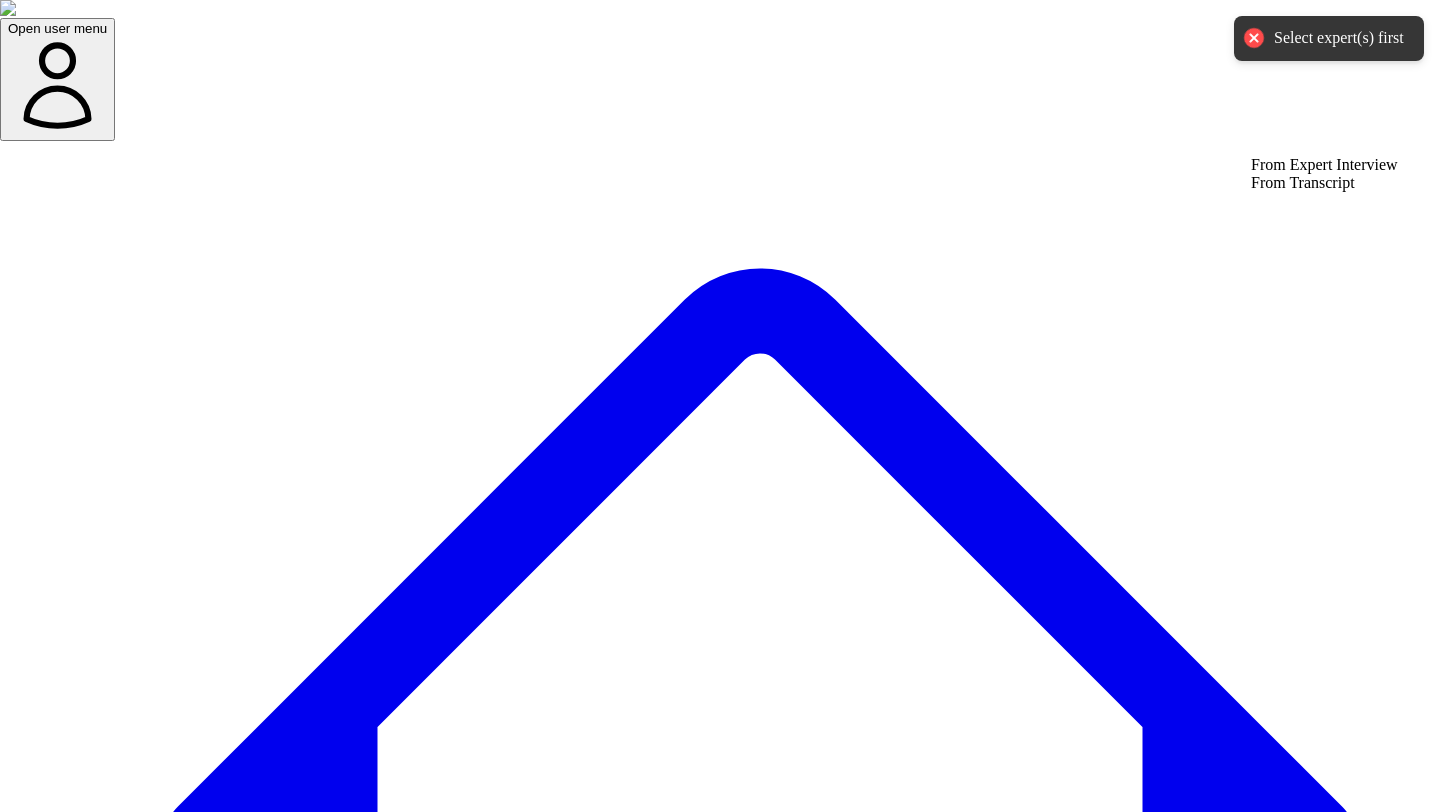 click on "Open user menu Dashboard Experts Team Premium Plan (Annual) Projects used 17  of  360 Support Demo Settings Open sidebar Open user menu Add/select experts for any project 222  SME(s) Search Add New Expert Capture insights Select Name Email Job Title Specialty Brand Website Actions [PERSON_NAME] [EMAIL_ADDRESS] GTM at Trellus Open options Edit Delete [PERSON_NAME] [EMAIL_ADDRESS][DOMAIN_NAME] Open options Edit Delete [PERSON_NAME] [PERSON_NAME][EMAIL_ADDRESS][PERSON_NAME][DOMAIN_NAME] Open options Edit Delete [PERSON_NAME] [EMAIL_ADDRESS][DOMAIN_NAME] Content & growth Open options Edit Delete [PERSON_NAME] [PERSON_NAME][EMAIL_ADDRESS][DOMAIN_NAME] AI Advisor & GTM Strategist GTM Open options Edit Delete [PERSON_NAME] [PERSON_NAME][EMAIL_ADDRESS][DOMAIN_NAME] co-founder and CRO at Sales Assembly Open options Edit Delete Seha   Okudan [EMAIL_ADDRESS][DOMAIN_NAME] GTM Strategist GTM Open options Edit Delete Fatou    Barry [EMAIL_ADDRESS][DOMAIN_NAME] Open options Edit [PERSON_NAME] [PERSON_NAME][EMAIL_ADDRESS][DOMAIN_NAME] CEO LinkedIn coach Open options Edit [PERSON_NAME]   [PERSON_NAME] [PERSON_NAME][EMAIL_ADDRESS][DOMAIN_NAME]" at bounding box center (720, 20434) 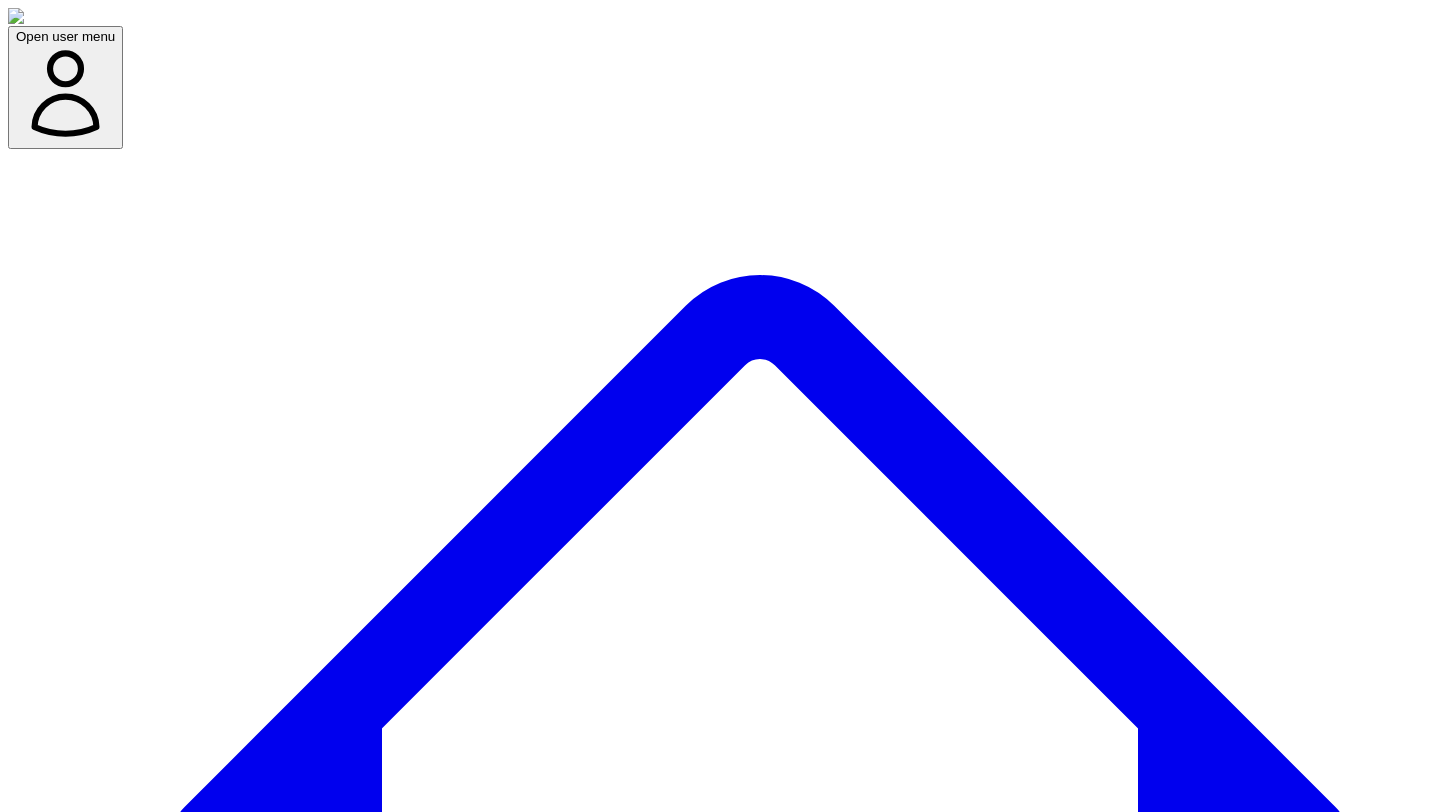 click on "Open user menu Dashboard Experts Team Premium Plan (Annual) Projects used 17  of  360 Support Demo Settings Open sidebar Open user menu Add/select experts for any project 222  SME(s) Search Add New Expert Capture insights Select Name Email Job Title Specialty Brand Website Actions [PERSON_NAME] [EMAIL_ADDRESS] GTM at Trellus Open options Edit Delete [PERSON_NAME] [EMAIL_ADDRESS][DOMAIN_NAME] Open options Edit Delete [PERSON_NAME] [PERSON_NAME][EMAIL_ADDRESS][PERSON_NAME][DOMAIN_NAME] Open options Edit Delete [PERSON_NAME] [EMAIL_ADDRESS][DOMAIN_NAME] Content & growth Open options Edit Delete [PERSON_NAME] [PERSON_NAME][EMAIL_ADDRESS][DOMAIN_NAME] AI Advisor & GTM Strategist GTM Open options Edit Delete [PERSON_NAME] [PERSON_NAME][EMAIL_ADDRESS][DOMAIN_NAME] co-founder and CRO at Sales Assembly Open options Edit Delete Seha   Okudan [EMAIL_ADDRESS][DOMAIN_NAME] GTM Strategist GTM Open options Edit Delete Fatou    Barry [EMAIL_ADDRESS][DOMAIN_NAME] Open options Edit [PERSON_NAME] [PERSON_NAME][EMAIL_ADDRESS][DOMAIN_NAME] CEO LinkedIn coach Open options Edit [PERSON_NAME]   [PERSON_NAME] [PERSON_NAME][EMAIL_ADDRESS][DOMAIN_NAME]" at bounding box center [720, 20329] 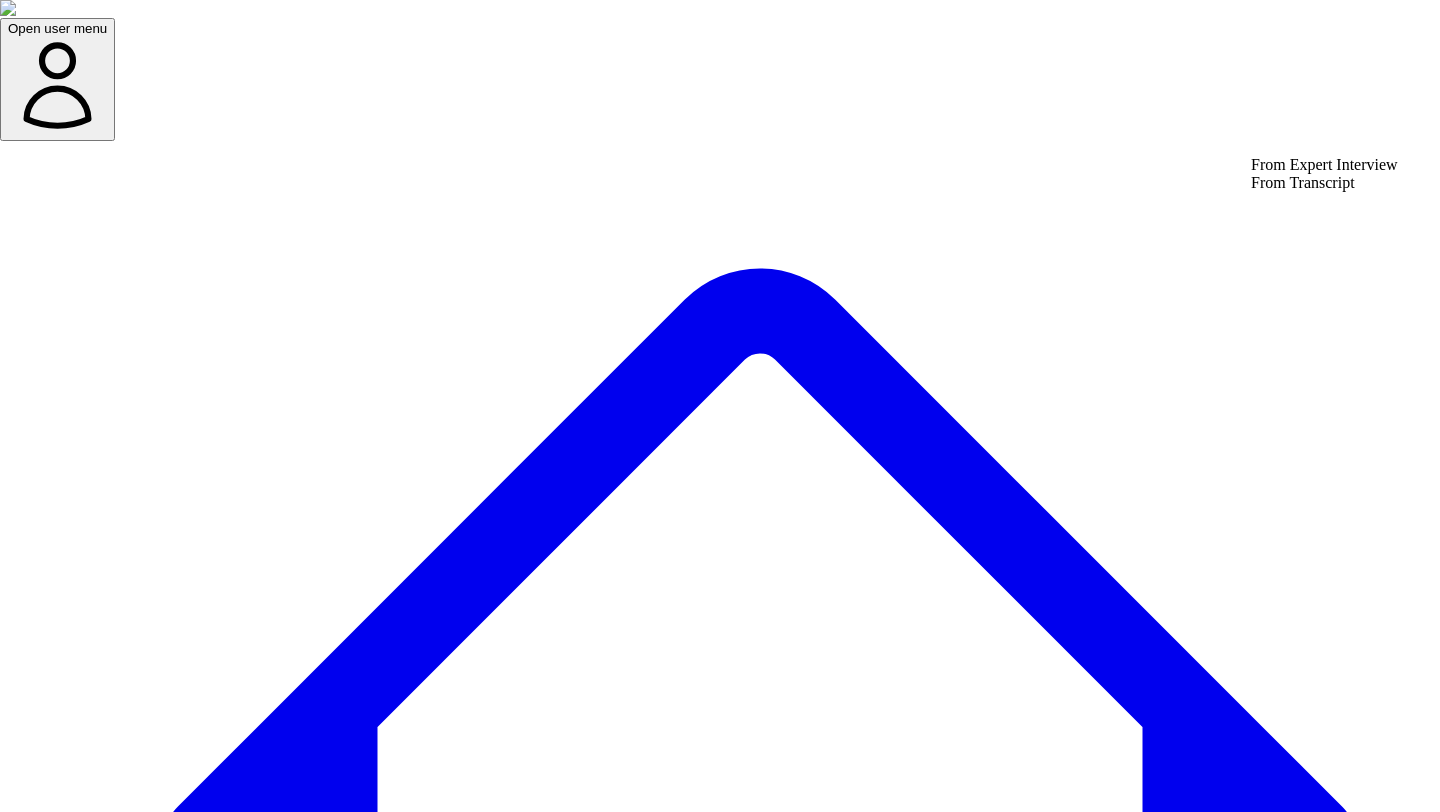 click on "From Transcript" at bounding box center [1324, 183] 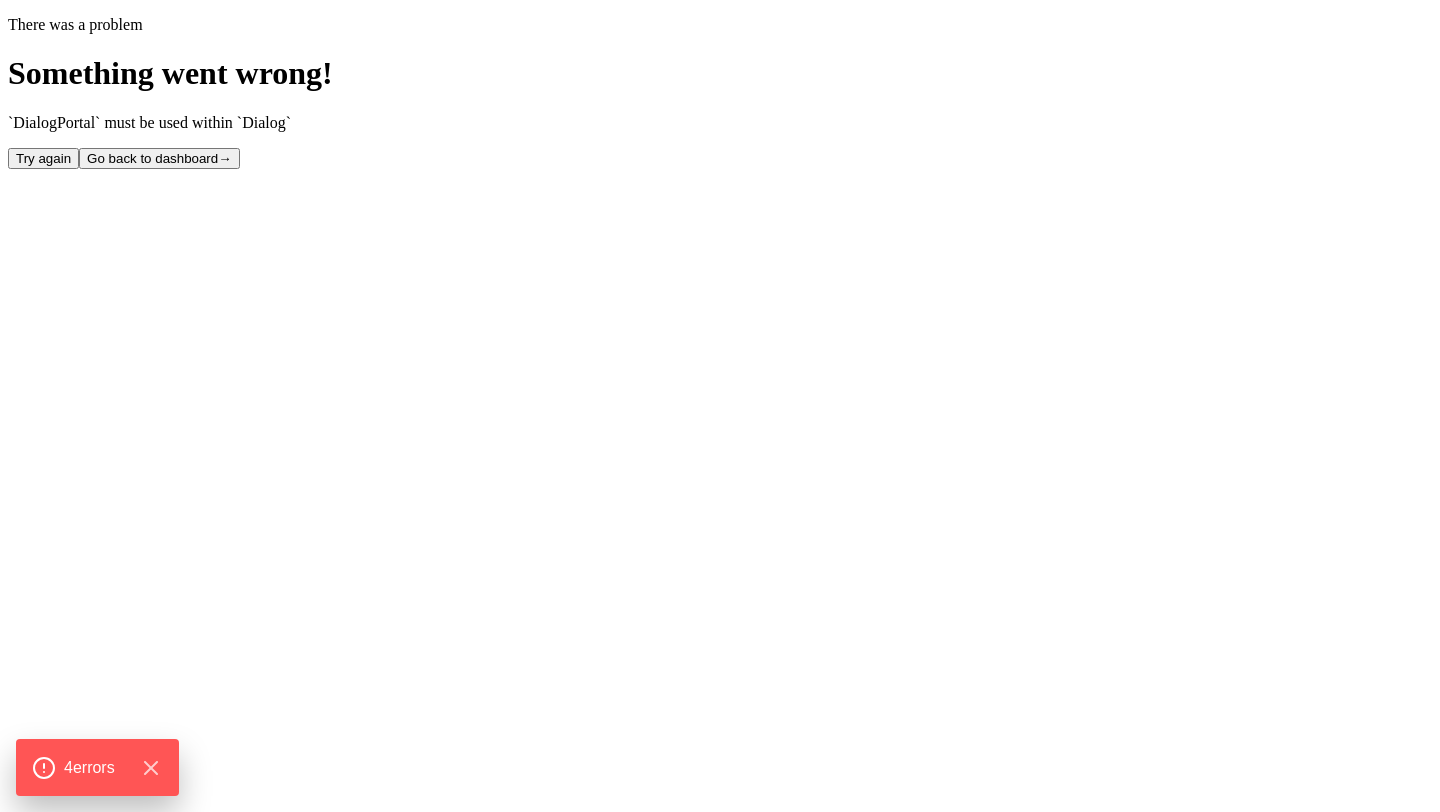 click on "Try again" at bounding box center [43, 158] 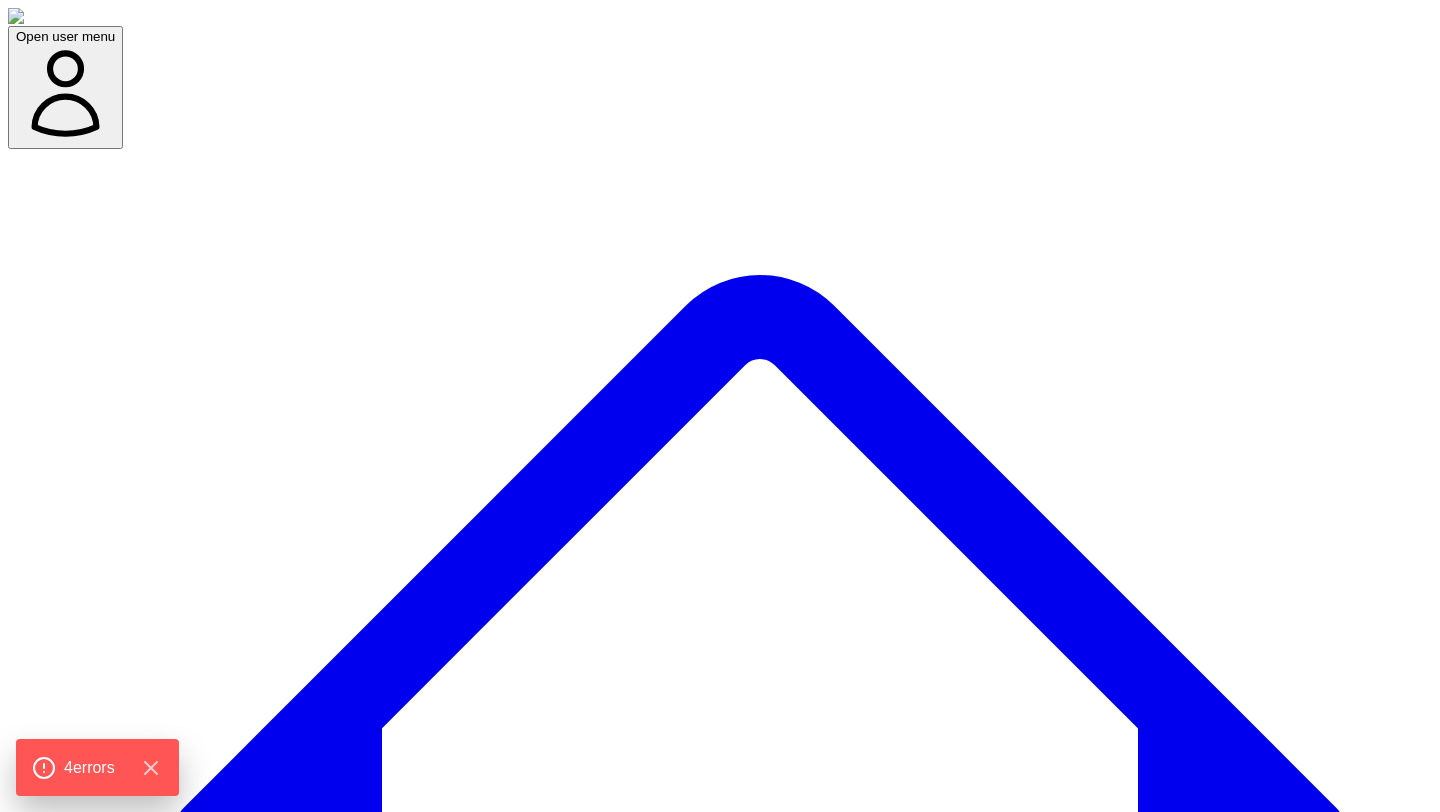click on "Open user menu Dashboard Experts Team Premium Plan (Annual) Projects used 17  of  360 Support Demo Settings Open sidebar Open user menu Add/select experts for any project 222  SME(s) Search Add New Expert Capture insights Select Name Email Job Title Specialty Brand Website Actions [PERSON_NAME] [EMAIL_ADDRESS] GTM at Trellus Open options Edit Delete [PERSON_NAME] [EMAIL_ADDRESS][DOMAIN_NAME] Open options Edit Delete [PERSON_NAME] [PERSON_NAME][EMAIL_ADDRESS][PERSON_NAME][DOMAIN_NAME] Open options Edit Delete [PERSON_NAME] [EMAIL_ADDRESS][DOMAIN_NAME] Content & growth Open options Edit Delete [PERSON_NAME] [PERSON_NAME][EMAIL_ADDRESS][DOMAIN_NAME] AI Advisor & GTM Strategist GTM Open options Edit Delete [PERSON_NAME] [PERSON_NAME][EMAIL_ADDRESS][DOMAIN_NAME] co-founder and CRO at Sales Assembly Open options Edit Delete Seha   Okudan [EMAIL_ADDRESS][DOMAIN_NAME] GTM Strategist GTM Open options Edit Delete Fatou    Barry [EMAIL_ADDRESS][DOMAIN_NAME] Open options Edit [PERSON_NAME] [PERSON_NAME][EMAIL_ADDRESS][DOMAIN_NAME] CEO LinkedIn coach Open options Edit [PERSON_NAME]   [PERSON_NAME] [PERSON_NAME][EMAIL_ADDRESS][DOMAIN_NAME]" at bounding box center (720, 20329) 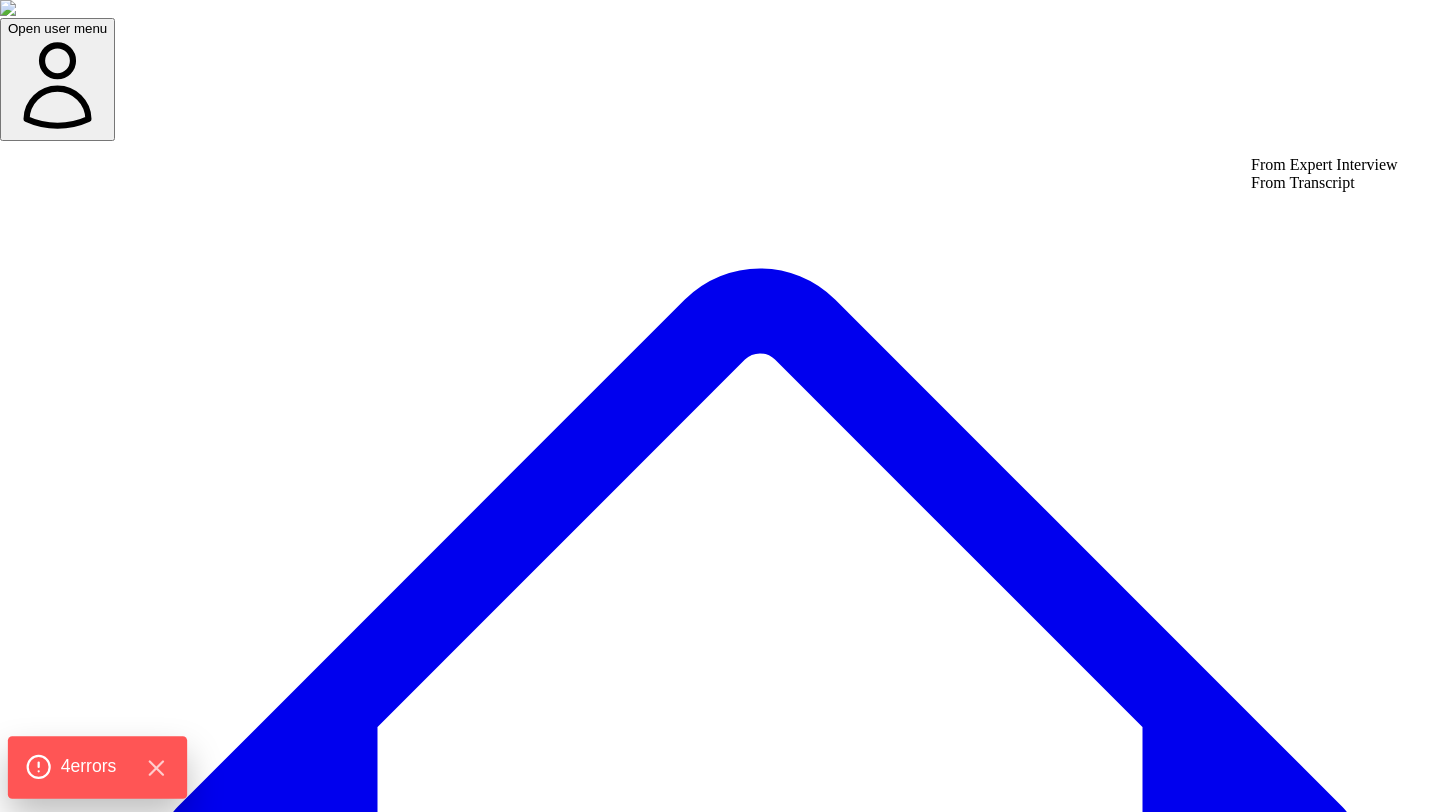 click 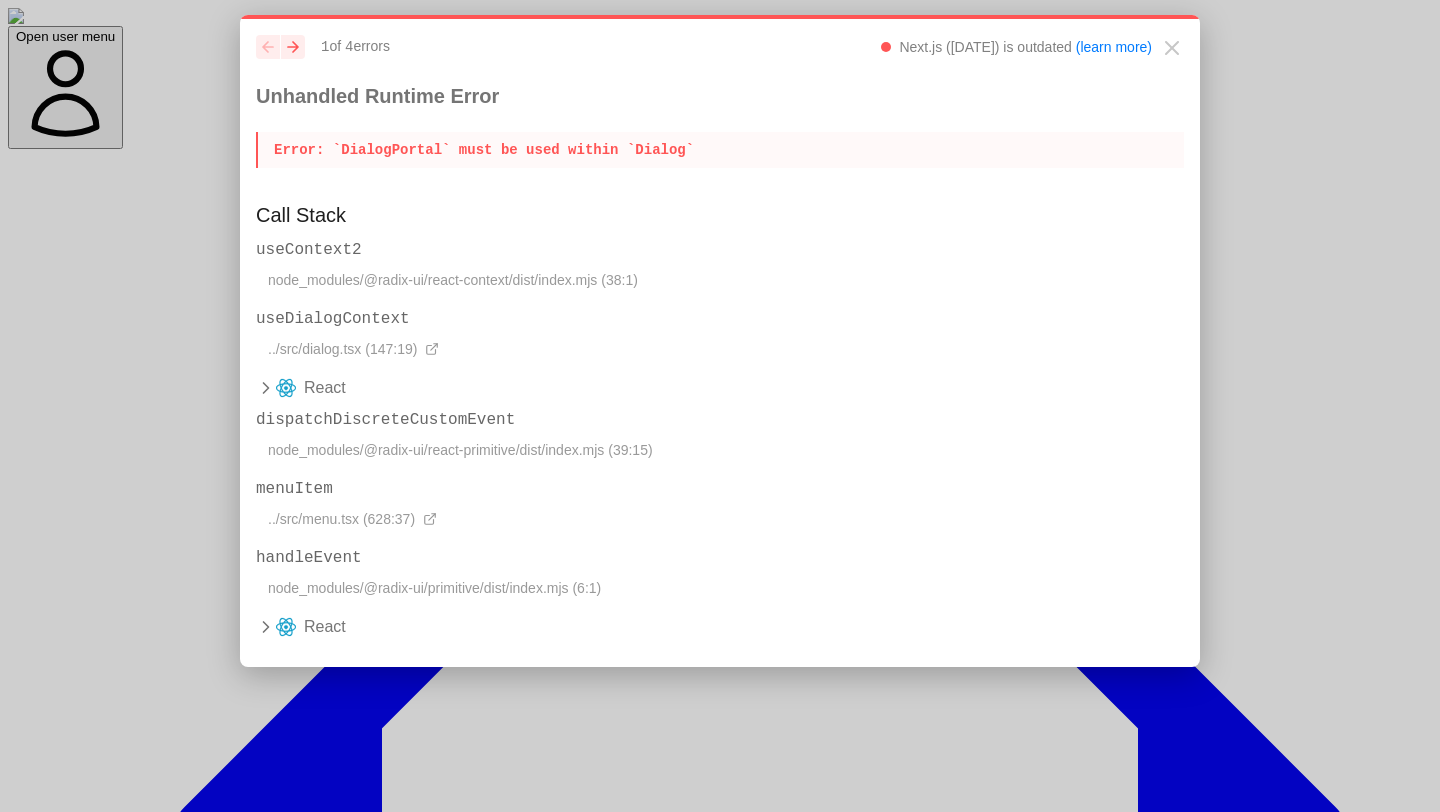 type 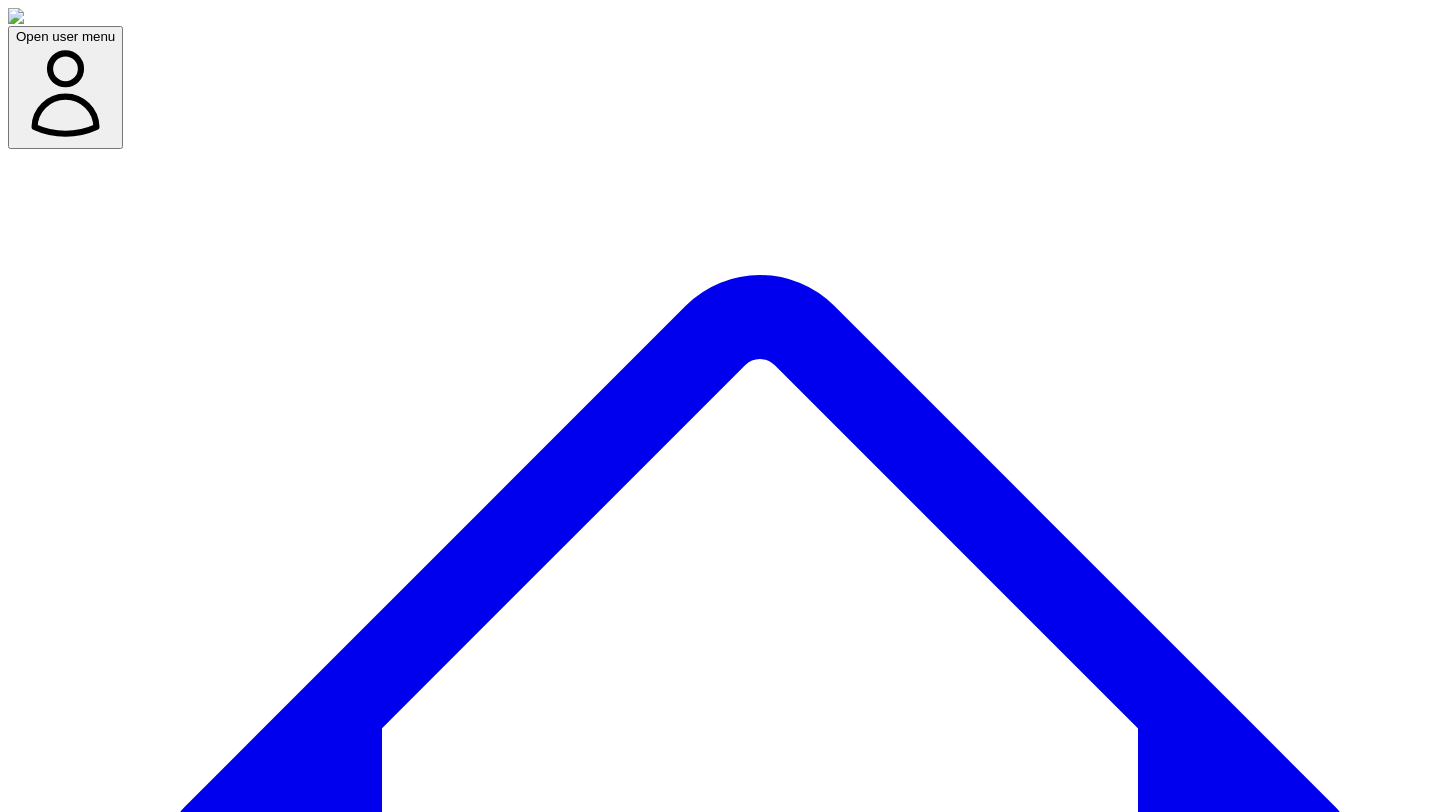 click on "Open user menu Dashboard Experts Team Premium Plan (Annual) Projects used 17  of  360 Support Demo Settings Open sidebar Open user menu Add/select experts for any project 222  SME(s) Search Add New Expert Capture insights Select Name Email Job Title Specialty Brand Website Actions [PERSON_NAME] [EMAIL_ADDRESS] GTM at Trellus Open options Edit Delete [PERSON_NAME] [EMAIL_ADDRESS][DOMAIN_NAME] Open options Edit Delete [PERSON_NAME] [PERSON_NAME][EMAIL_ADDRESS][PERSON_NAME][DOMAIN_NAME] Open options Edit Delete [PERSON_NAME] [EMAIL_ADDRESS][DOMAIN_NAME] Content & growth Open options Edit Delete [PERSON_NAME] [PERSON_NAME][EMAIL_ADDRESS][DOMAIN_NAME] AI Advisor & GTM Strategist GTM Open options Edit Delete [PERSON_NAME] [PERSON_NAME][EMAIL_ADDRESS][DOMAIN_NAME] co-founder and CRO at Sales Assembly Open options Edit Delete Seha   Okudan [EMAIL_ADDRESS][DOMAIN_NAME] GTM Strategist GTM Open options Edit Delete Fatou    Barry [EMAIL_ADDRESS][DOMAIN_NAME] Open options Edit [PERSON_NAME] [PERSON_NAME][EMAIL_ADDRESS][DOMAIN_NAME] CEO LinkedIn coach Open options Edit [PERSON_NAME]   [PERSON_NAME] [PERSON_NAME][EMAIL_ADDRESS][DOMAIN_NAME]" at bounding box center (720, 20329) 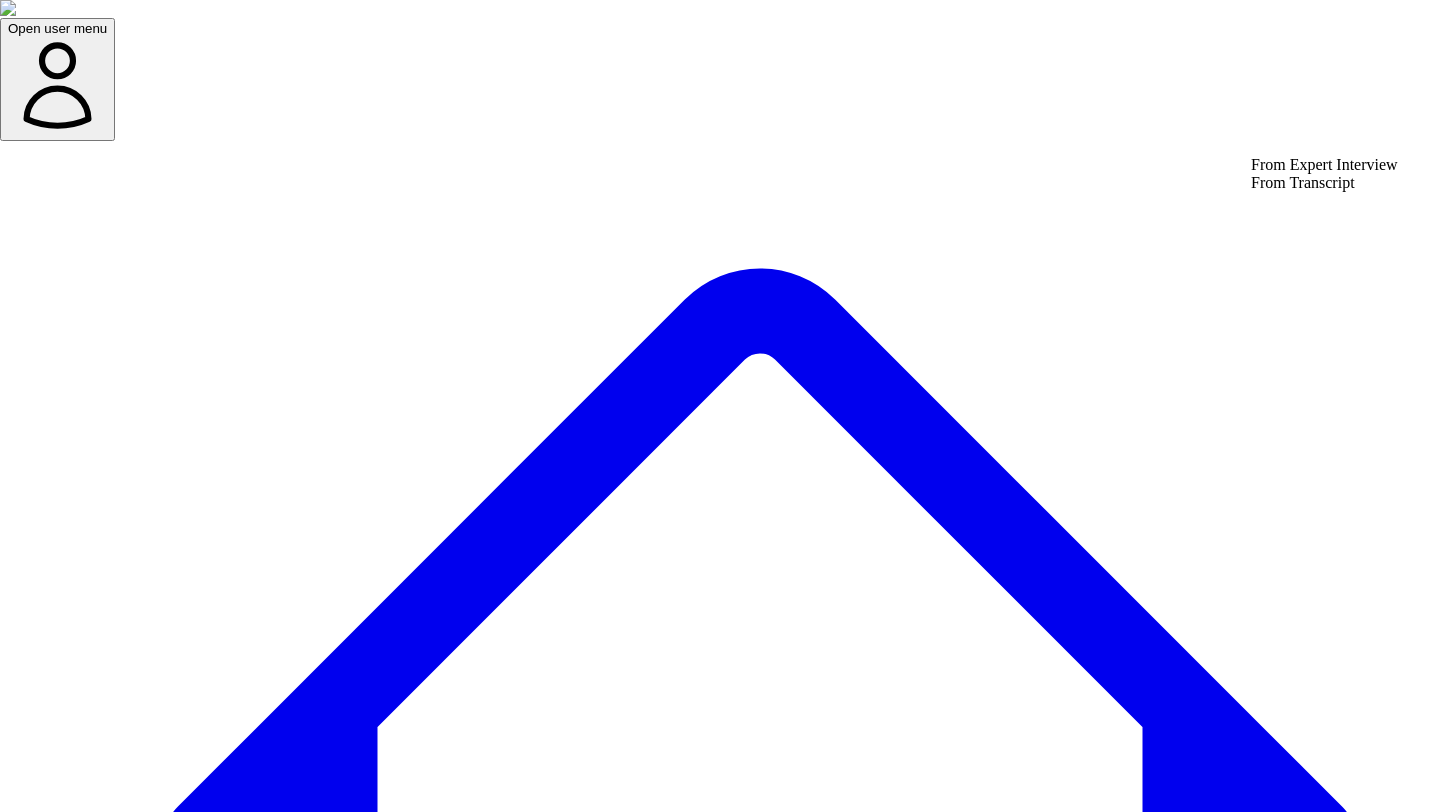 click on "From Transcript" at bounding box center [1324, 183] 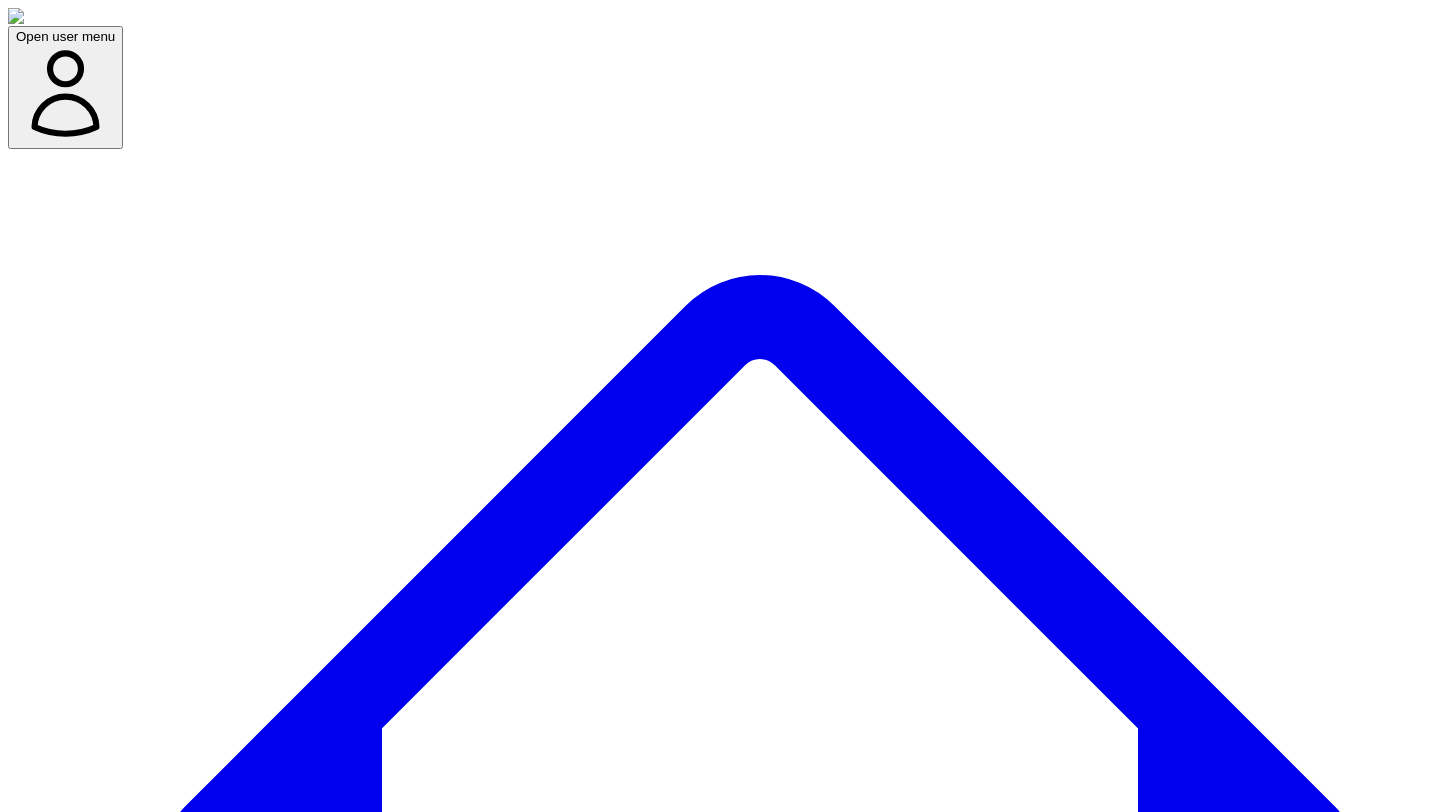select on "**********" 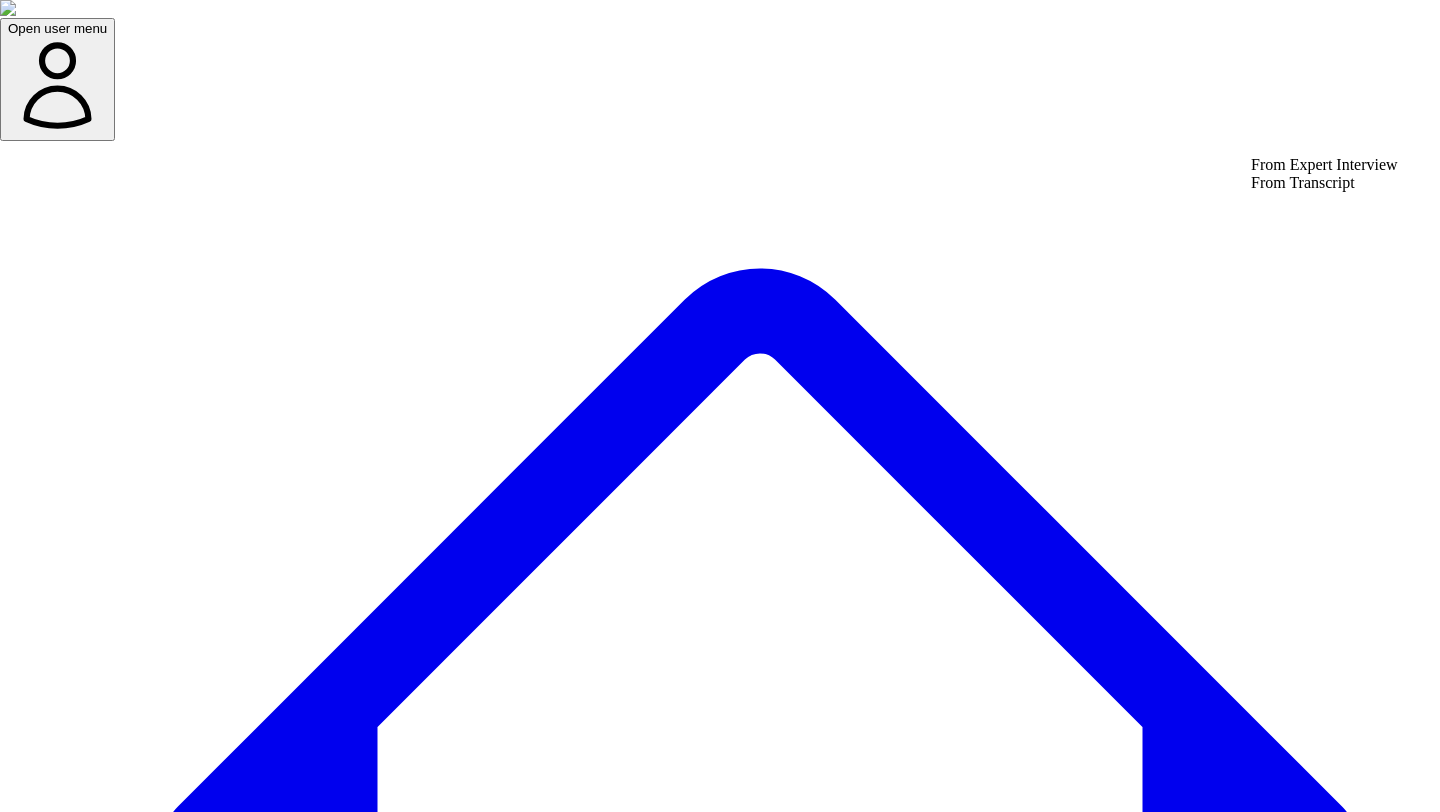 select on "**********" 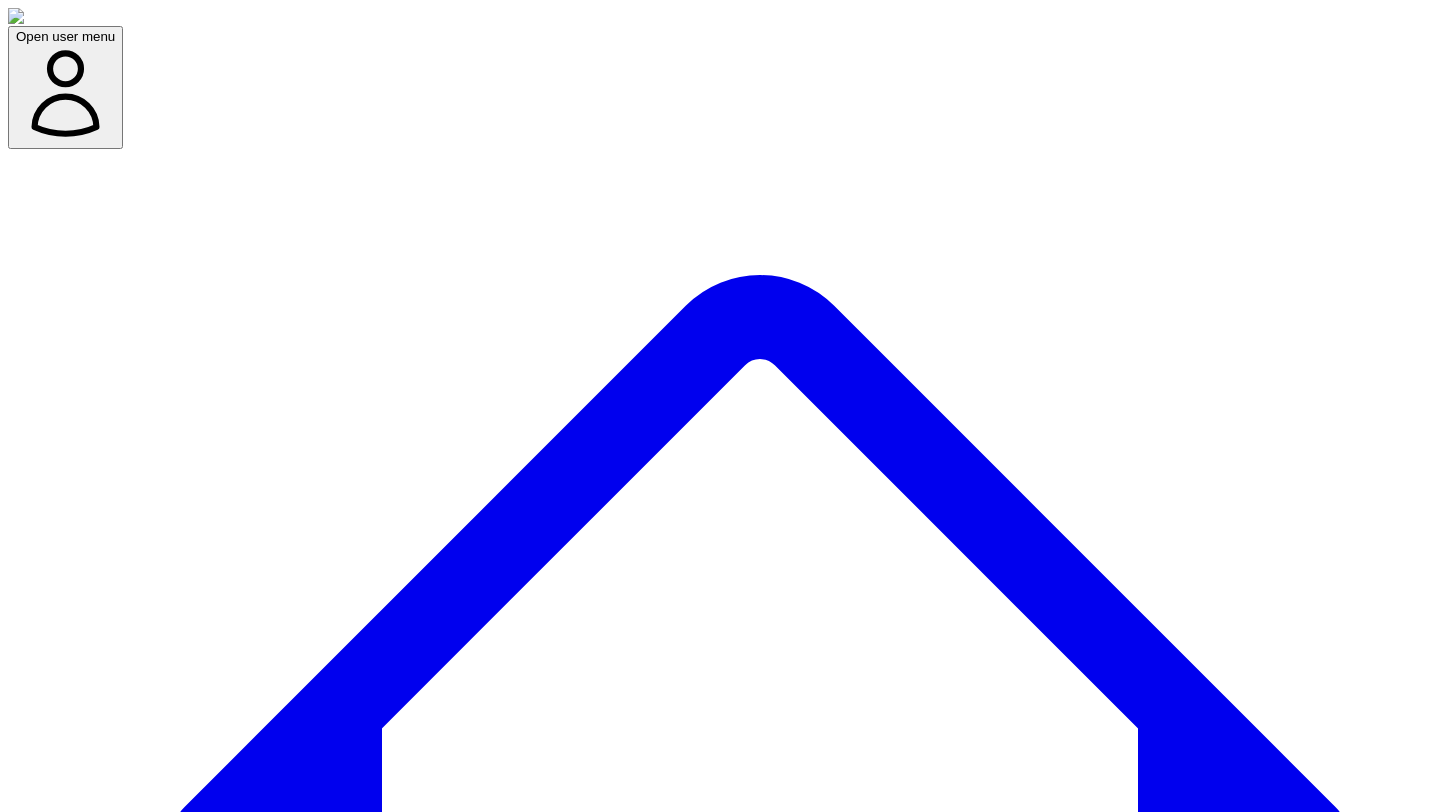 click on "**********" at bounding box center (86, 40739) 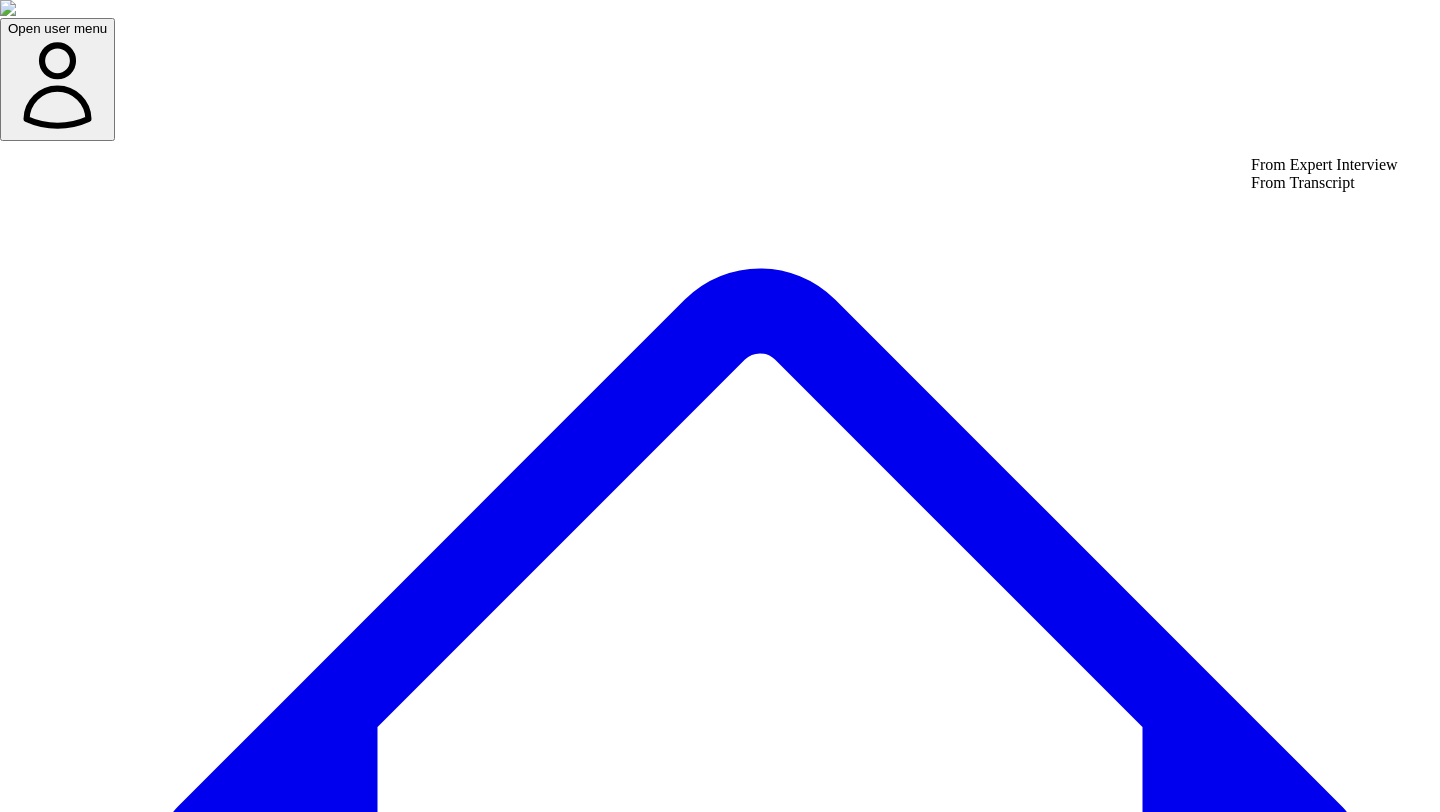 click on "From Transcript" at bounding box center [1324, 183] 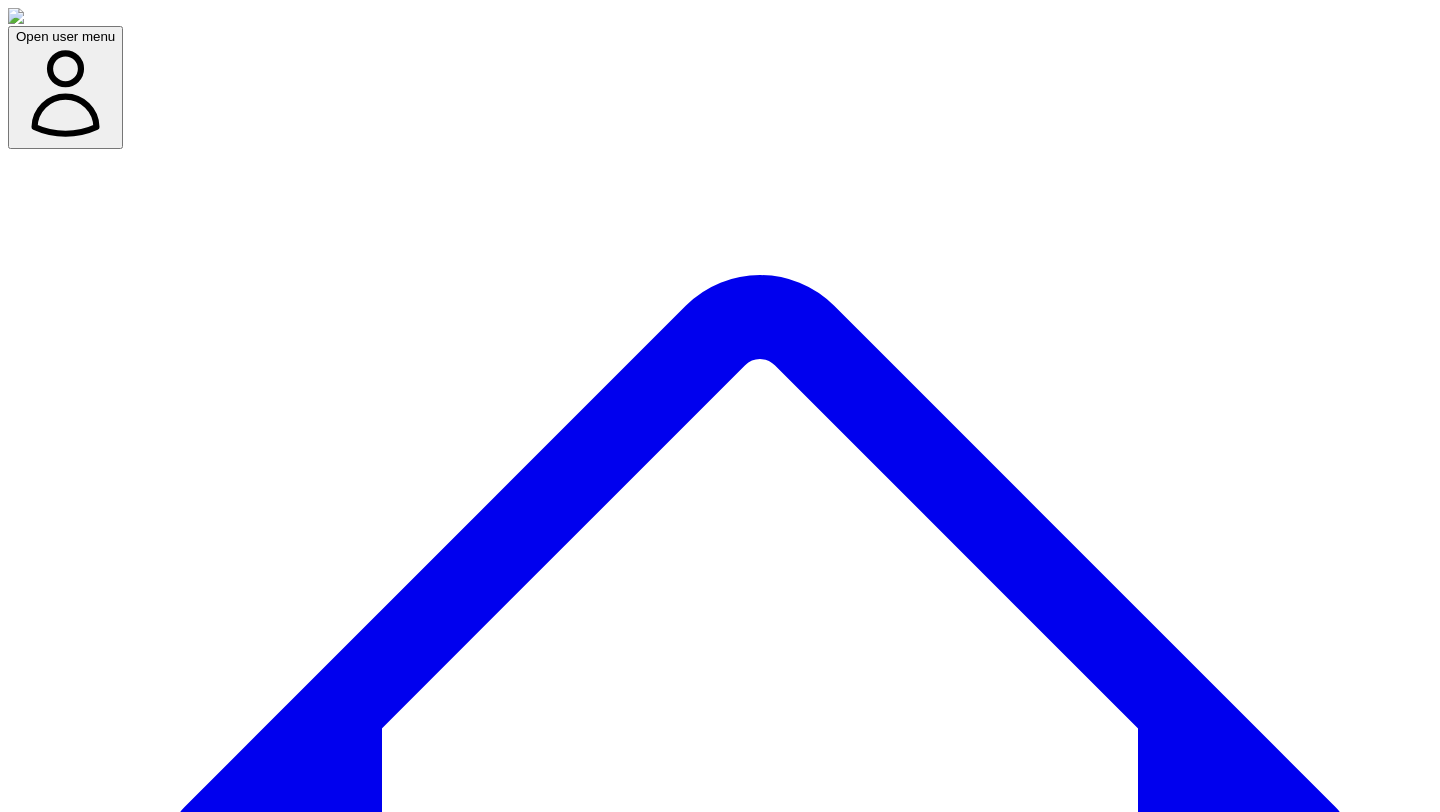 click on "**********" at bounding box center (720, 40793) 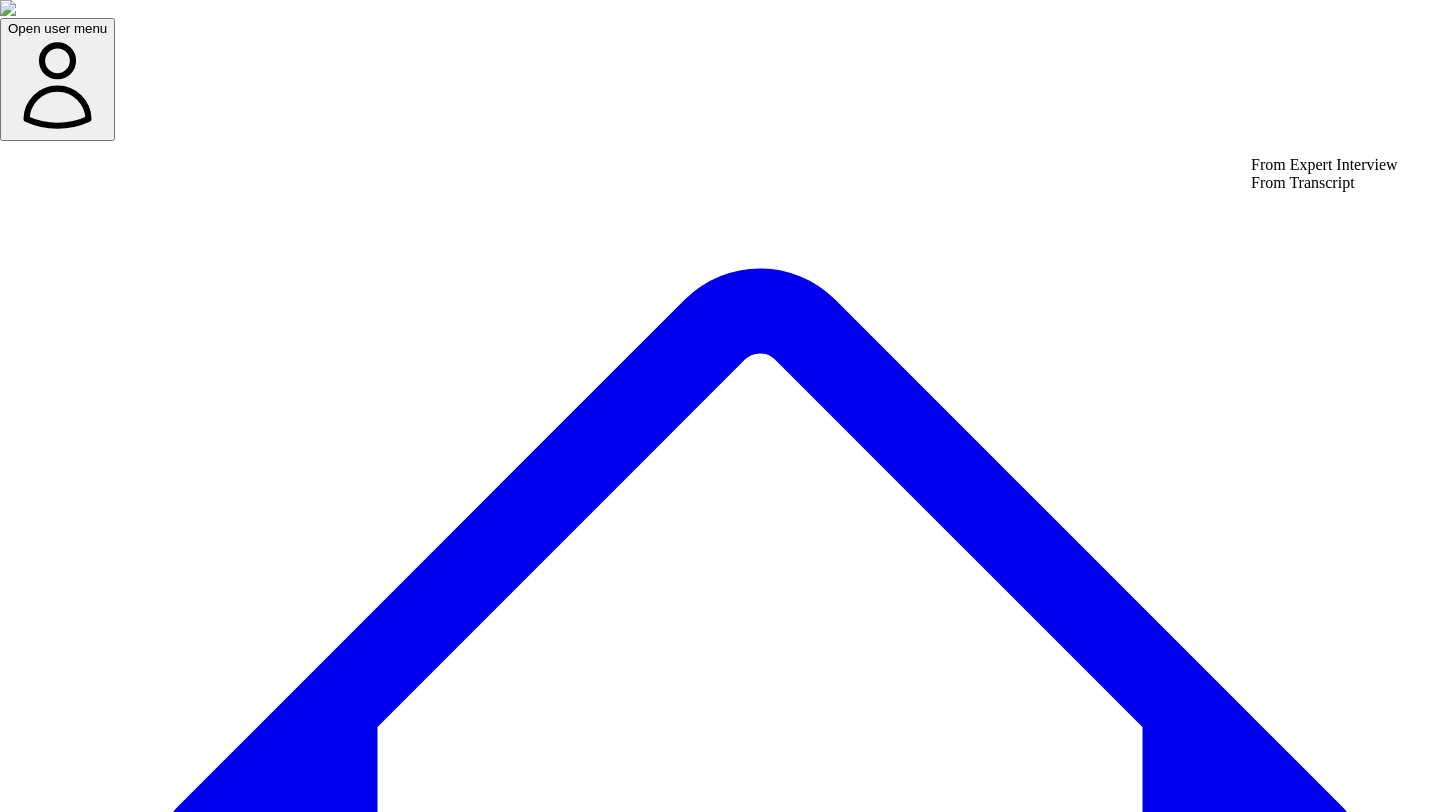 click on "From Transcript" at bounding box center (1324, 183) 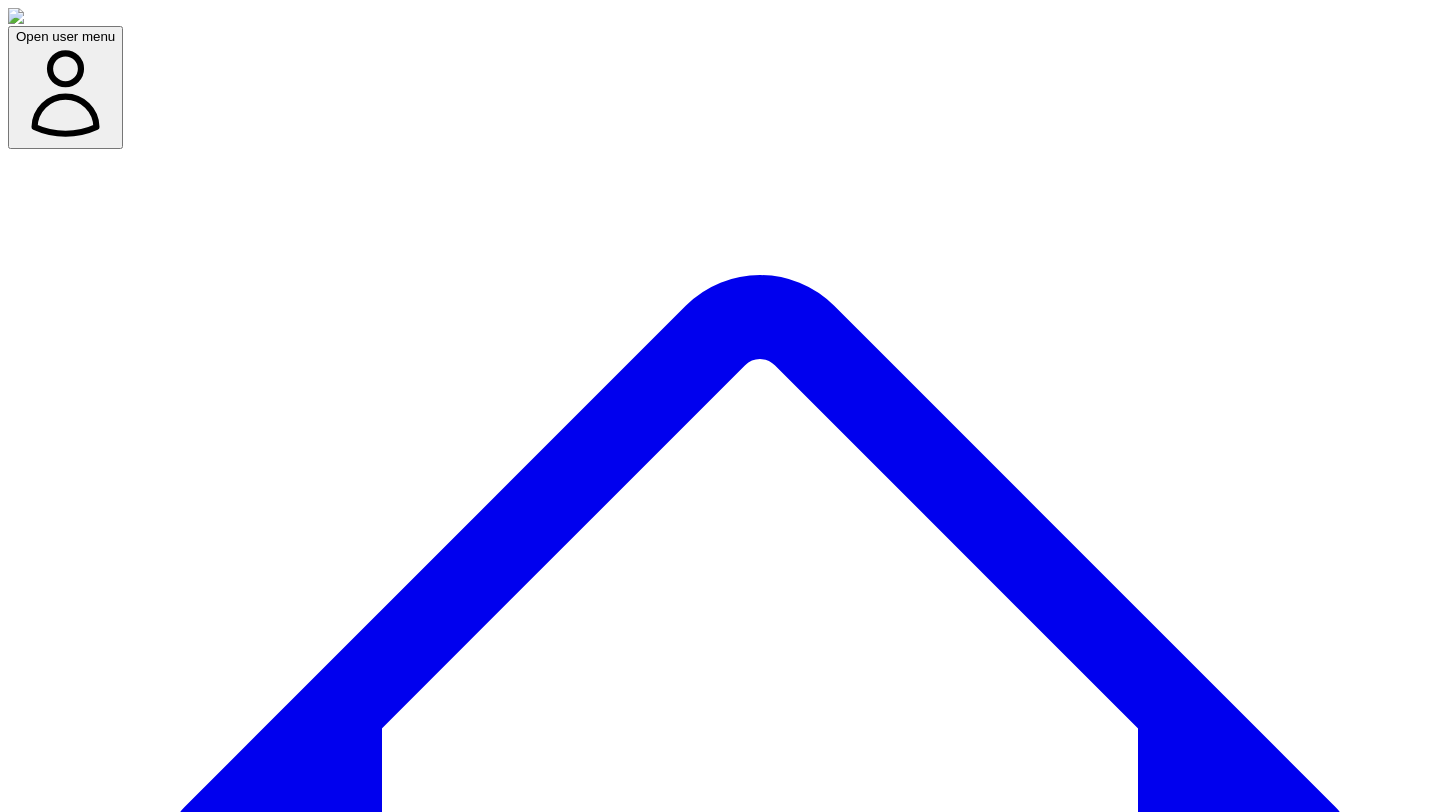 type 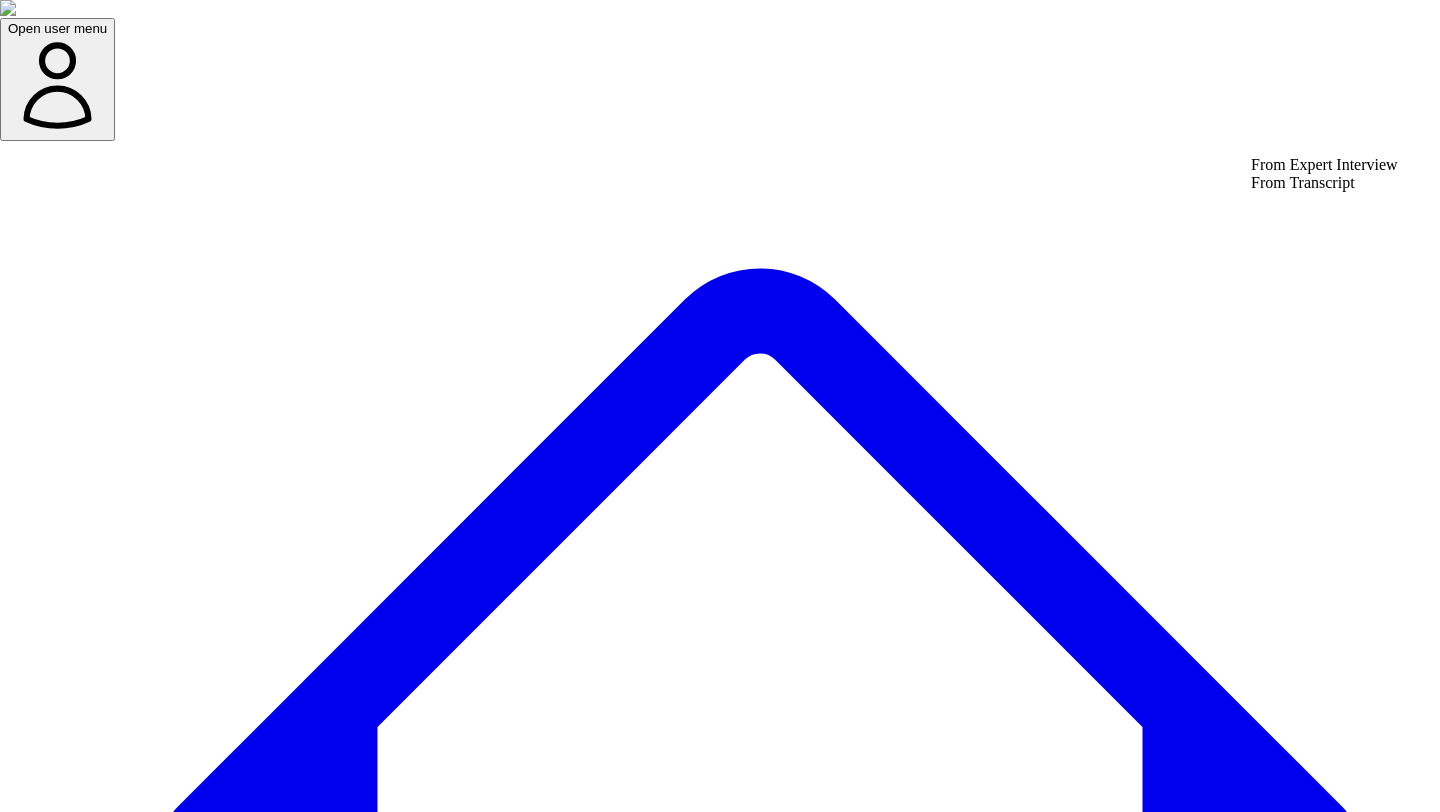 click on "From Transcript" at bounding box center [1324, 183] 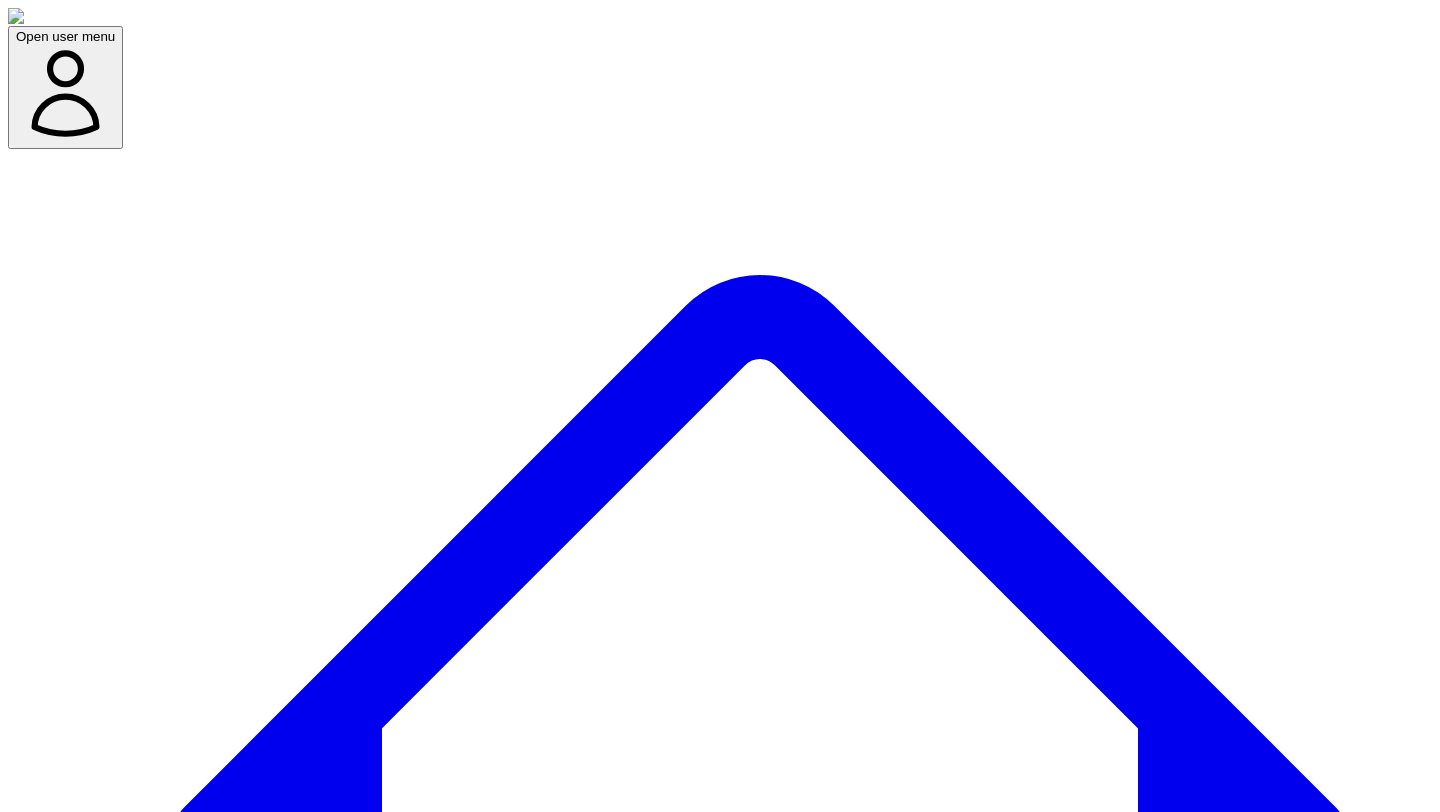 scroll, scrollTop: 0, scrollLeft: 0, axis: both 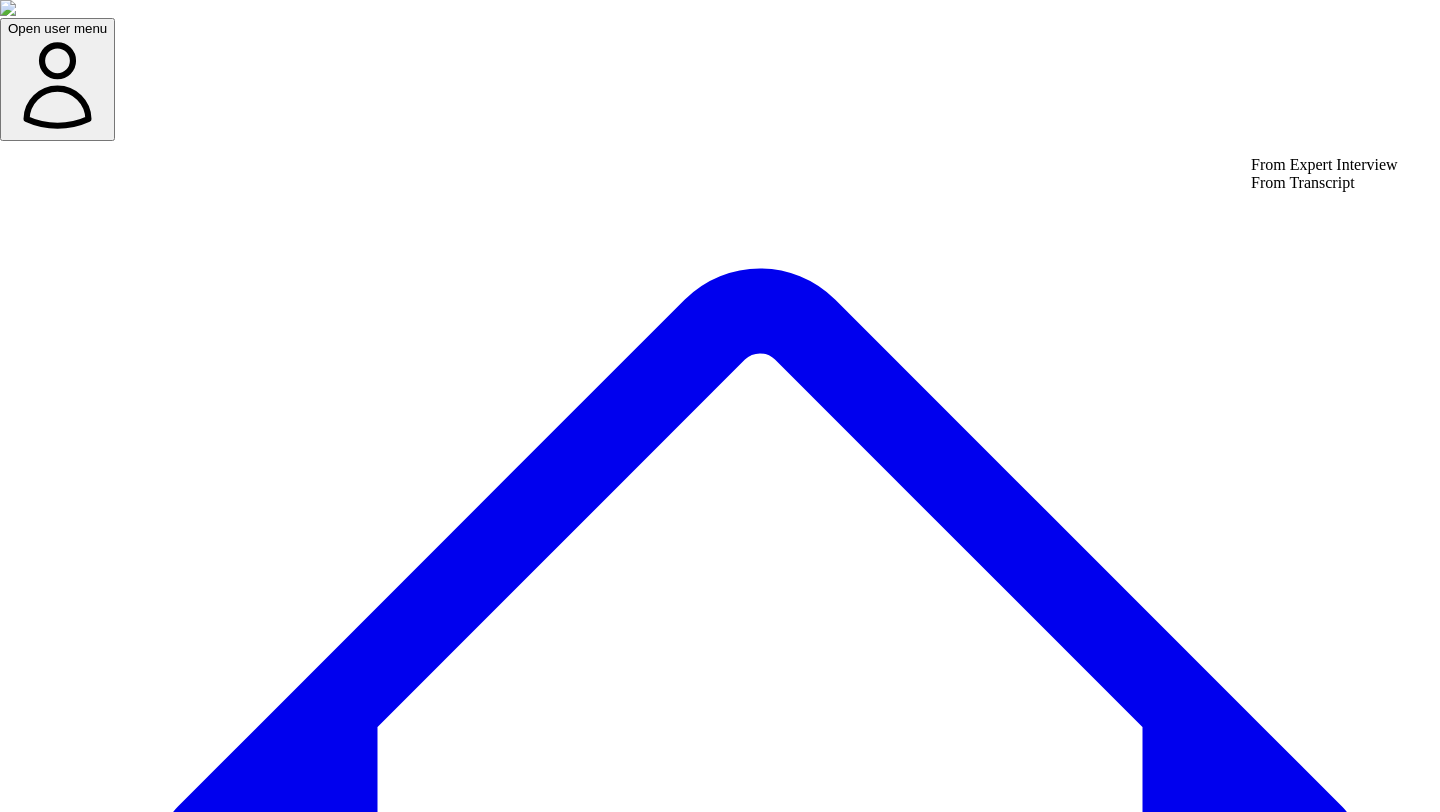click on "From Transcript" at bounding box center [1324, 183] 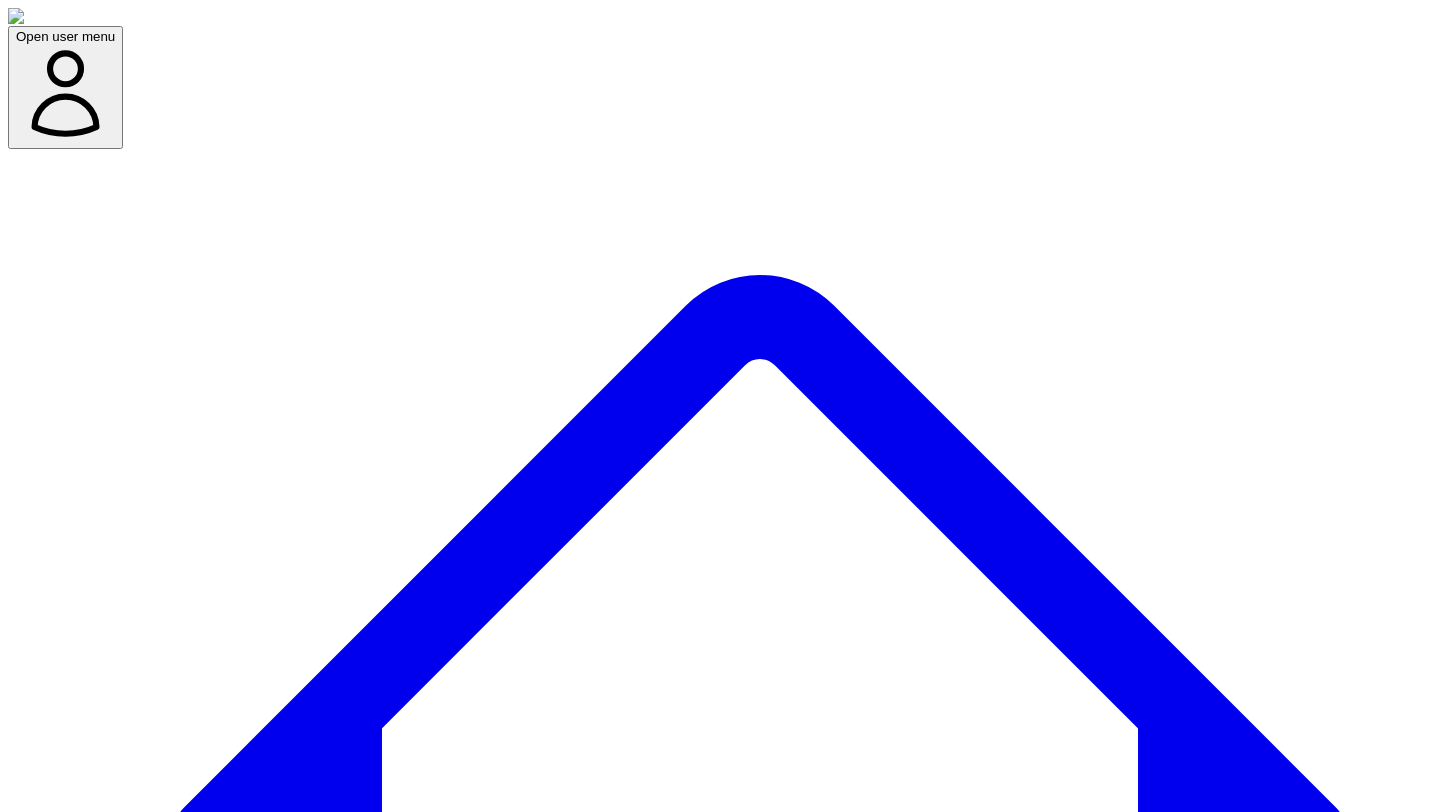 click on "Paste Transcript" at bounding box center (64, 40894) 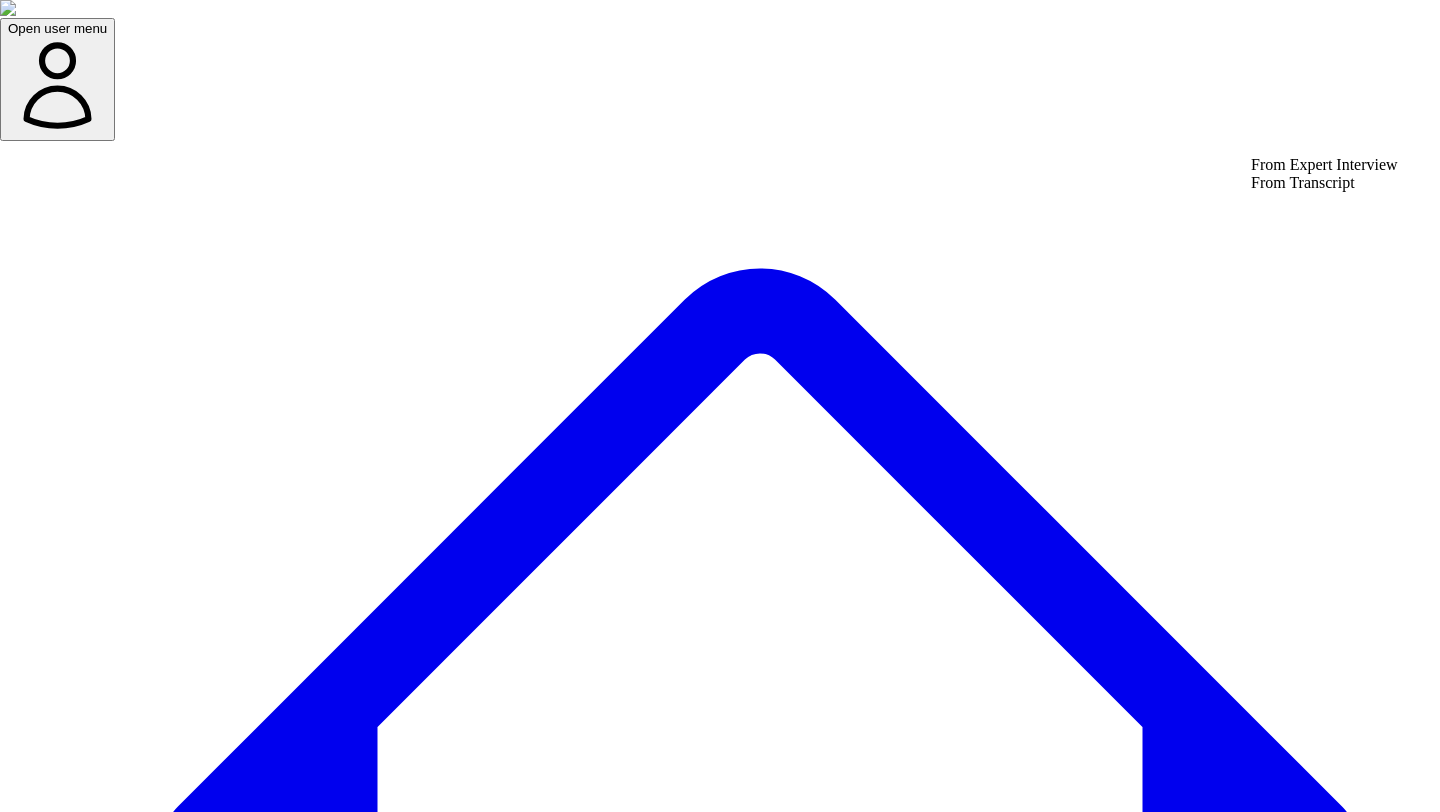 click on "From Transcript" at bounding box center [1324, 183] 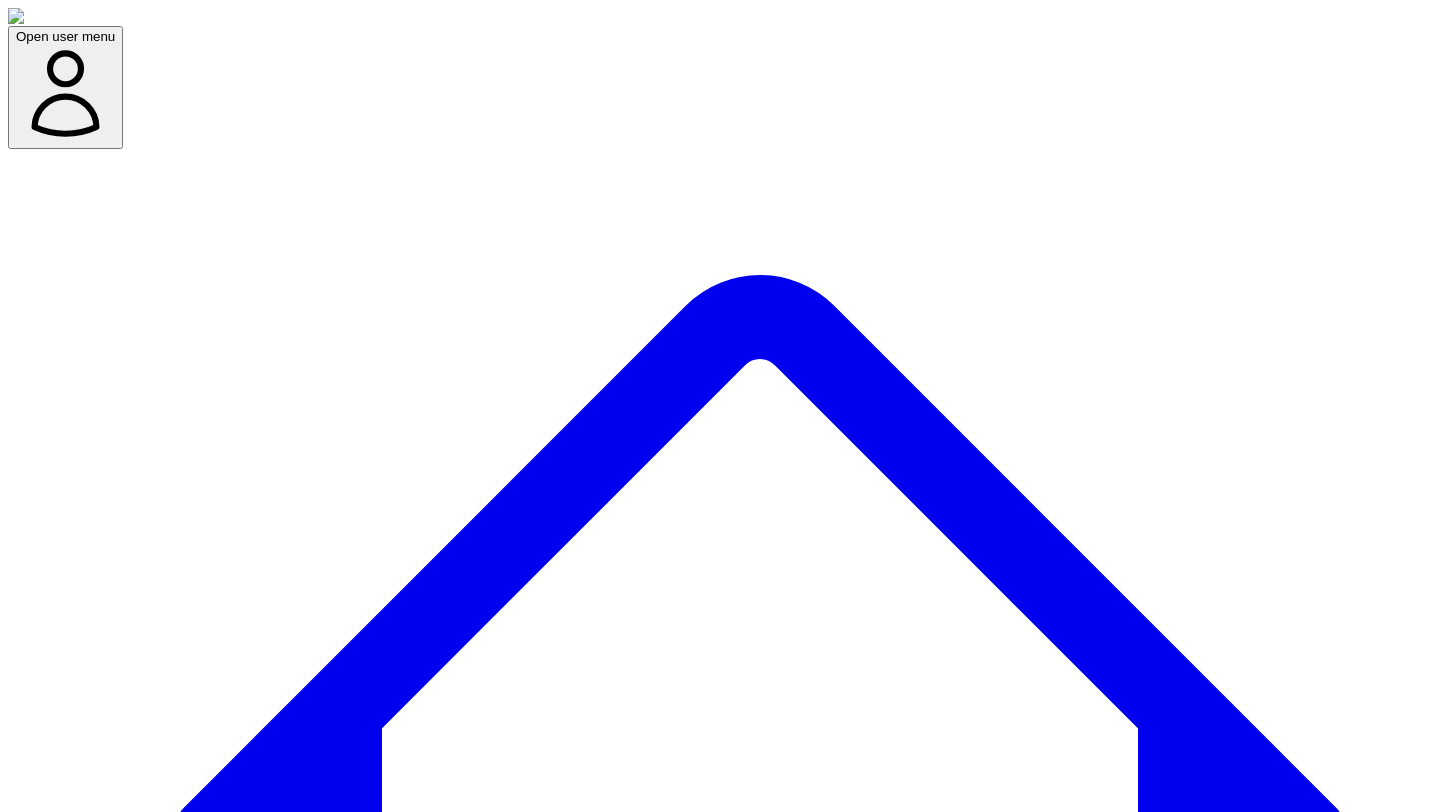 type 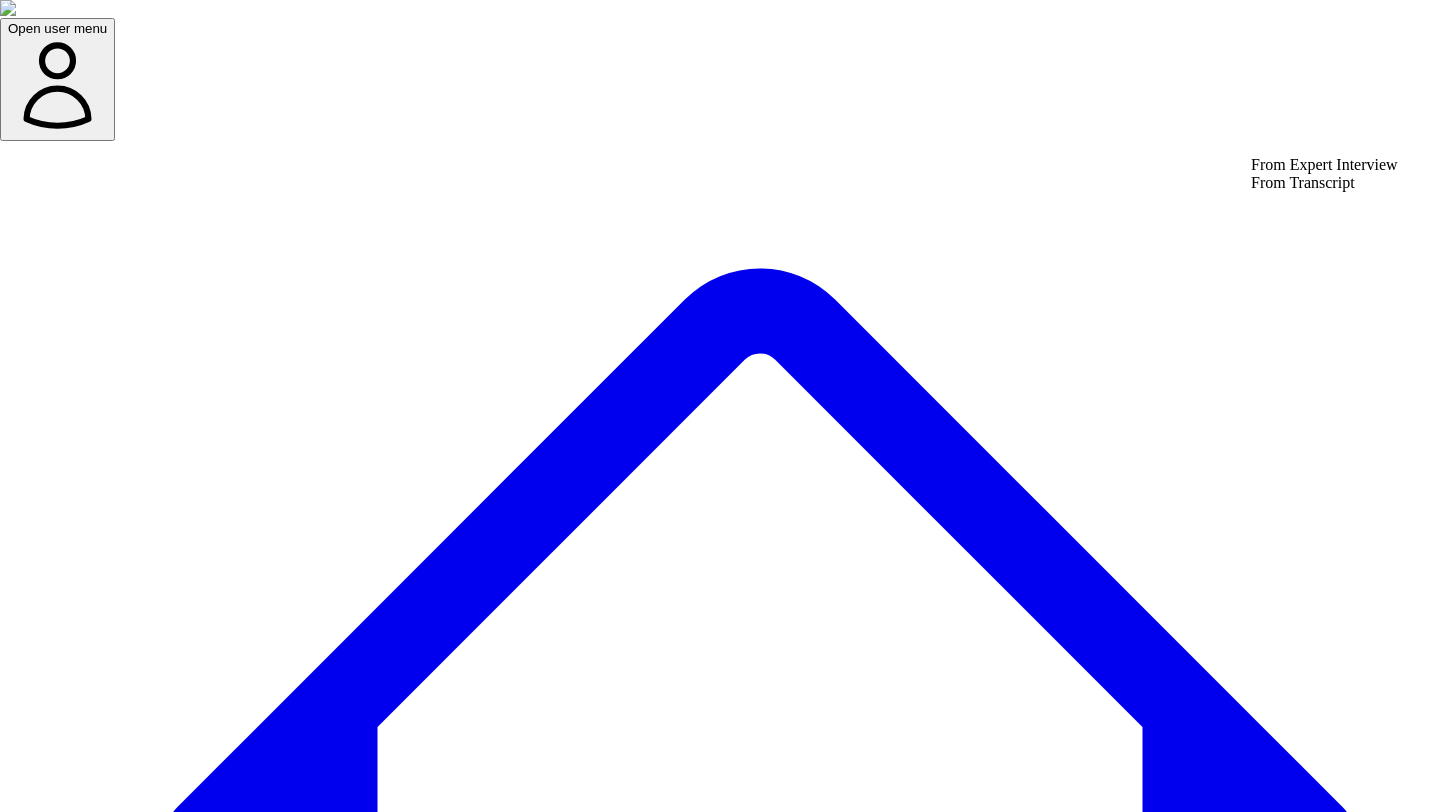 click on "From Transcript" at bounding box center (1324, 183) 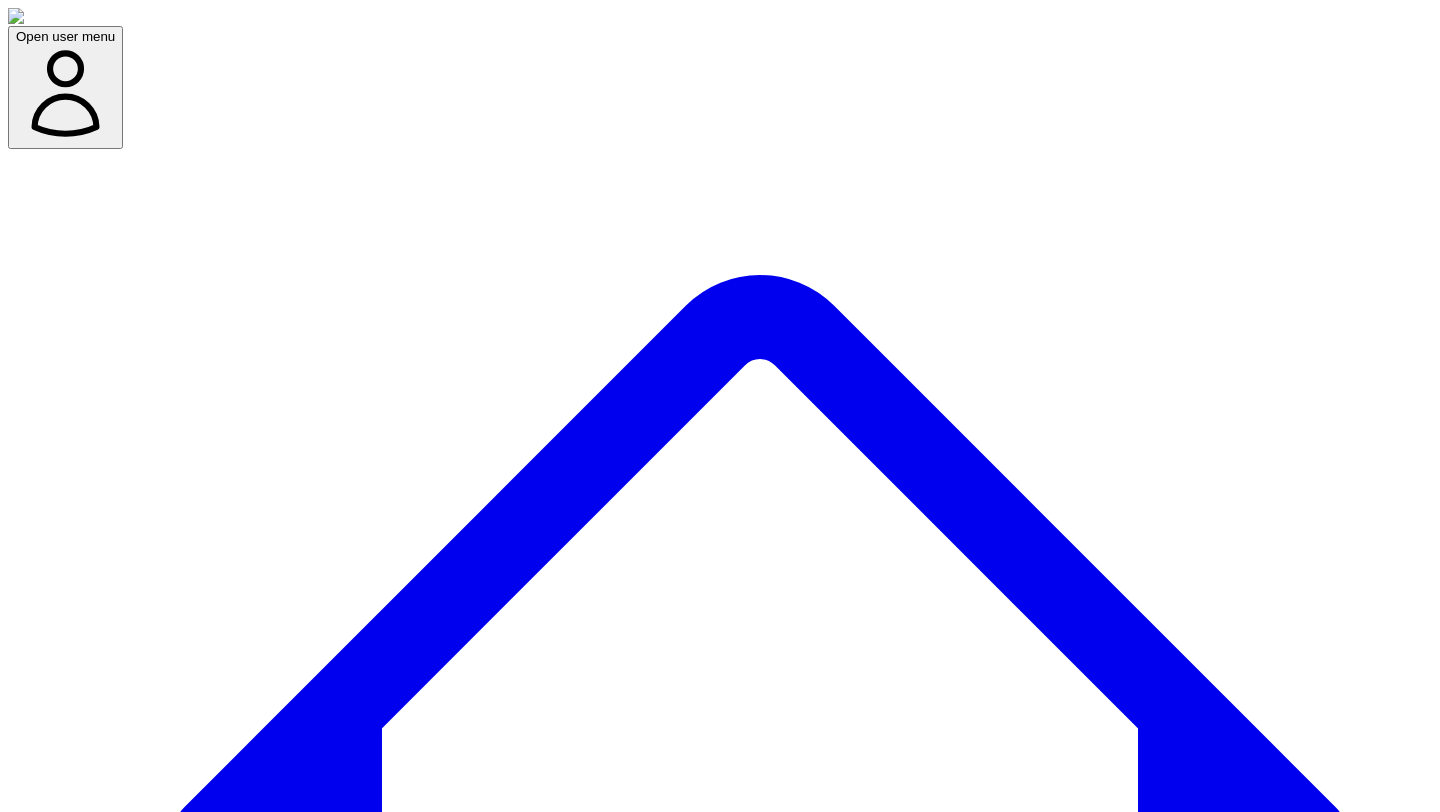 click at bounding box center (121, 40993) 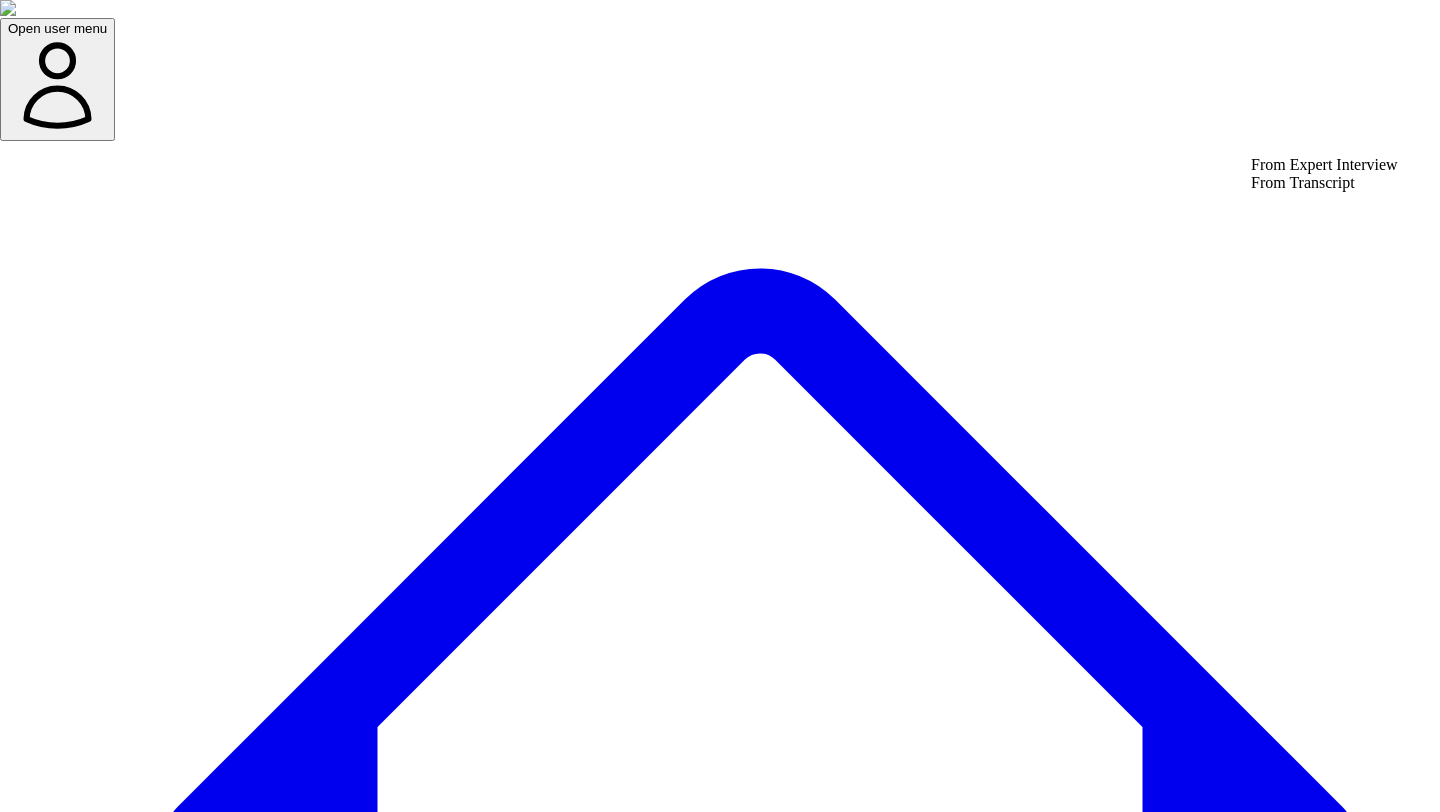 click on "From Expert Interview" at bounding box center [1324, 165] 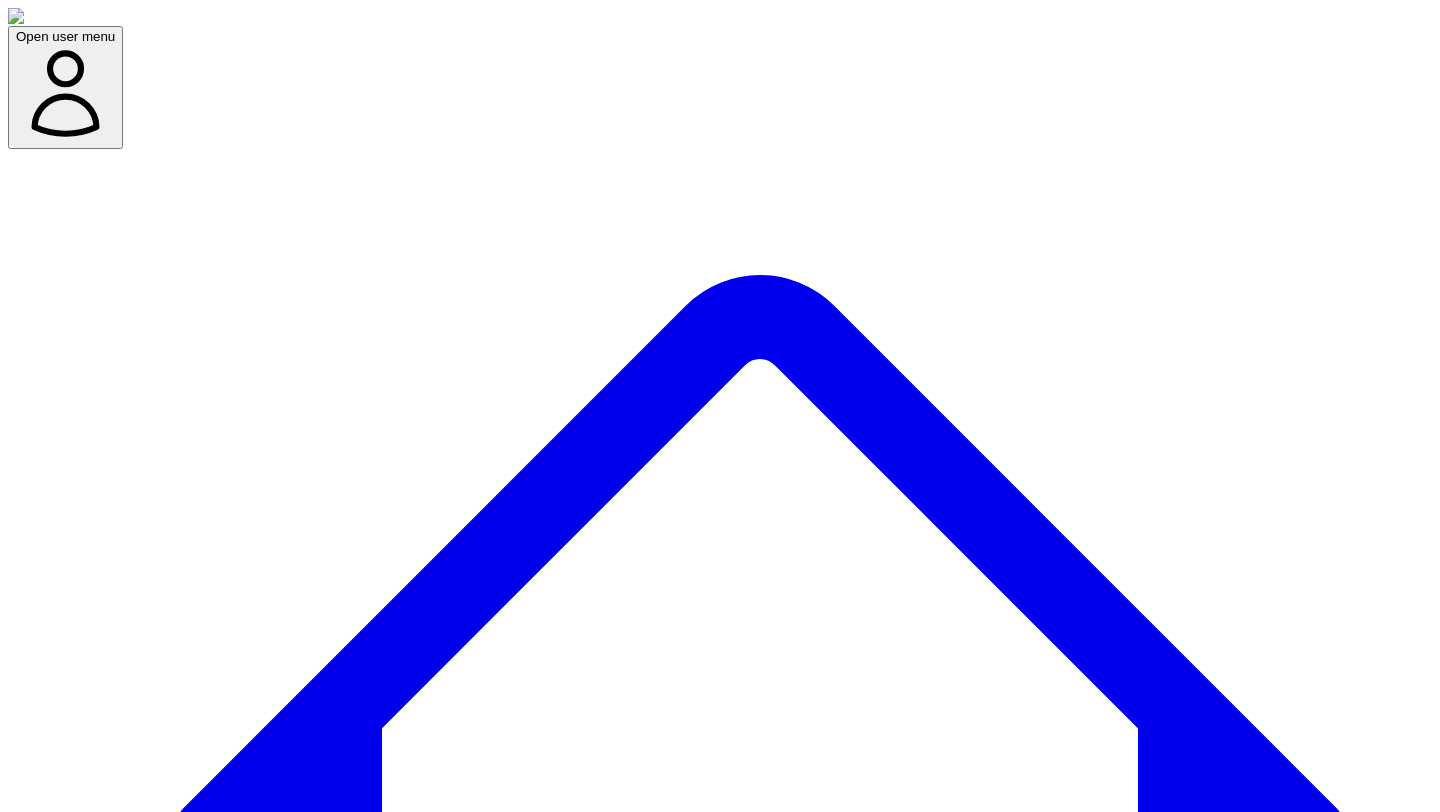 click on "Open user menu Dashboard Experts Team Premium Plan (Annual) Projects used 17  of  360 Support Demo Settings Open sidebar Open user menu Add/select experts for any project 222  SME(s) Search Add New Expert Capture insights Select Name Email Job Title Specialty Brand Website Actions [PERSON_NAME] [EMAIL_ADDRESS] GTM at Trellus Open options Edit Delete [PERSON_NAME] [EMAIL_ADDRESS][DOMAIN_NAME] Open options Edit Delete [PERSON_NAME] [PERSON_NAME][EMAIL_ADDRESS][PERSON_NAME][DOMAIN_NAME] Open options Edit Delete [PERSON_NAME] [EMAIL_ADDRESS][DOMAIN_NAME] Content & growth Open options Edit Delete [PERSON_NAME] [PERSON_NAME][EMAIL_ADDRESS][DOMAIN_NAME] AI Advisor & GTM Strategist GTM Open options Edit Delete [PERSON_NAME] [PERSON_NAME][EMAIL_ADDRESS][DOMAIN_NAME] co-founder and CRO at Sales Assembly Open options Edit Delete Seha   Okudan [EMAIL_ADDRESS][DOMAIN_NAME] GTM Strategist GTM Open options Edit Delete Fatou    Barry [EMAIL_ADDRESS][DOMAIN_NAME] Open options Edit [PERSON_NAME] [PERSON_NAME][EMAIL_ADDRESS][DOMAIN_NAME] CEO LinkedIn coach Open options Edit [PERSON_NAME]   [PERSON_NAME] [PERSON_NAME][EMAIL_ADDRESS][DOMAIN_NAME]" at bounding box center [720, 20329] 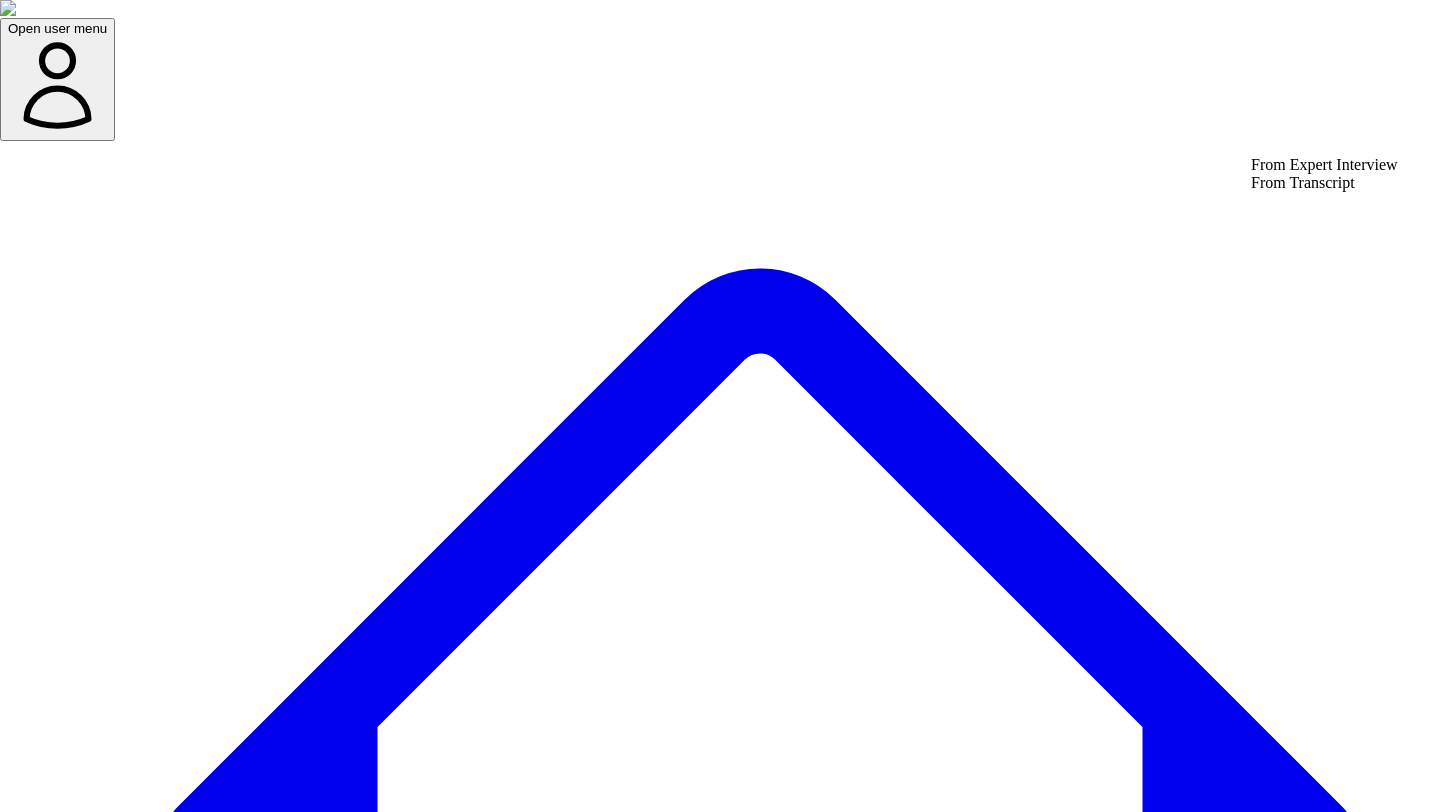 click on "From Transcript" at bounding box center (1324, 183) 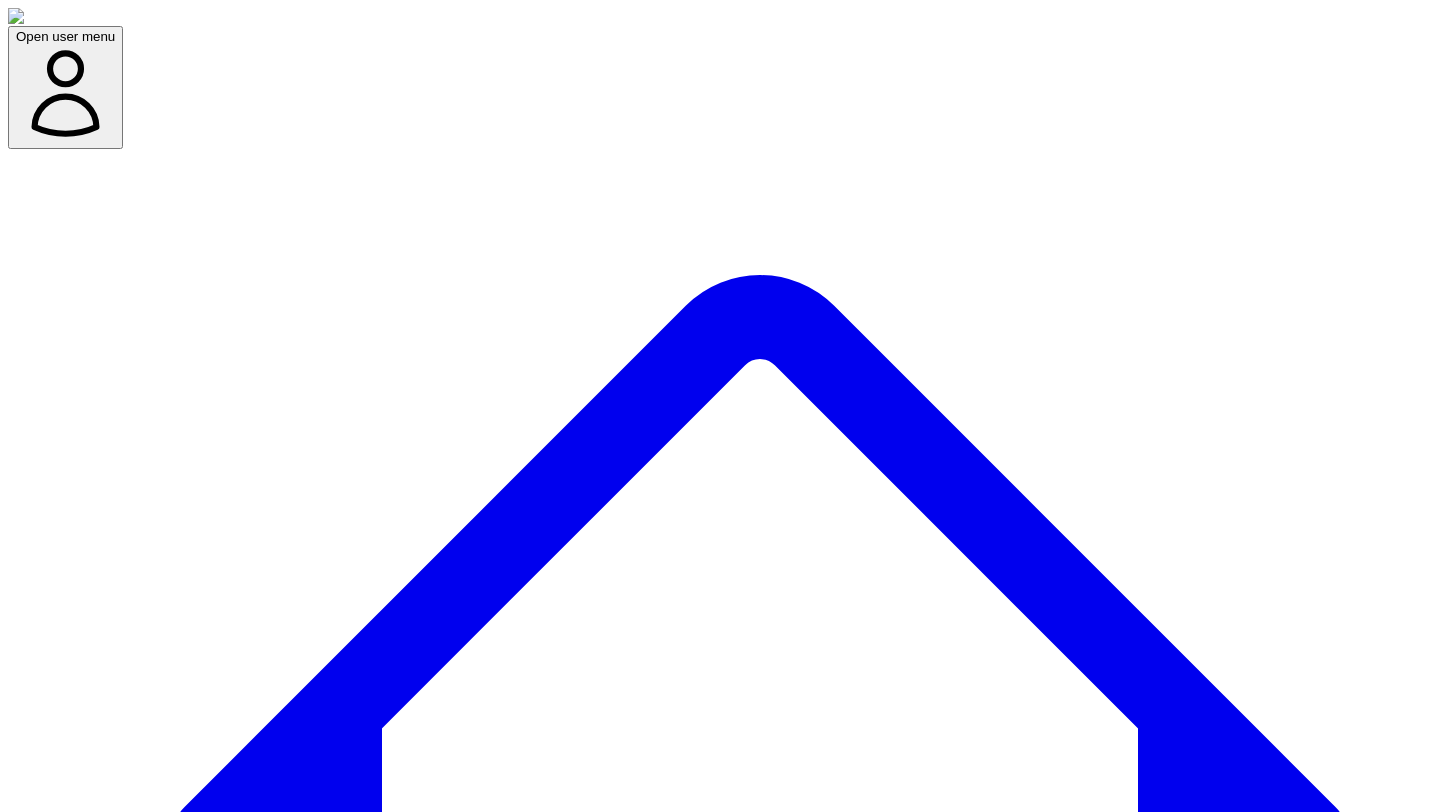 click on "Add/select experts for any project 222  SME(s) Search Add New Expert Capture insights" at bounding box center [720, 8193] 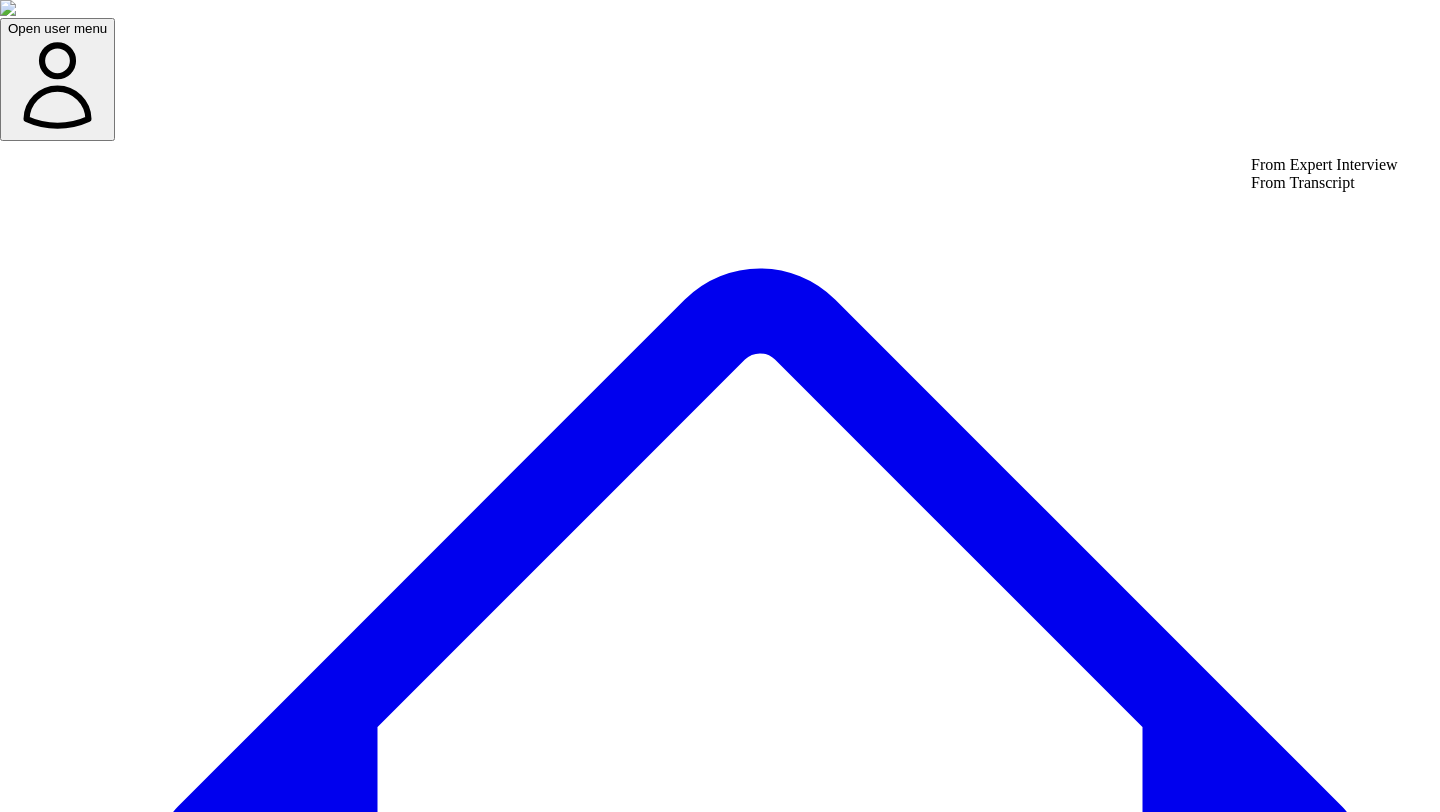 click on "Open user menu Dashboard Experts Team Premium Plan (Annual) Projects used 17  of  360 Support Demo Settings Open sidebar Open user menu Add/select experts for any project 222  SME(s) Search Add New Expert Capture insights Select Name Email Job Title Specialty Brand Website Actions [PERSON_NAME] [EMAIL_ADDRESS] GTM at Trellus Open options Edit Delete [PERSON_NAME] [EMAIL_ADDRESS][DOMAIN_NAME] Open options Edit Delete [PERSON_NAME] [PERSON_NAME][EMAIL_ADDRESS][PERSON_NAME][DOMAIN_NAME] Open options Edit Delete [PERSON_NAME] [EMAIL_ADDRESS][DOMAIN_NAME] Content & growth Open options Edit Delete [PERSON_NAME] [PERSON_NAME][EMAIL_ADDRESS][DOMAIN_NAME] AI Advisor & GTM Strategist GTM Open options Edit Delete [PERSON_NAME] [PERSON_NAME][EMAIL_ADDRESS][DOMAIN_NAME] co-founder and CRO at Sales Assembly Open options Edit Delete Seha   Okudan [EMAIL_ADDRESS][DOMAIN_NAME] GTM Strategist GTM Open options Edit Delete Fatou    Barry [EMAIL_ADDRESS][DOMAIN_NAME] Open options Edit [PERSON_NAME] [PERSON_NAME][EMAIL_ADDRESS][DOMAIN_NAME] CEO LinkedIn coach Open options Edit [PERSON_NAME]   [PERSON_NAME] [PERSON_NAME][EMAIL_ADDRESS][DOMAIN_NAME]" at bounding box center [720, 20434] 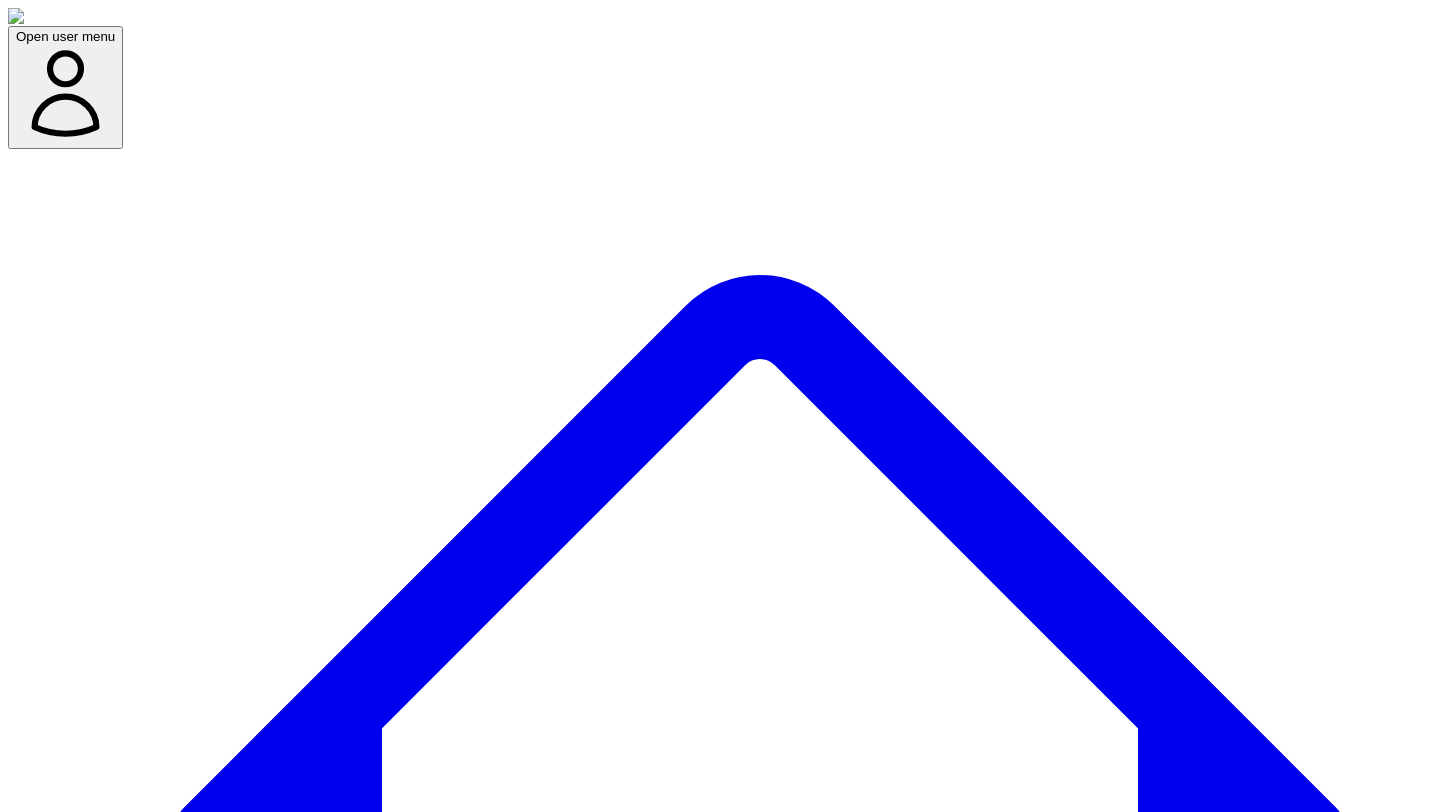 click on "Open user menu Dashboard Experts Team Premium Plan (Annual) Projects used 17  of  360 Support Demo Settings Open sidebar Open user menu Add/select experts for any project 222  SME(s) Search Add New Expert Capture insights Select Name Email Job Title Specialty Brand Website Actions [PERSON_NAME] [EMAIL_ADDRESS] GTM at Trellus Open options Edit Delete [PERSON_NAME] [EMAIL_ADDRESS][DOMAIN_NAME] Open options Edit Delete [PERSON_NAME] [PERSON_NAME][EMAIL_ADDRESS][PERSON_NAME][DOMAIN_NAME] Open options Edit Delete [PERSON_NAME] [EMAIL_ADDRESS][DOMAIN_NAME] Content & growth Open options Edit Delete [PERSON_NAME] [PERSON_NAME][EMAIL_ADDRESS][DOMAIN_NAME] AI Advisor & GTM Strategist GTM Open options Edit Delete [PERSON_NAME] [PERSON_NAME][EMAIL_ADDRESS][DOMAIN_NAME] co-founder and CRO at Sales Assembly Open options Edit Delete Seha   Okudan [EMAIL_ADDRESS][DOMAIN_NAME] GTM Strategist GTM Open options Edit Delete Fatou    Barry [EMAIL_ADDRESS][DOMAIN_NAME] Open options Edit [PERSON_NAME] [PERSON_NAME][EMAIL_ADDRESS][DOMAIN_NAME] CEO LinkedIn coach Open options Edit [PERSON_NAME]   [PERSON_NAME] [PERSON_NAME][EMAIL_ADDRESS][DOMAIN_NAME]" at bounding box center (720, 20329) 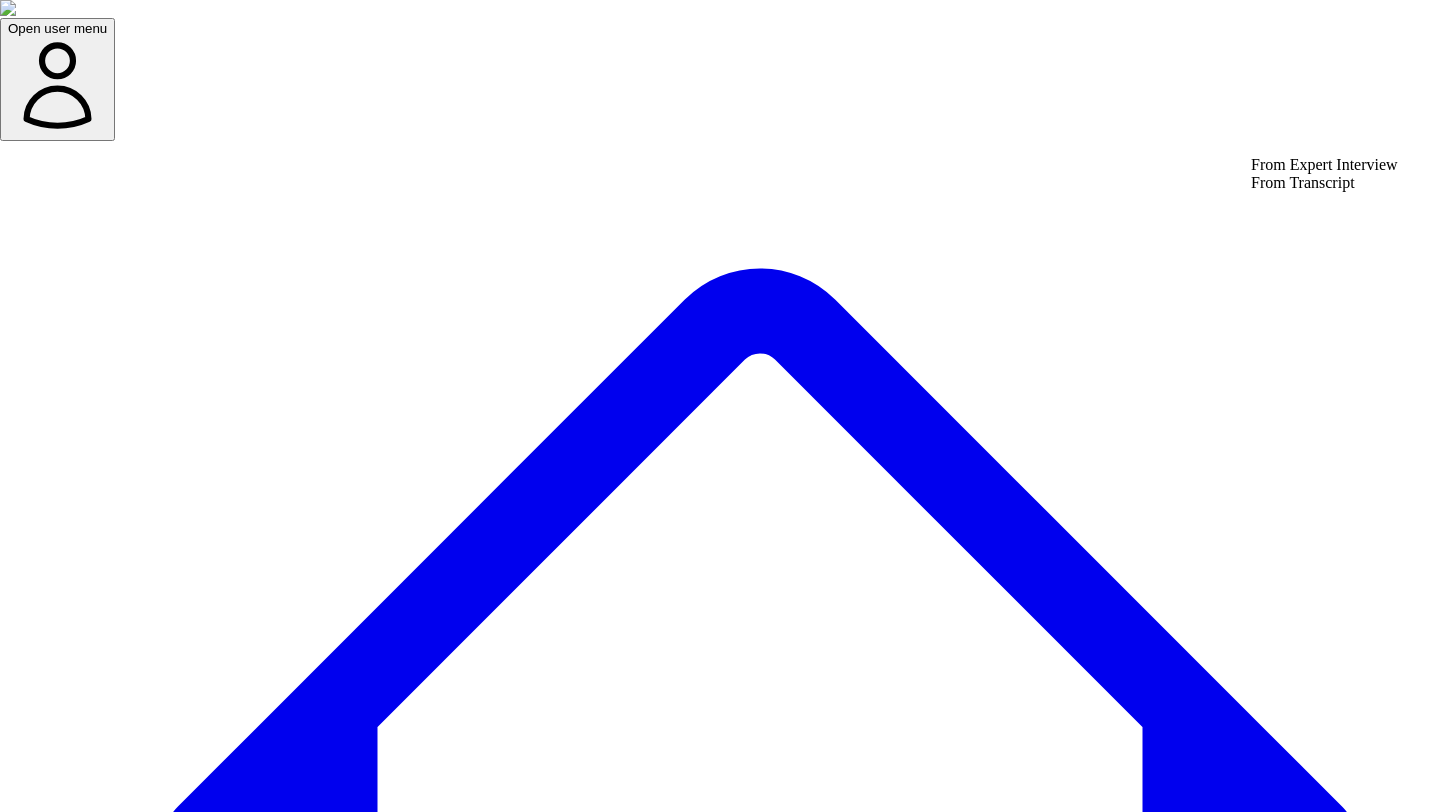 click on "Open user menu Dashboard Experts Team Premium Plan (Annual) Projects used 17  of  360 Support Demo Settings Open sidebar Open user menu Add/select experts for any project 222  SME(s) Search Add New Expert Capture insights Select Name Email Job Title Specialty Brand Website Actions [PERSON_NAME] [EMAIL_ADDRESS] GTM at Trellus Open options Edit Delete [PERSON_NAME] [EMAIL_ADDRESS][DOMAIN_NAME] Open options Edit Delete [PERSON_NAME] [PERSON_NAME][EMAIL_ADDRESS][PERSON_NAME][DOMAIN_NAME] Open options Edit Delete [PERSON_NAME] [EMAIL_ADDRESS][DOMAIN_NAME] Content & growth Open options Edit Delete [PERSON_NAME] [PERSON_NAME][EMAIL_ADDRESS][DOMAIN_NAME] AI Advisor & GTM Strategist GTM Open options Edit Delete [PERSON_NAME] [PERSON_NAME][EMAIL_ADDRESS][DOMAIN_NAME] co-founder and CRO at Sales Assembly Open options Edit Delete Seha   Okudan [EMAIL_ADDRESS][DOMAIN_NAME] GTM Strategist GTM Open options Edit Delete Fatou    Barry [EMAIL_ADDRESS][DOMAIN_NAME] Open options Edit [PERSON_NAME] [PERSON_NAME][EMAIL_ADDRESS][DOMAIN_NAME] CEO LinkedIn coach Open options Edit [PERSON_NAME]   [PERSON_NAME] [PERSON_NAME][EMAIL_ADDRESS][DOMAIN_NAME]" at bounding box center (720, 20434) 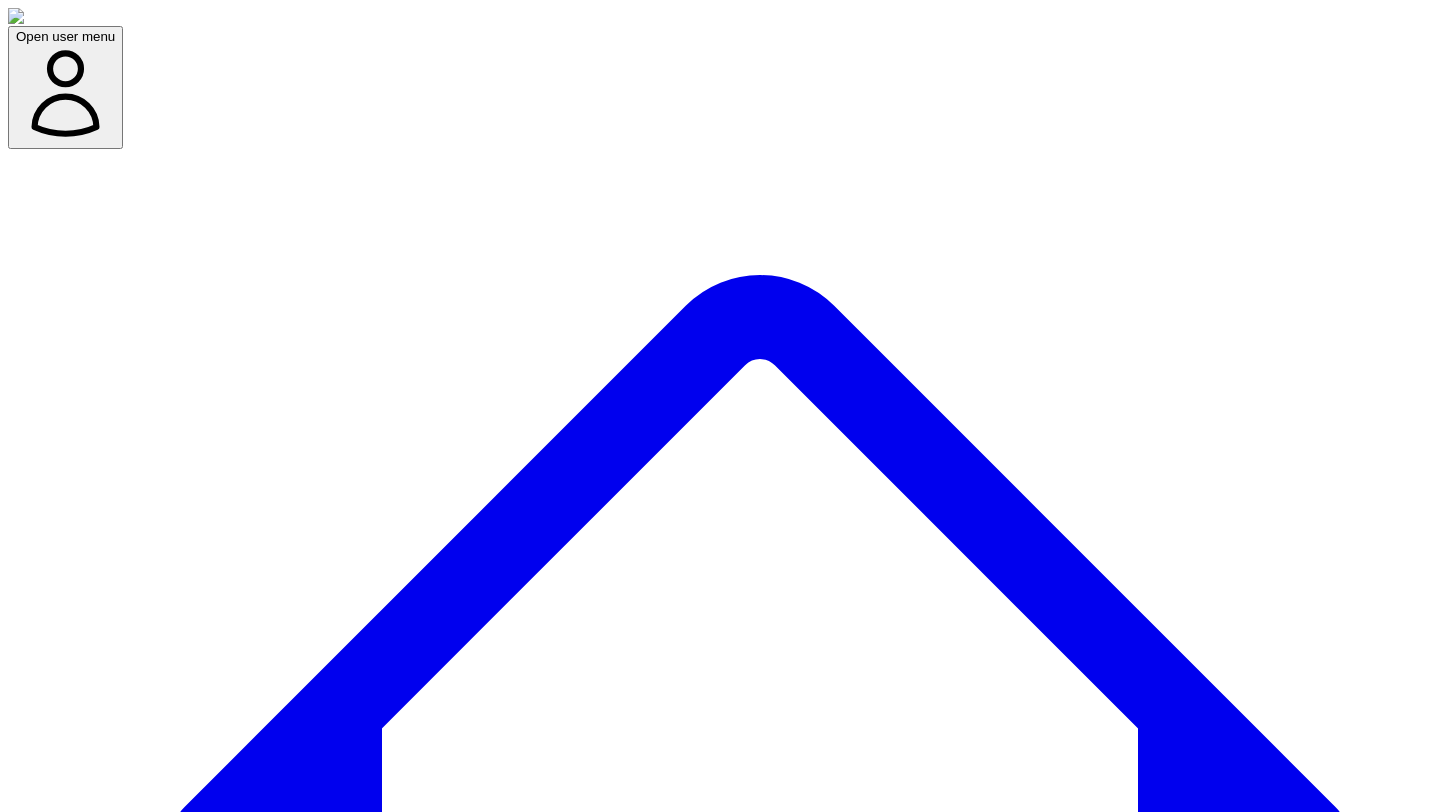 click on "Focus Topic" at bounding box center [157, 40849] 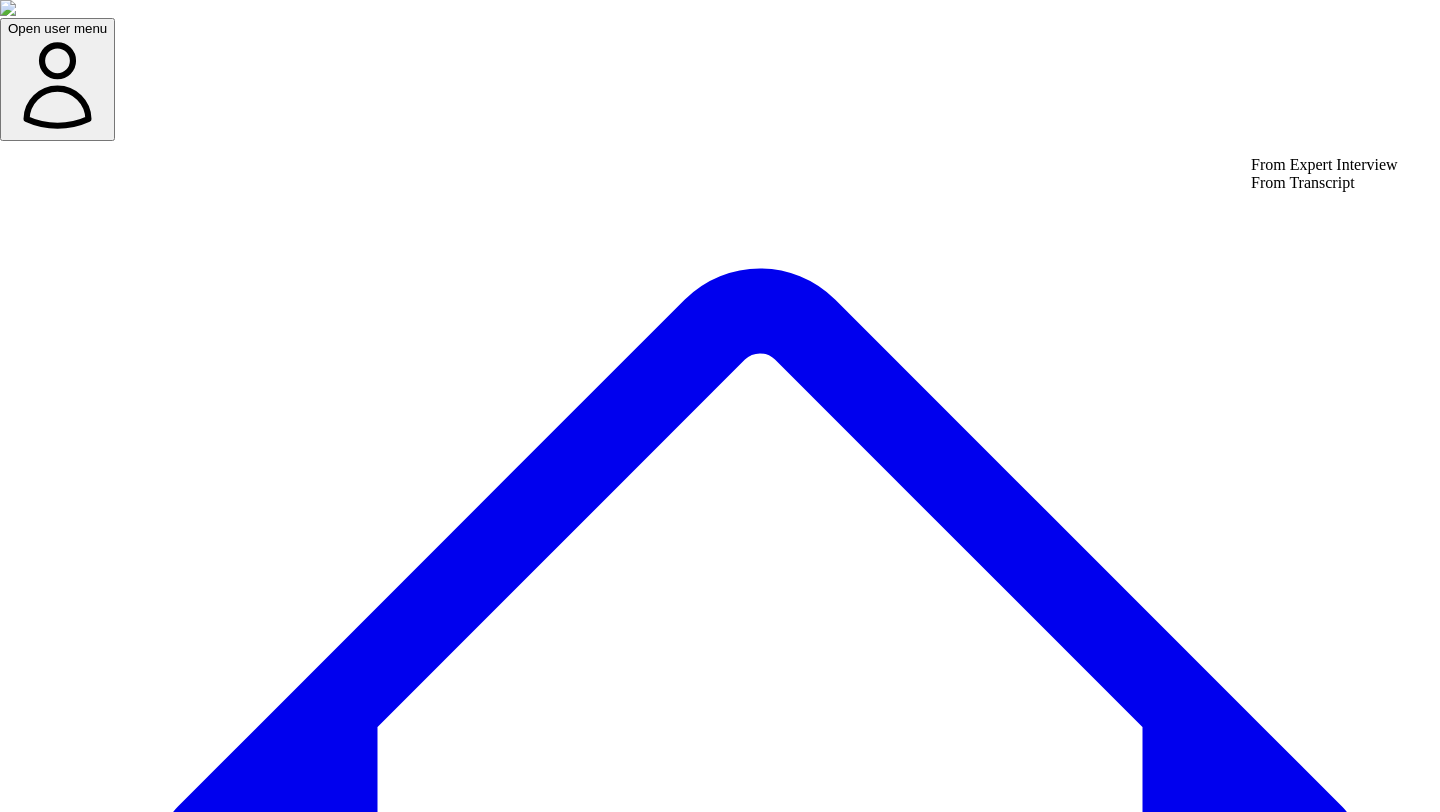 click on "Open user menu Dashboard Experts Team Premium Plan (Annual) Projects used 17  of  360 Support Demo Settings Open sidebar Open user menu Add/select experts for any project 222  SME(s) Search Add New Expert Capture insights Select Name Email Job Title Specialty Brand Website Actions Dom   Odoguardi Dom@trellus.ai GTM at Trellus Open options Edit Delete Janice   Sommer sommerjanice@gmail.com Open options Edit Delete Janice   Sommer janice.sommer@piabo.net Open options Edit Delete Isioma   Ogwuda Isiomaogwuda1@gmail.com Content & growth Open options Edit Delete Liza   Adams liza@growthpath.net AI Advisor & GTM Strategist GTM Open options Edit Delete Matt   Green matt@salesassembly.com co-founder and CRO at Sales Assembly Open options Edit Delete Seha   Okudan Seha@growthwisdom.co GTM Strategist GTM Open options Edit Delete Fatou    Barry fatou@abmedia.group Open options Edit Delete Brynne   Krispin Brynne@causefokus.com CEO LinkedIn coach Open options Edit Delete Daniel Mendez   Arostica daniel@mendezarostica.com" at bounding box center [720, 20434] 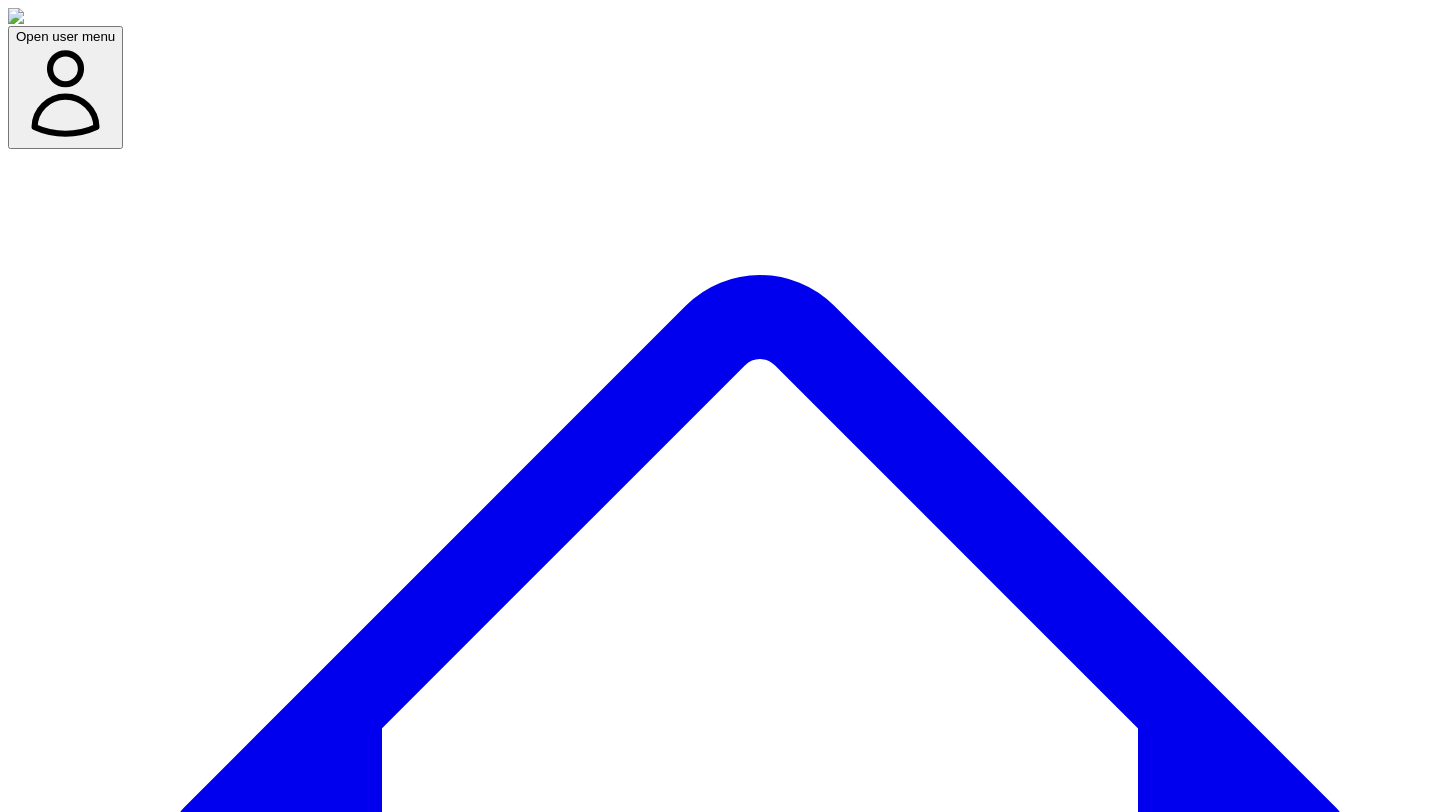 type 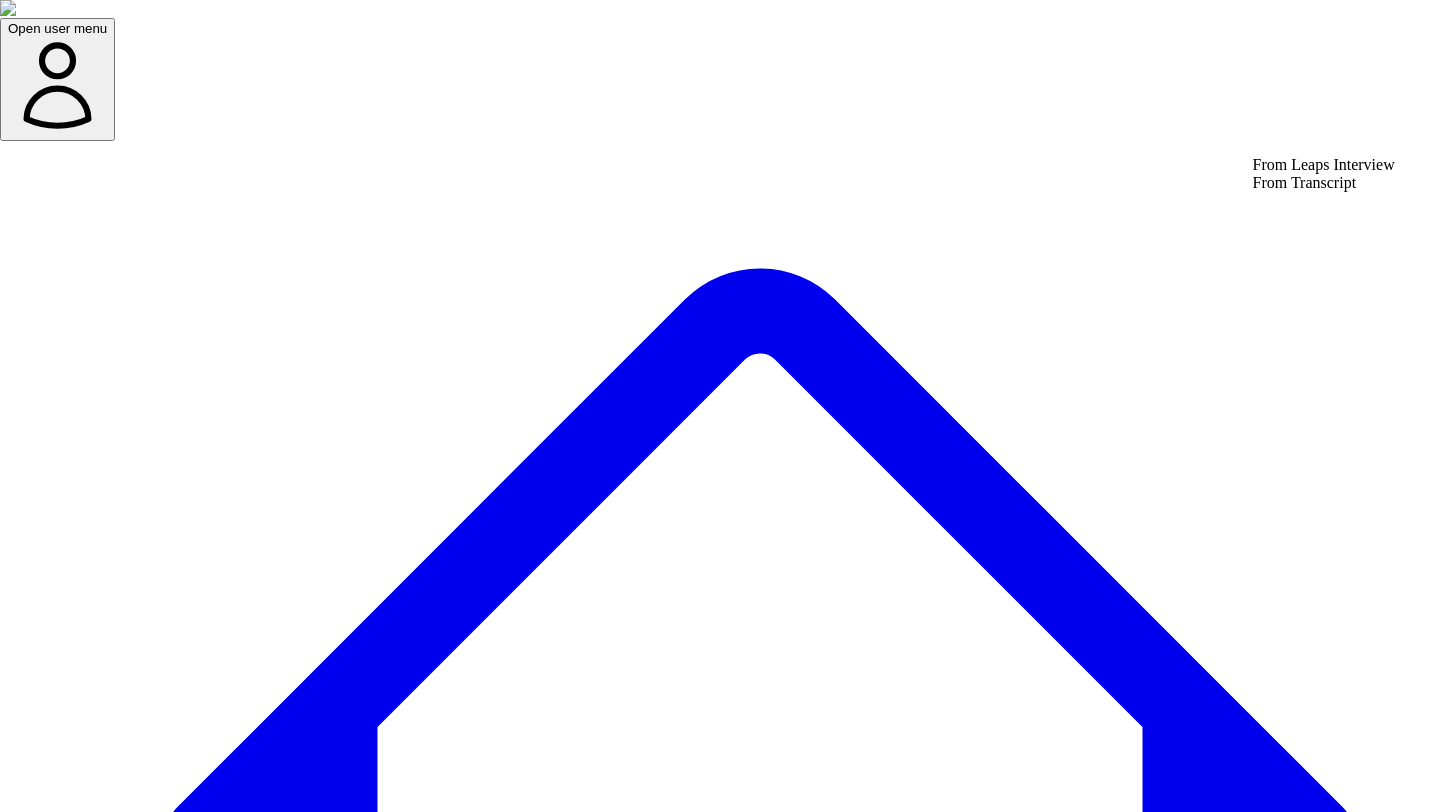 click on "From Transcript" at bounding box center (1324, 183) 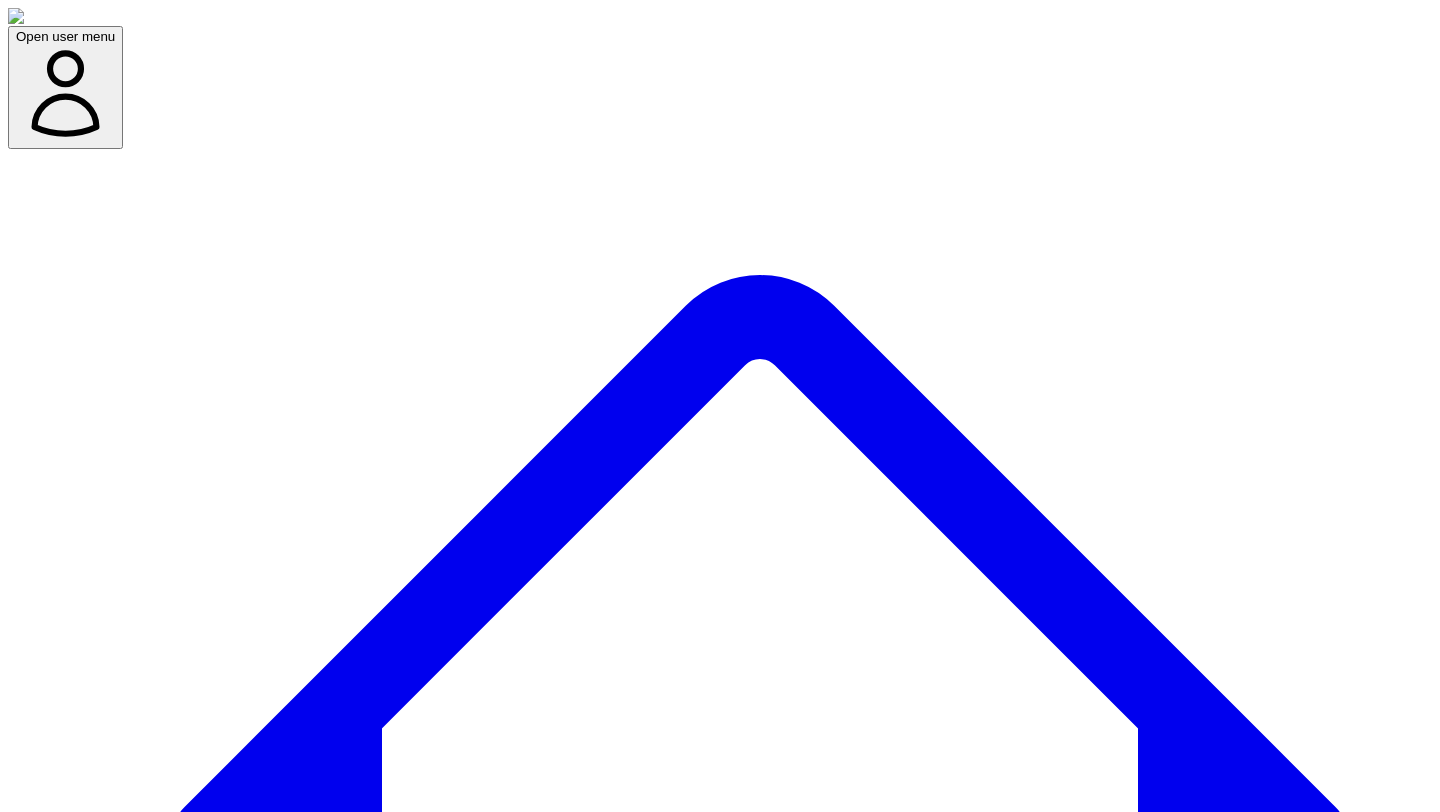 click on "Focus Topic" at bounding box center (157, 40849) 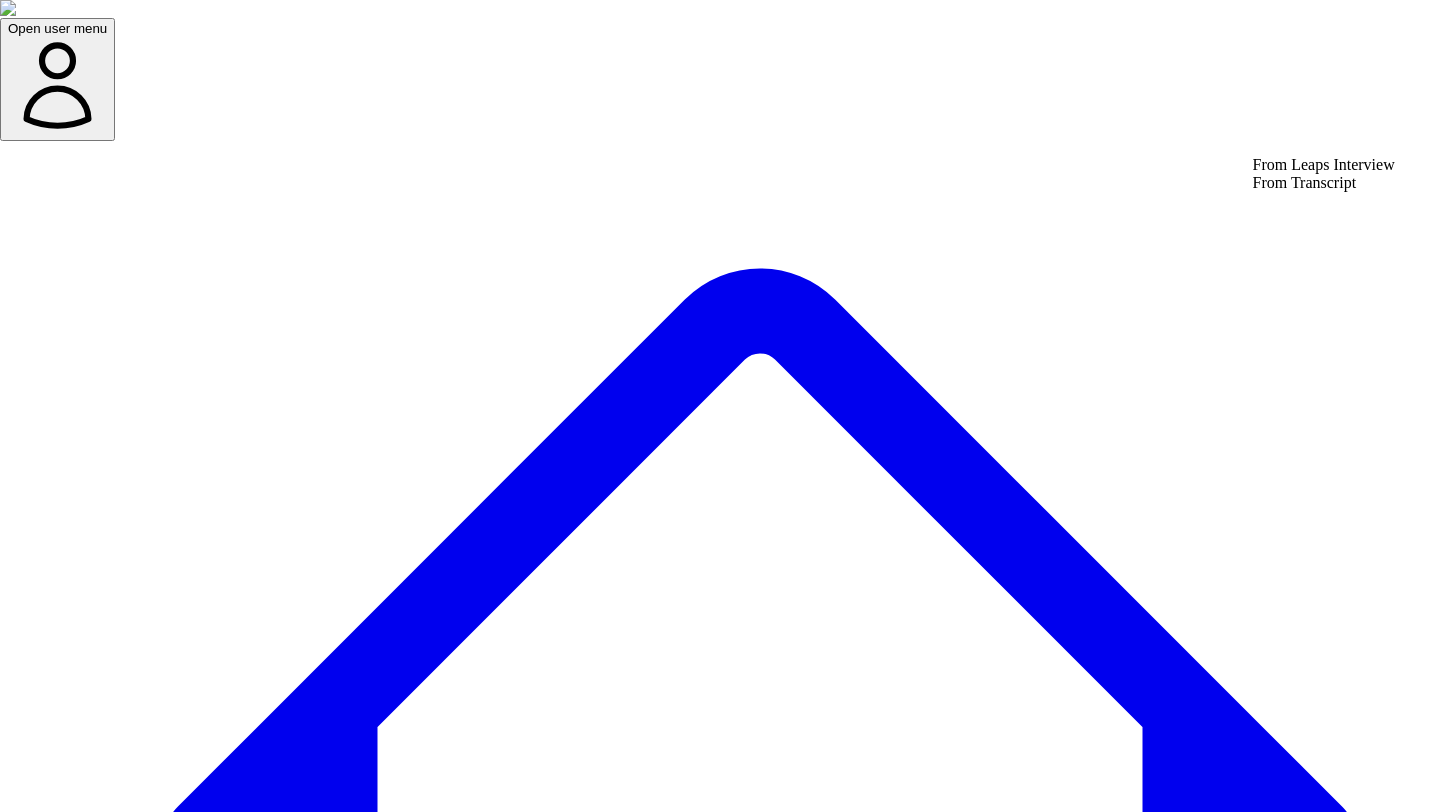 click on "From Transcript" at bounding box center (1324, 183) 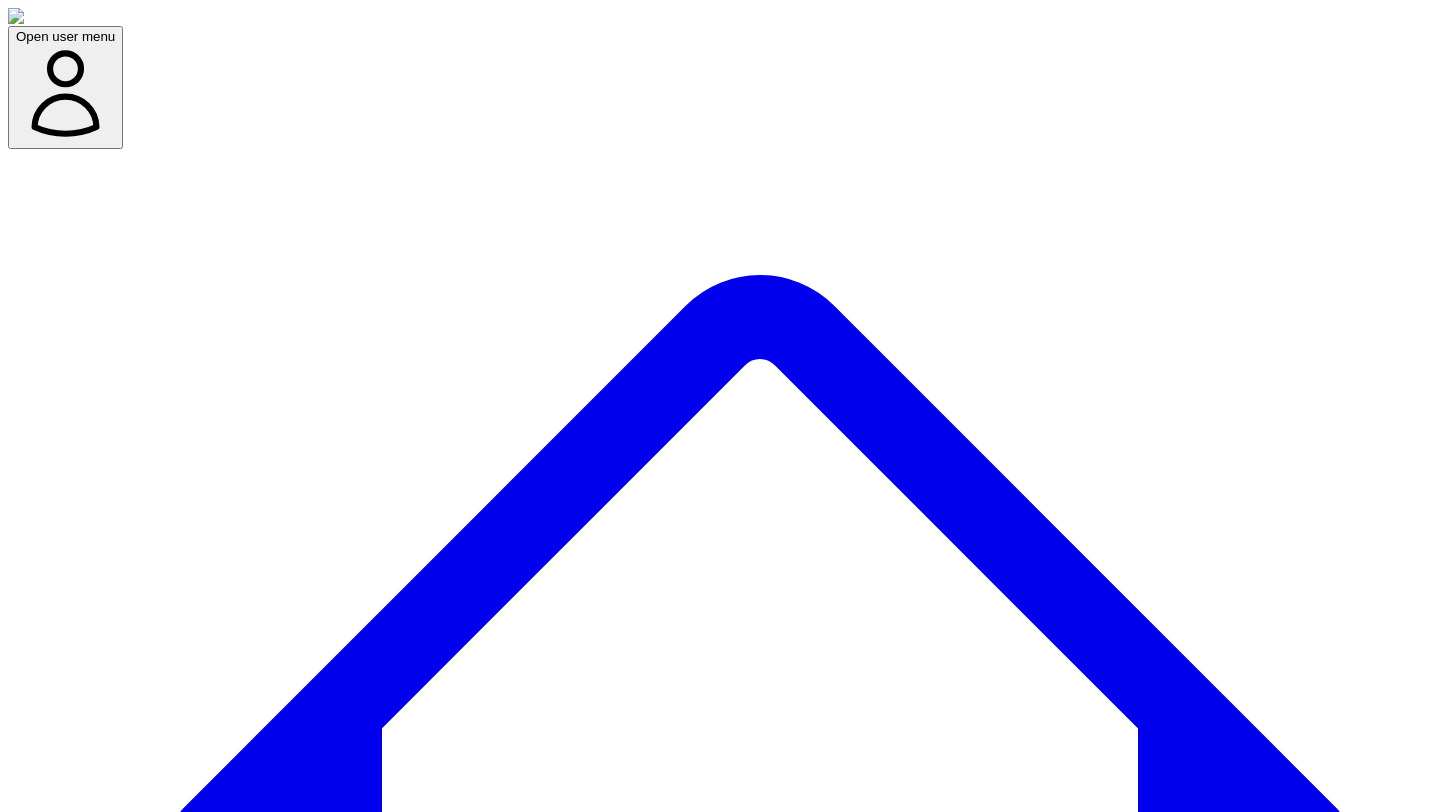 type 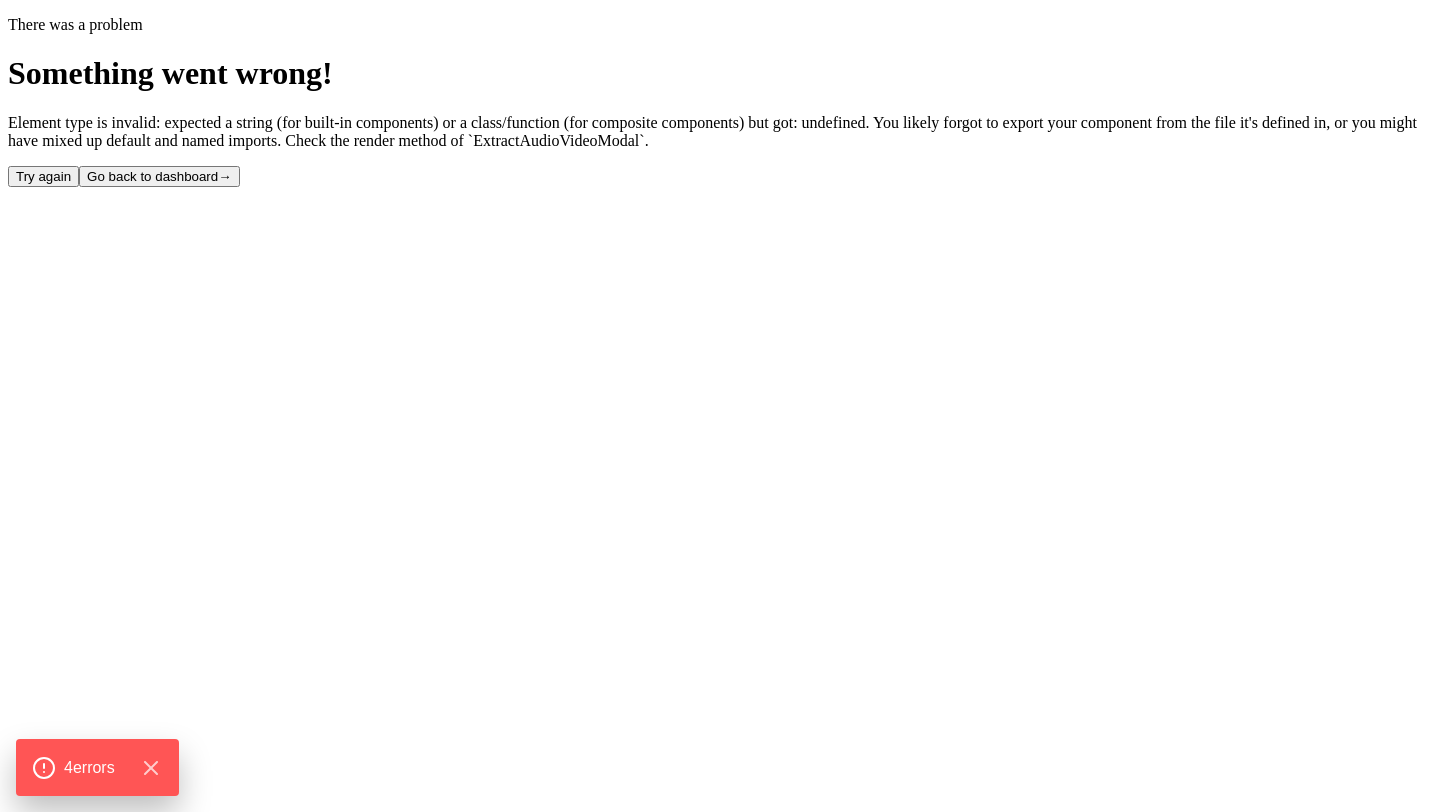 click on "Try again" at bounding box center (43, 176) 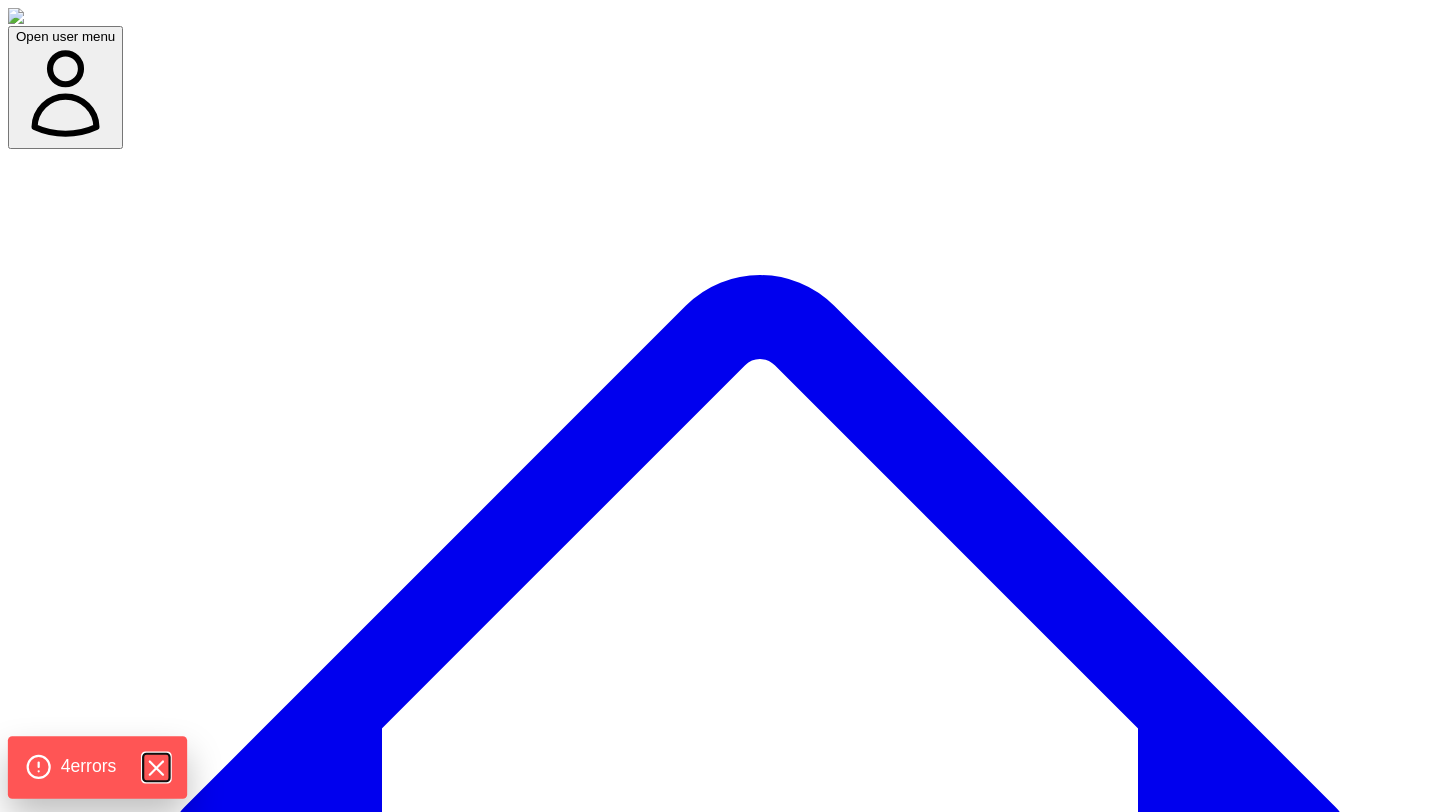 click 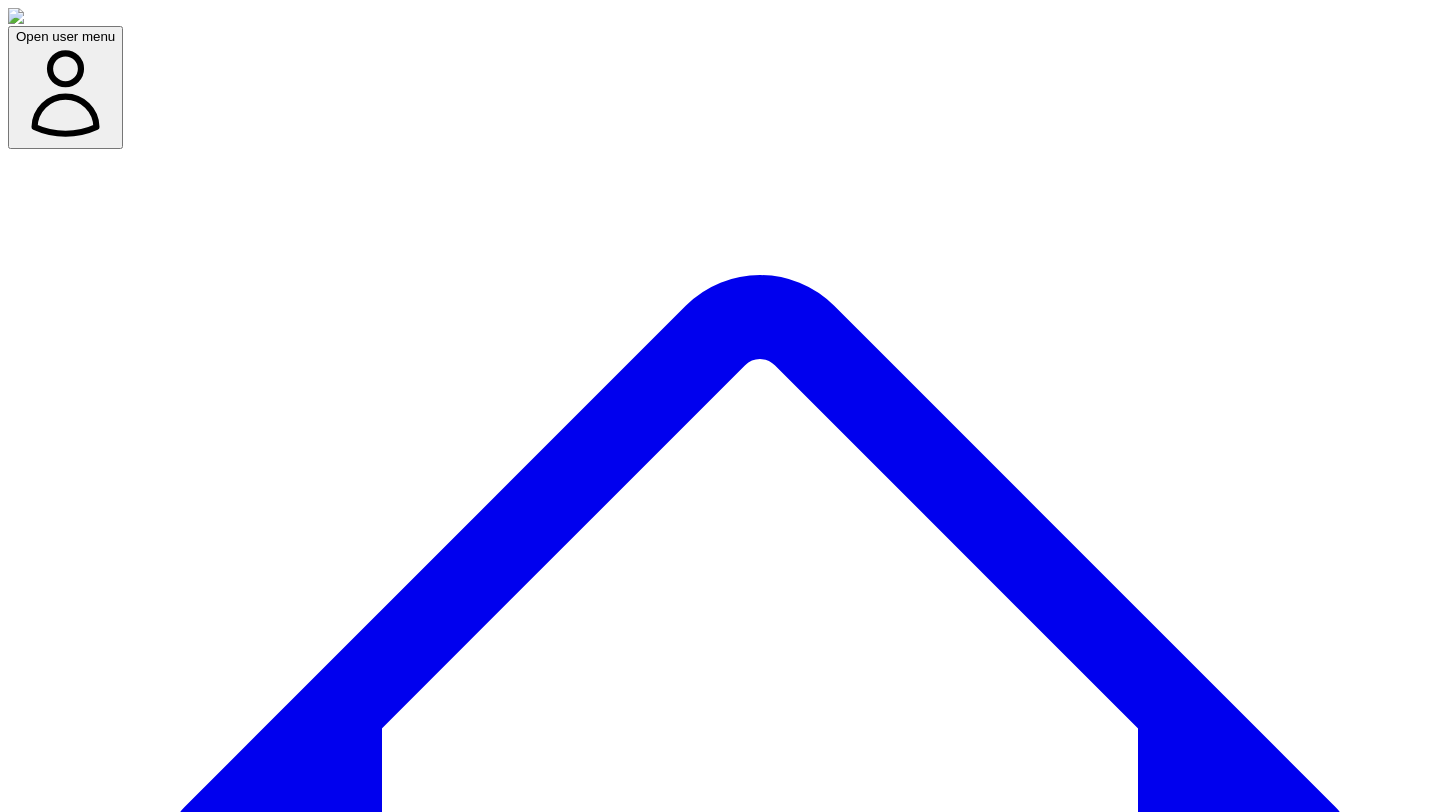 scroll, scrollTop: 0, scrollLeft: 0, axis: both 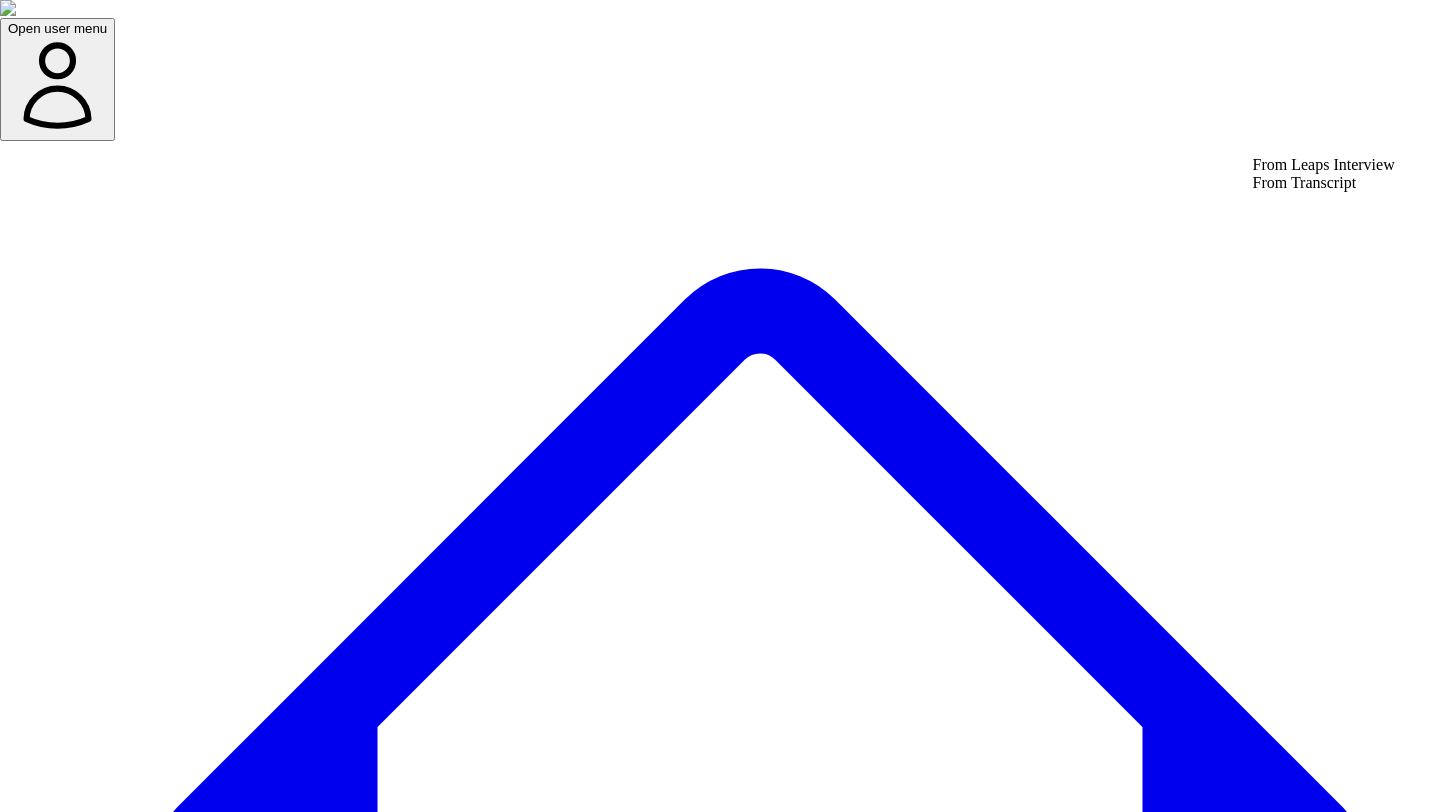 click on "From Transcript" at bounding box center [1324, 183] 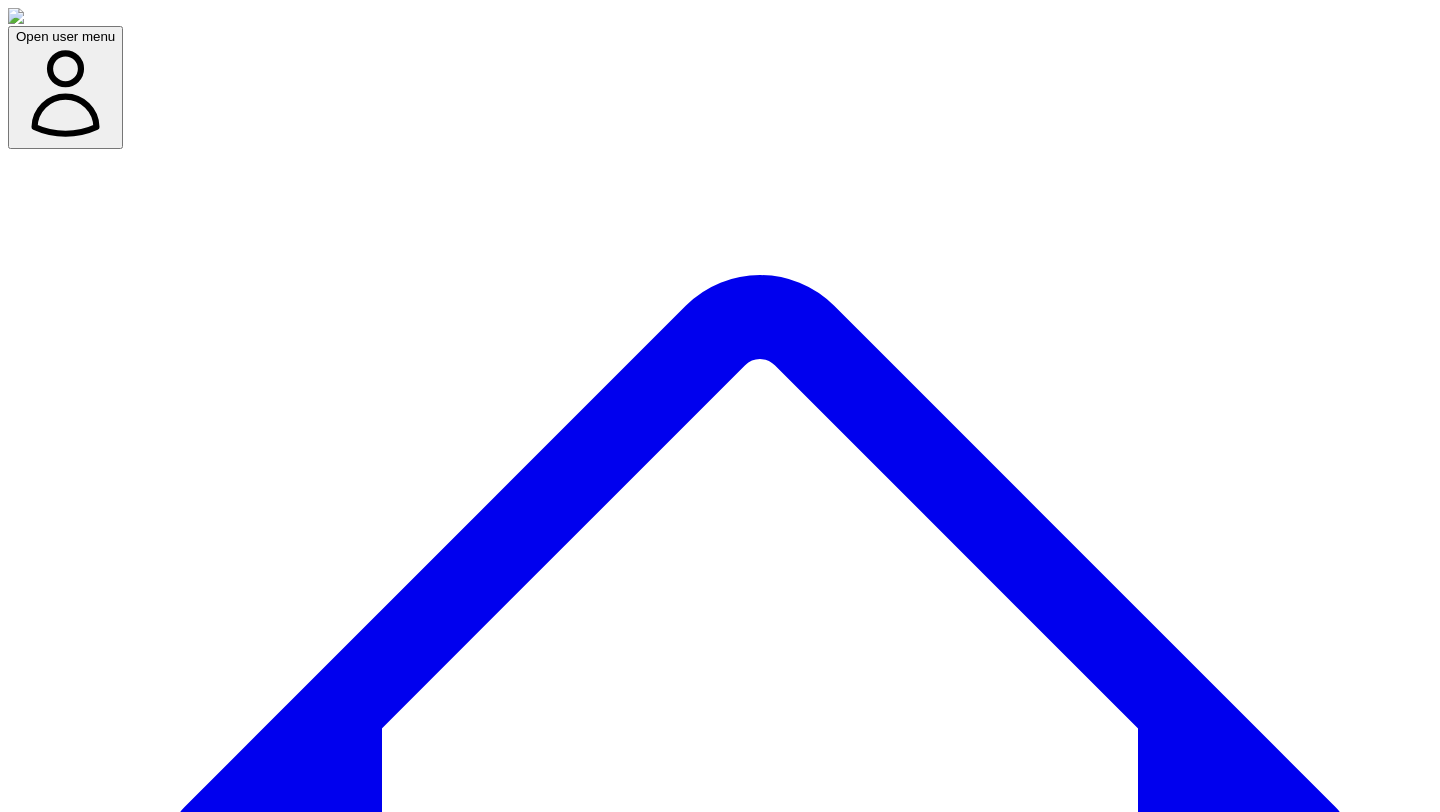 click on "Focus Topic" at bounding box center [157, 40849] 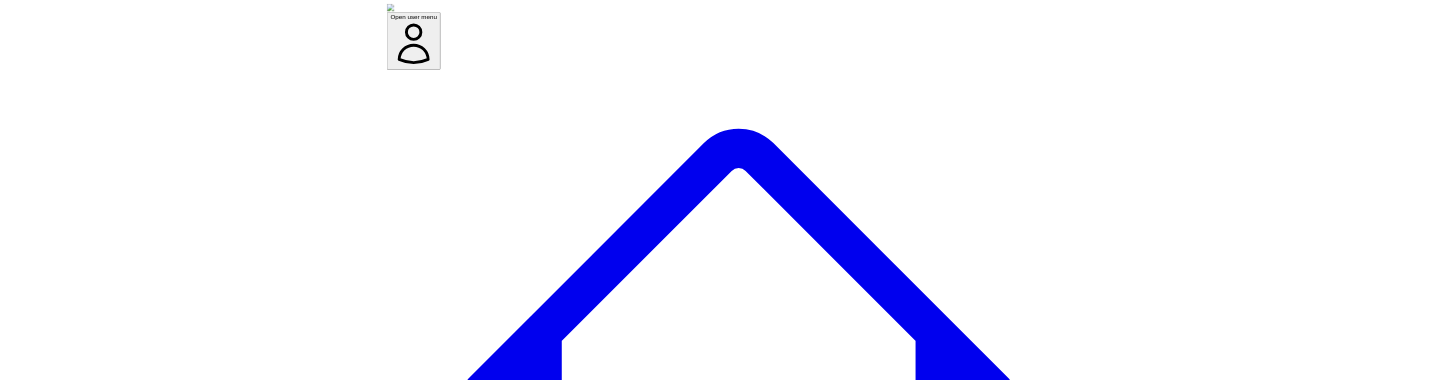 scroll, scrollTop: 0, scrollLeft: 0, axis: both 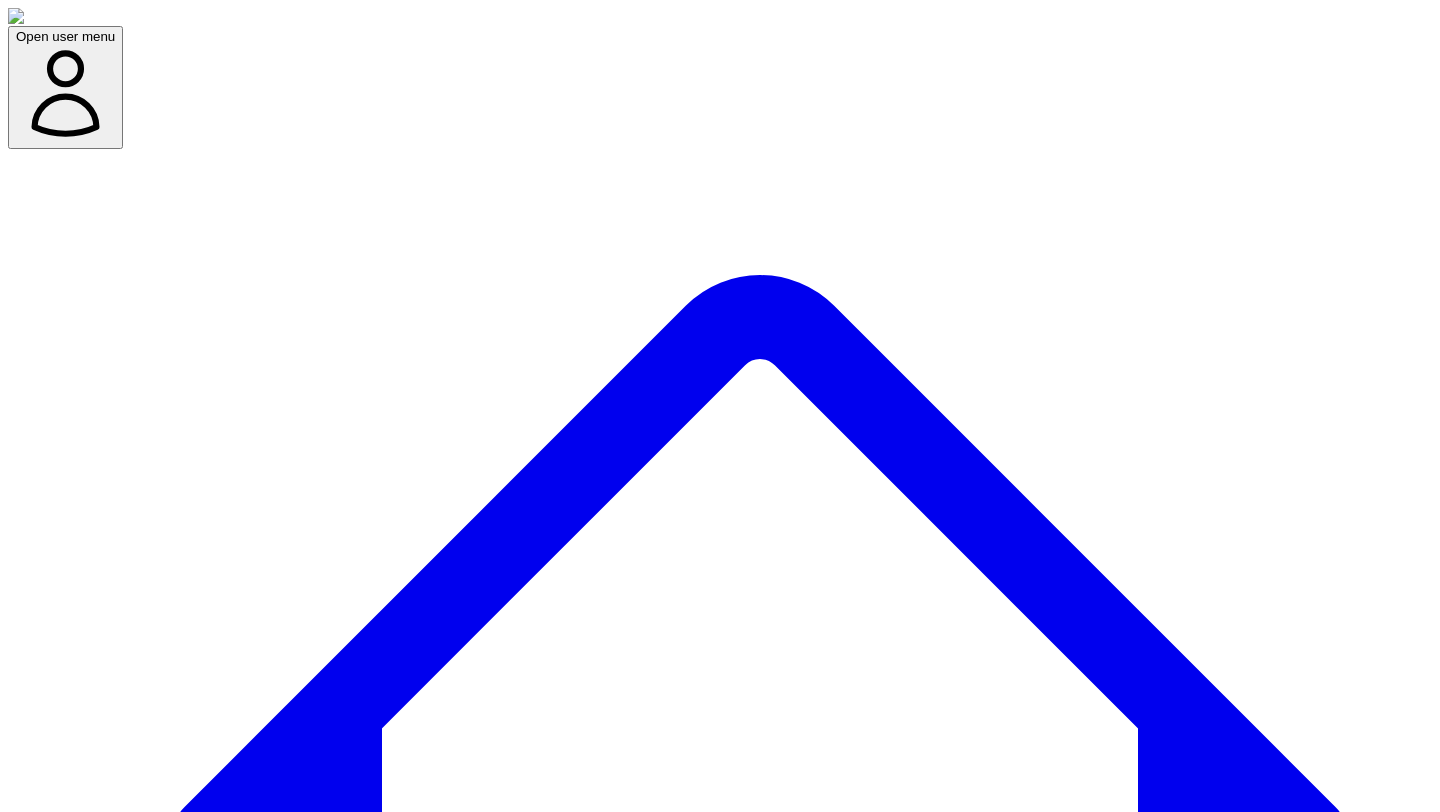 click on "Open user menu Dashboard Experts Team Premium Plan (Annual) Projects used 17  of  360 Support Demo Settings Open sidebar Open user menu Add/select experts for any project 222  SME(s) Search Add New Expert Capture insights Select Name Email Job Title Specialty Brand Website Actions [PERSON_NAME] [EMAIL_ADDRESS] GTM at Trellus Open options Edit Delete [PERSON_NAME] [EMAIL_ADDRESS][DOMAIN_NAME] Open options Edit Delete [PERSON_NAME] [PERSON_NAME][EMAIL_ADDRESS][PERSON_NAME][DOMAIN_NAME] Open options Edit Delete [PERSON_NAME] [EMAIL_ADDRESS][DOMAIN_NAME] Content & growth Open options Edit Delete [PERSON_NAME] [PERSON_NAME][EMAIL_ADDRESS][DOMAIN_NAME] AI Advisor & GTM Strategist GTM Open options Edit Delete [PERSON_NAME] [PERSON_NAME][EMAIL_ADDRESS][DOMAIN_NAME] co-founder and CRO at Sales Assembly Open options Edit Delete Seha   Okudan [EMAIL_ADDRESS][DOMAIN_NAME] GTM Strategist GTM Open options Edit Delete Fatou    Barry [EMAIL_ADDRESS][DOMAIN_NAME] Open options Edit [PERSON_NAME] [PERSON_NAME][EMAIL_ADDRESS][DOMAIN_NAME] CEO LinkedIn coach Open options Edit [PERSON_NAME]   [PERSON_NAME] [PERSON_NAME][EMAIL_ADDRESS][DOMAIN_NAME]" at bounding box center [720, 20329] 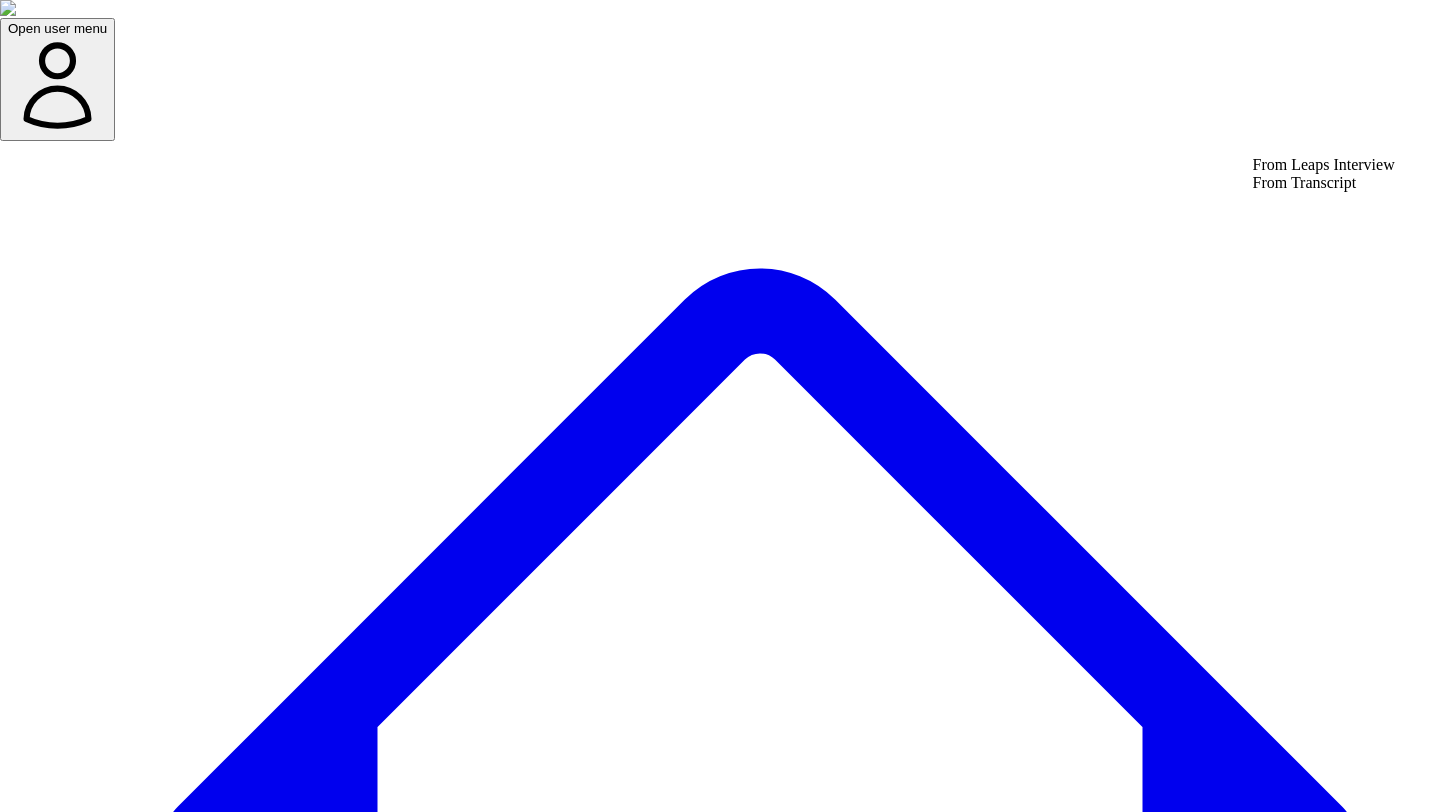 click on "From Transcript" at bounding box center (1324, 183) 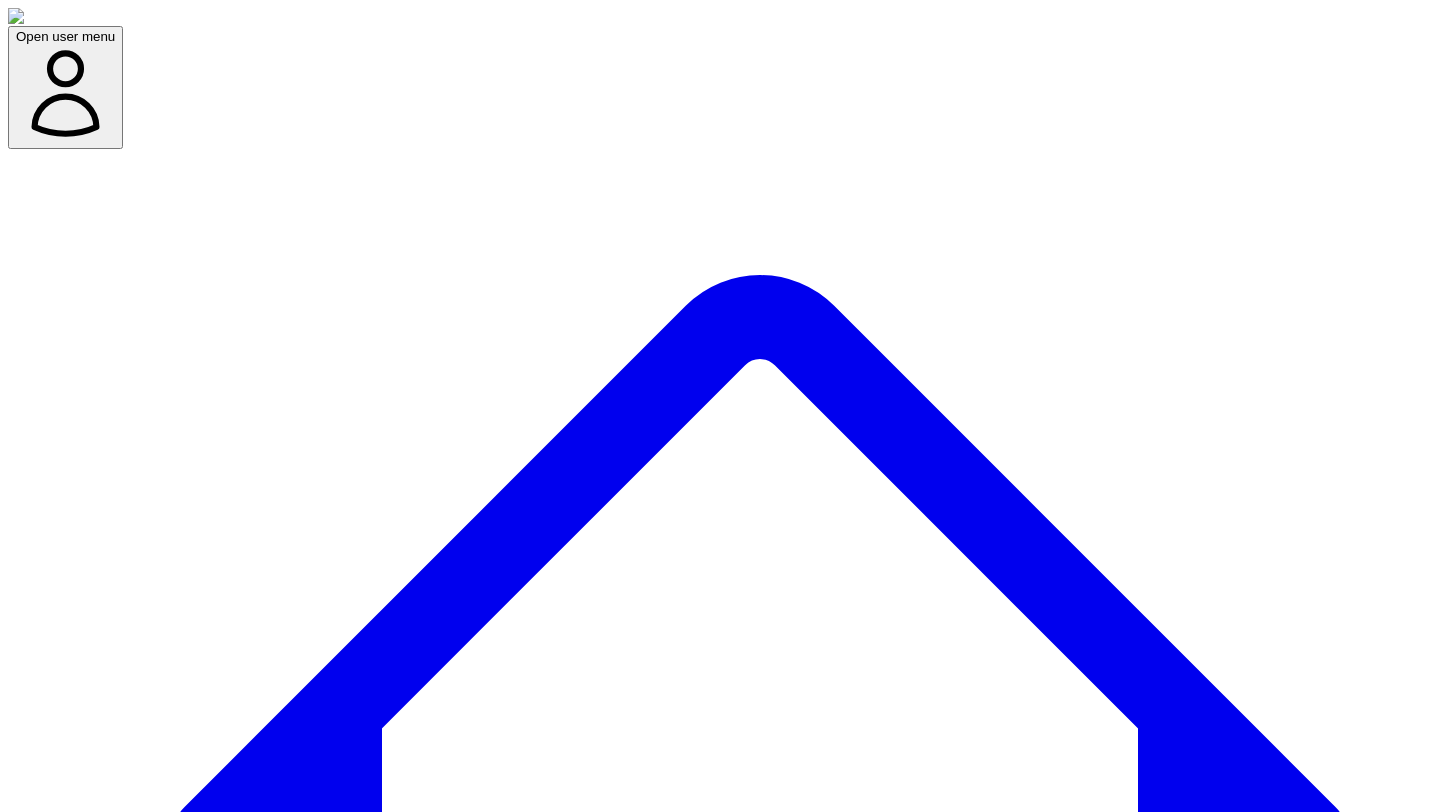click on "Focus Topic" at bounding box center [157, 40849] 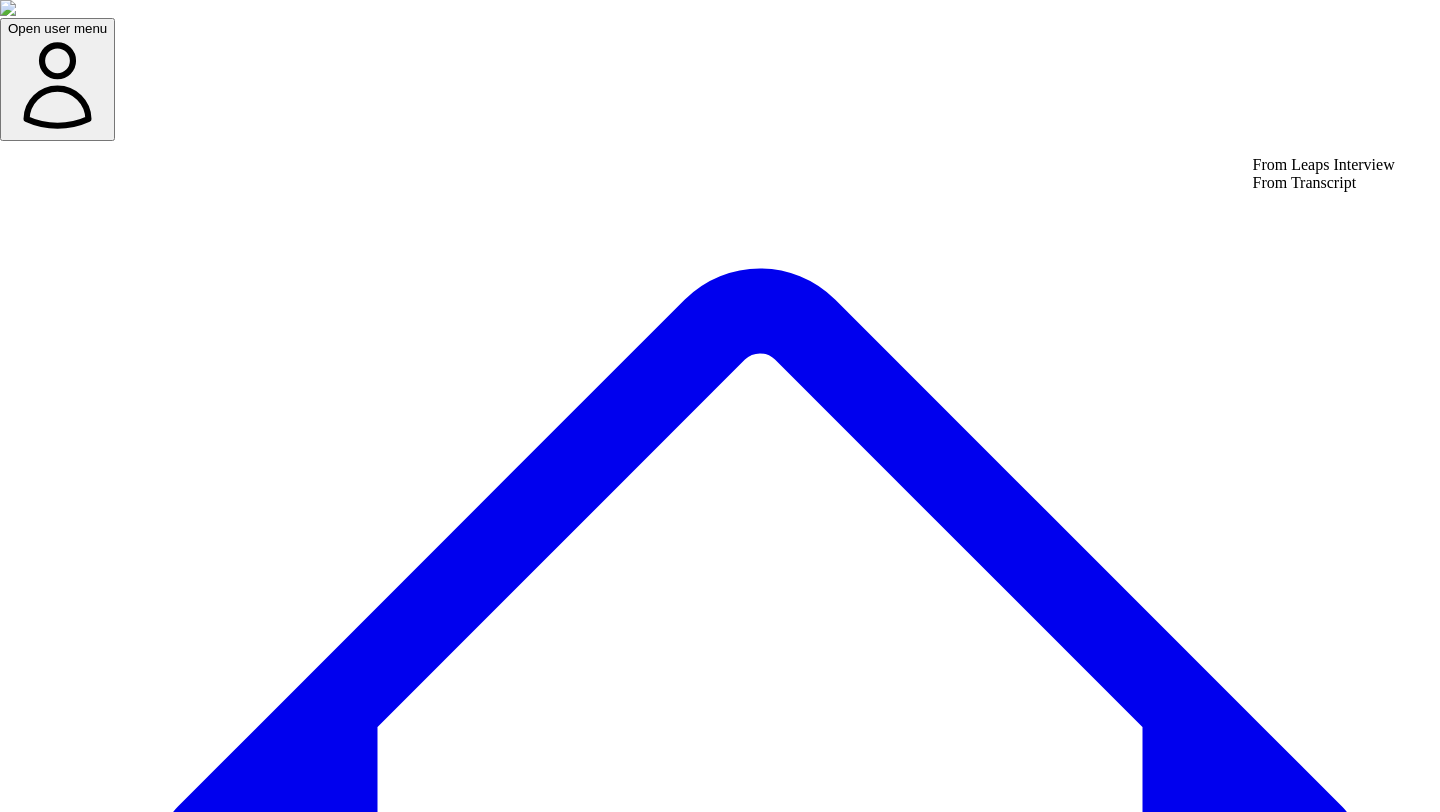 click on "From Transcript" at bounding box center (1324, 183) 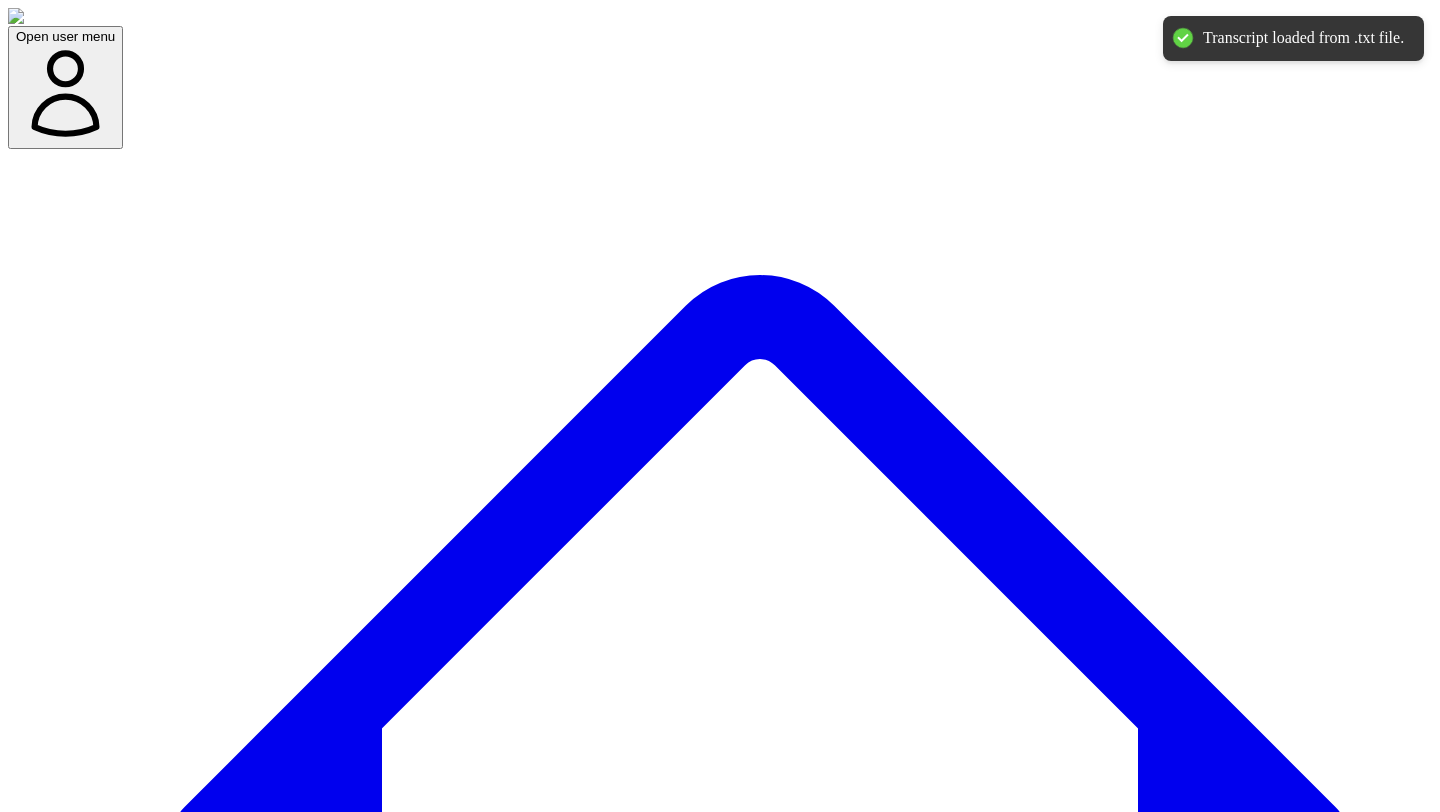 click on "Focus Topic" at bounding box center (157, 40849) 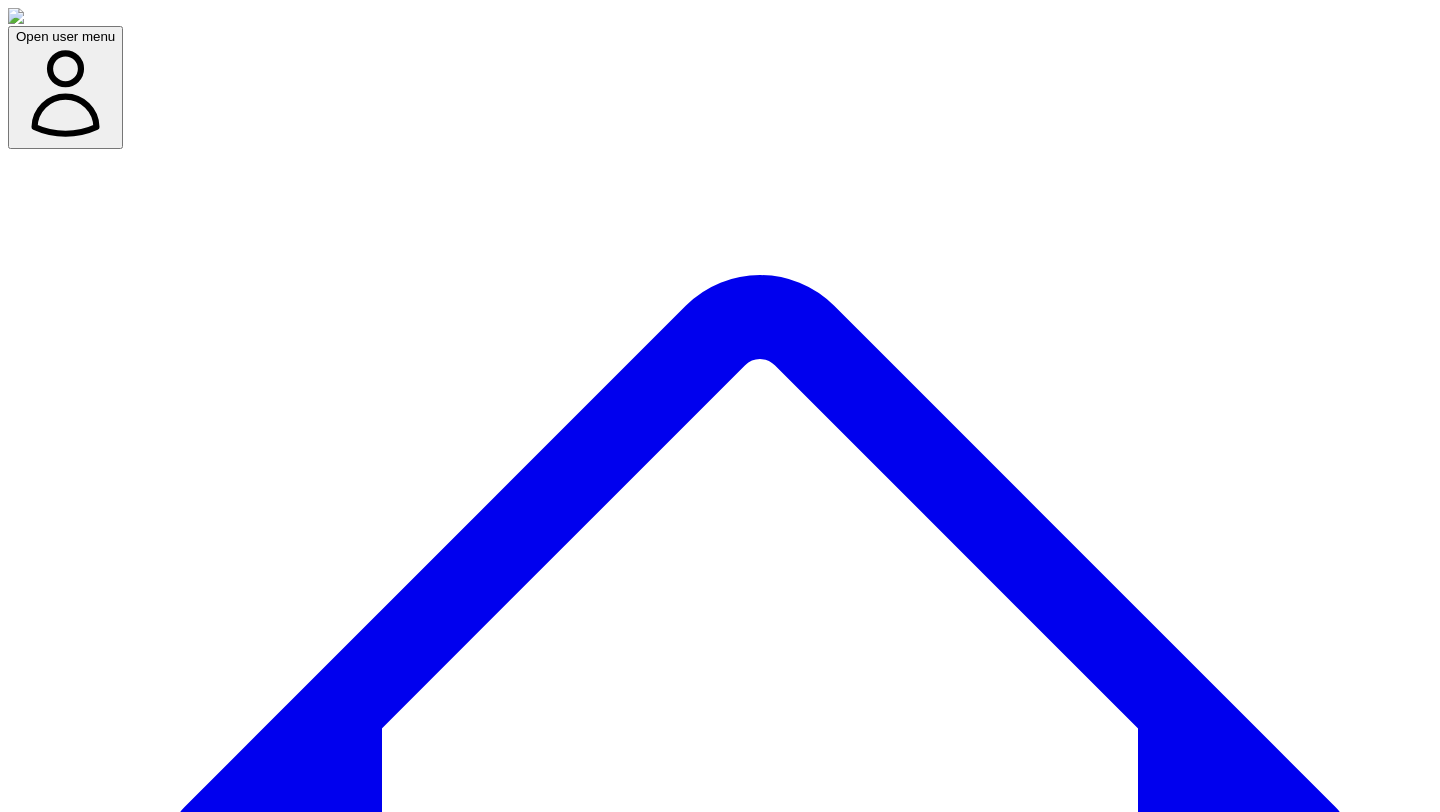 type on "**********" 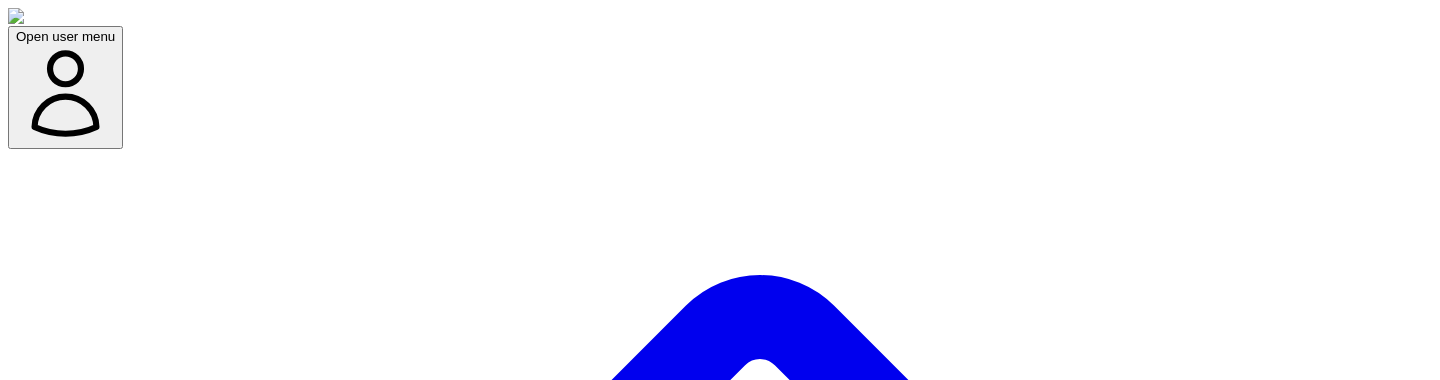 click 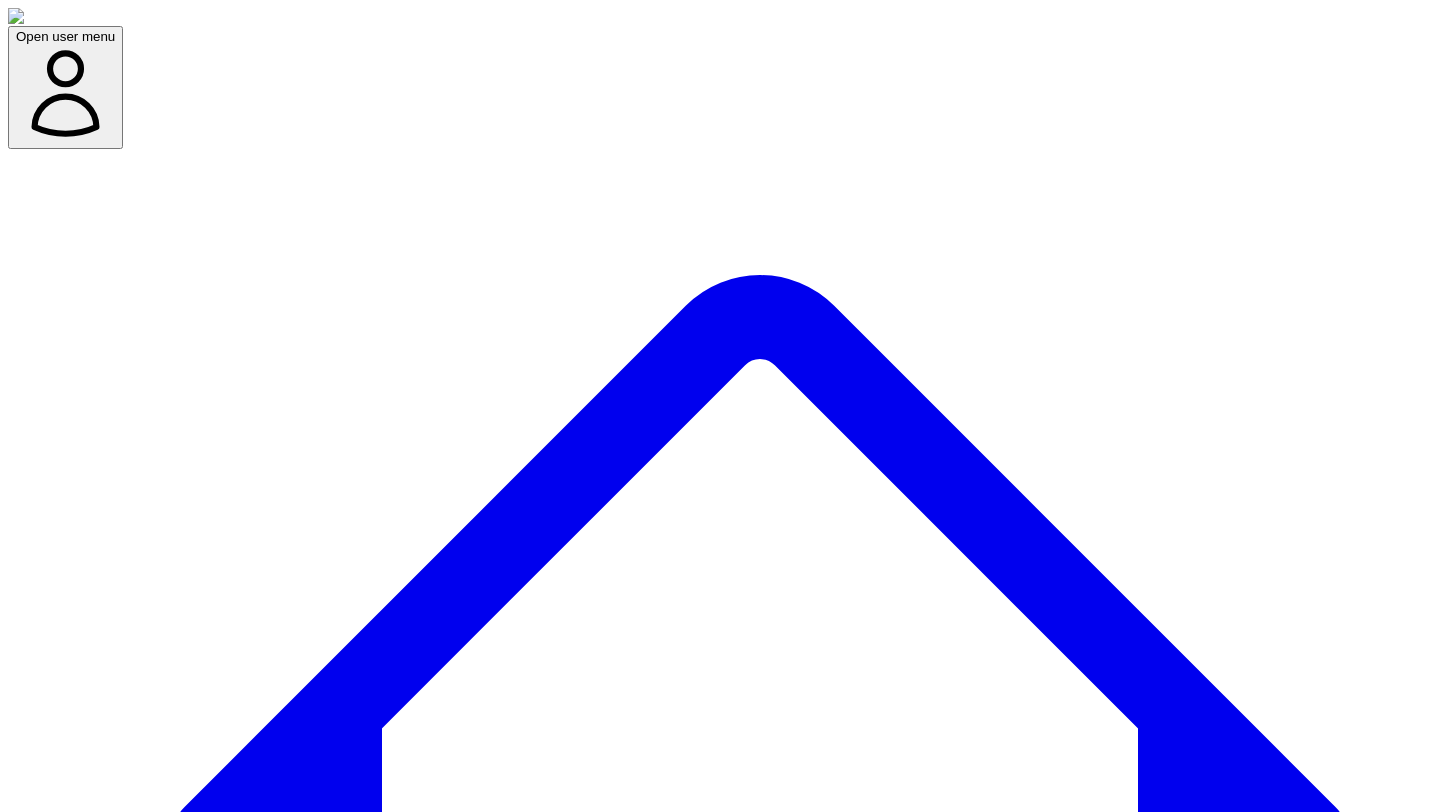 scroll, scrollTop: 0, scrollLeft: 0, axis: both 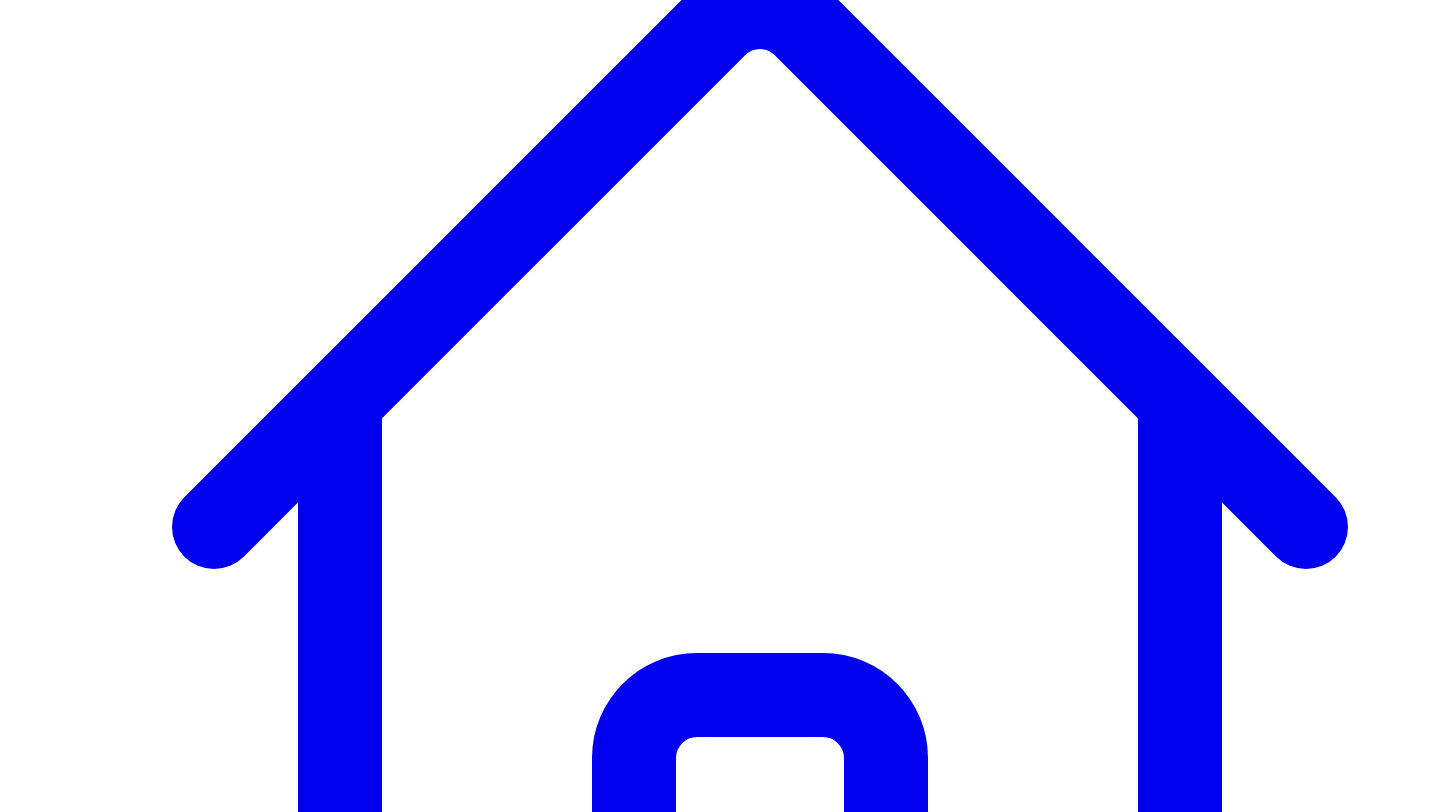 click on "View 8 more responses" at bounding box center (109, 7937) 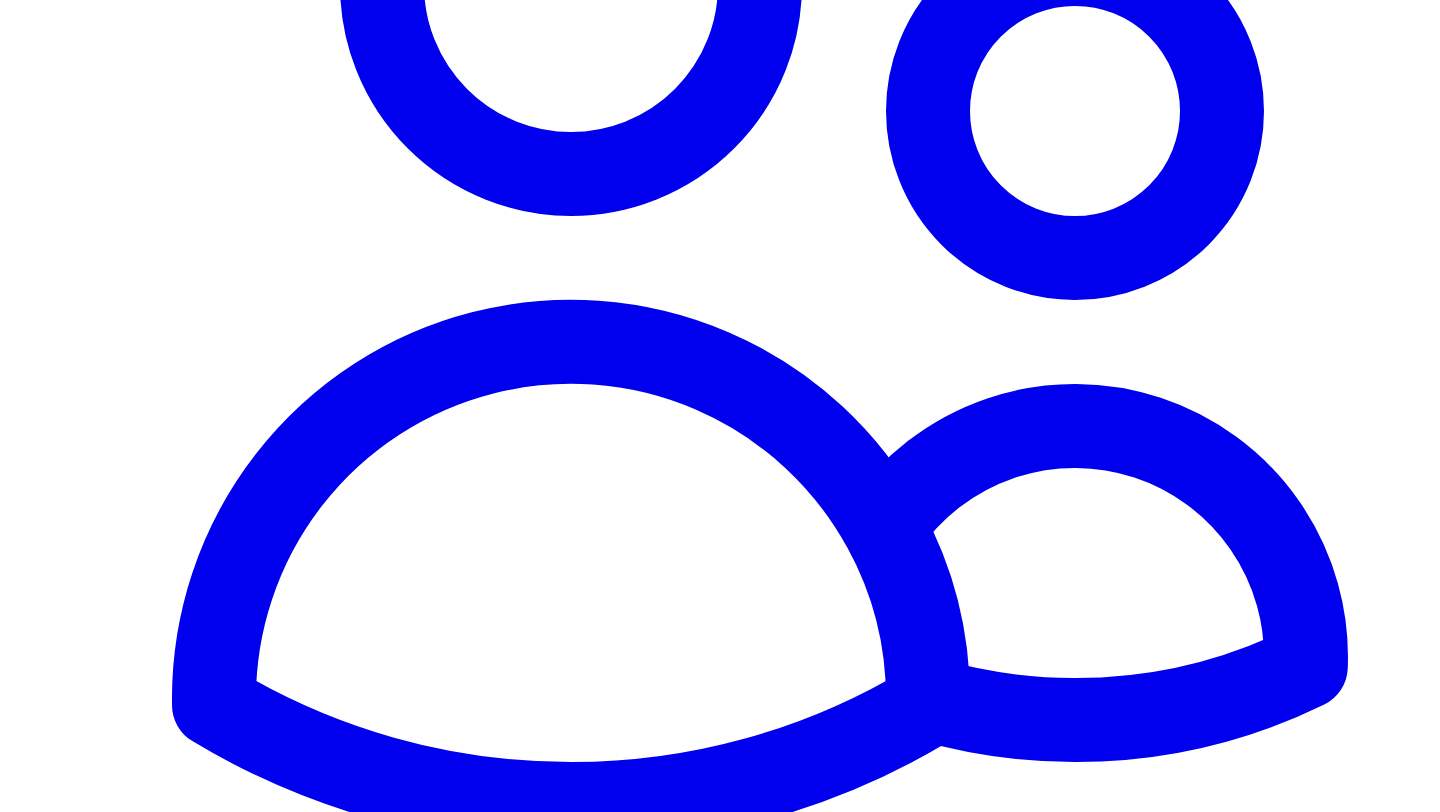 scroll, scrollTop: 1942, scrollLeft: 0, axis: vertical 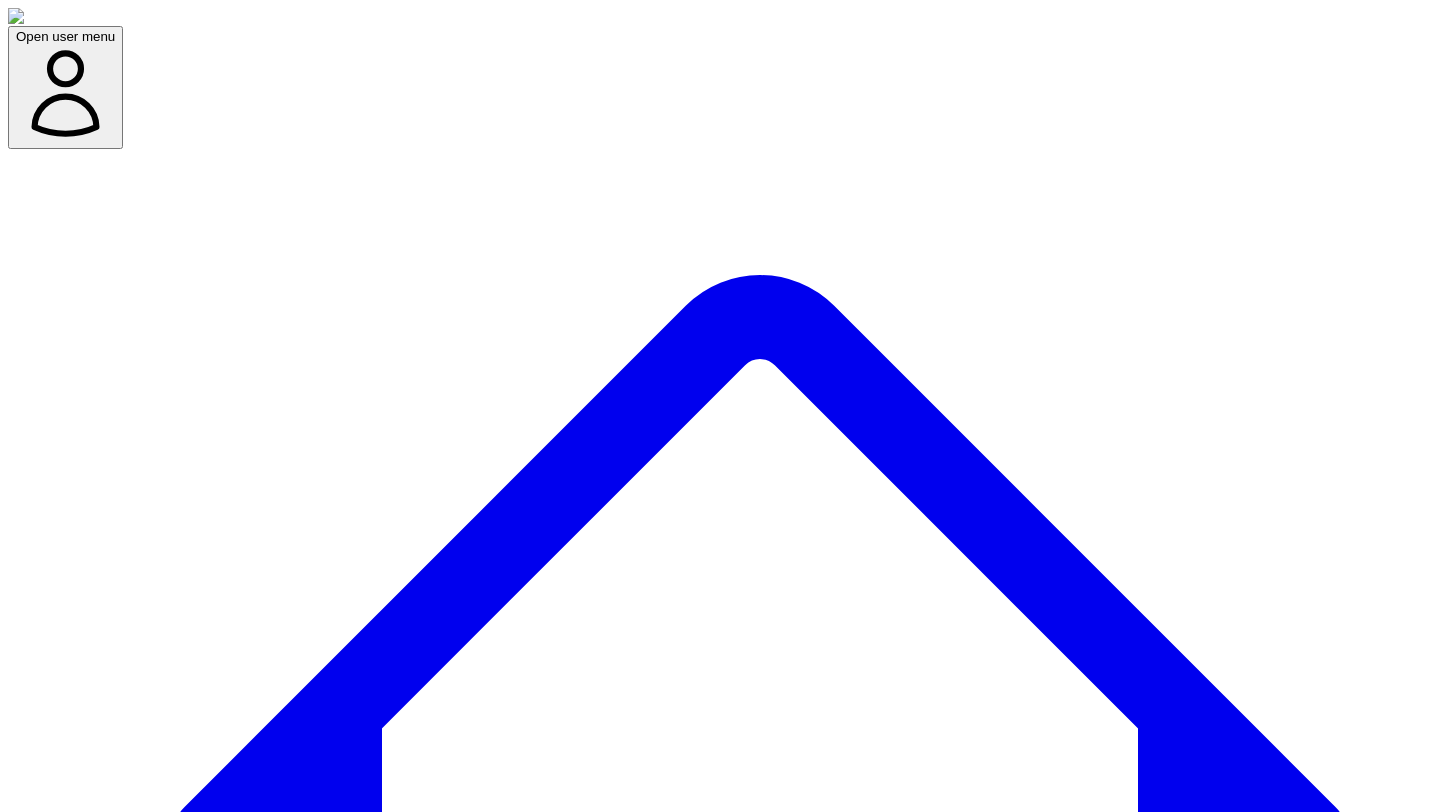 click on "Dashboard" at bounding box center (760, 1512) 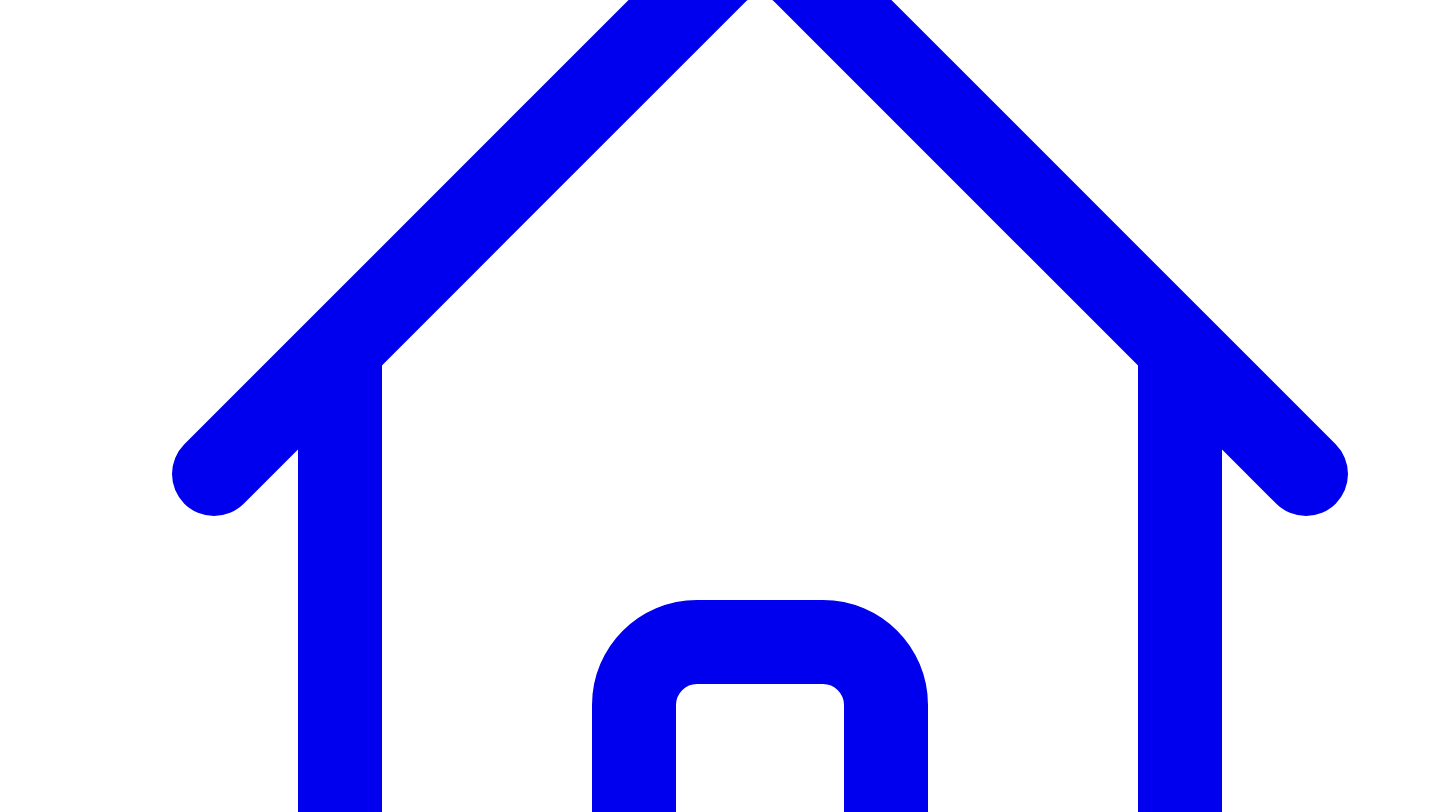 scroll, scrollTop: 390, scrollLeft: 0, axis: vertical 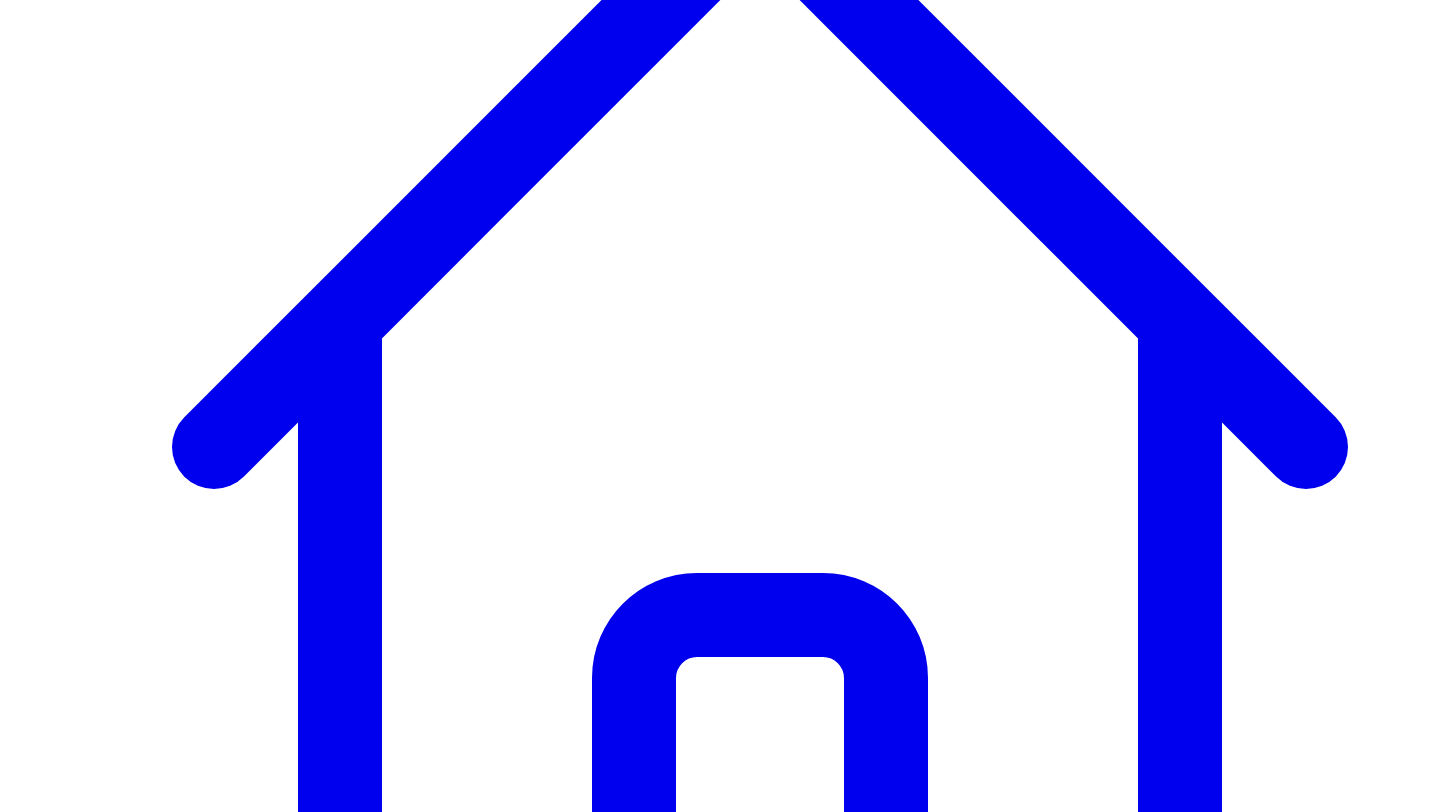 click on "Dashboard" at bounding box center [760, 1122] 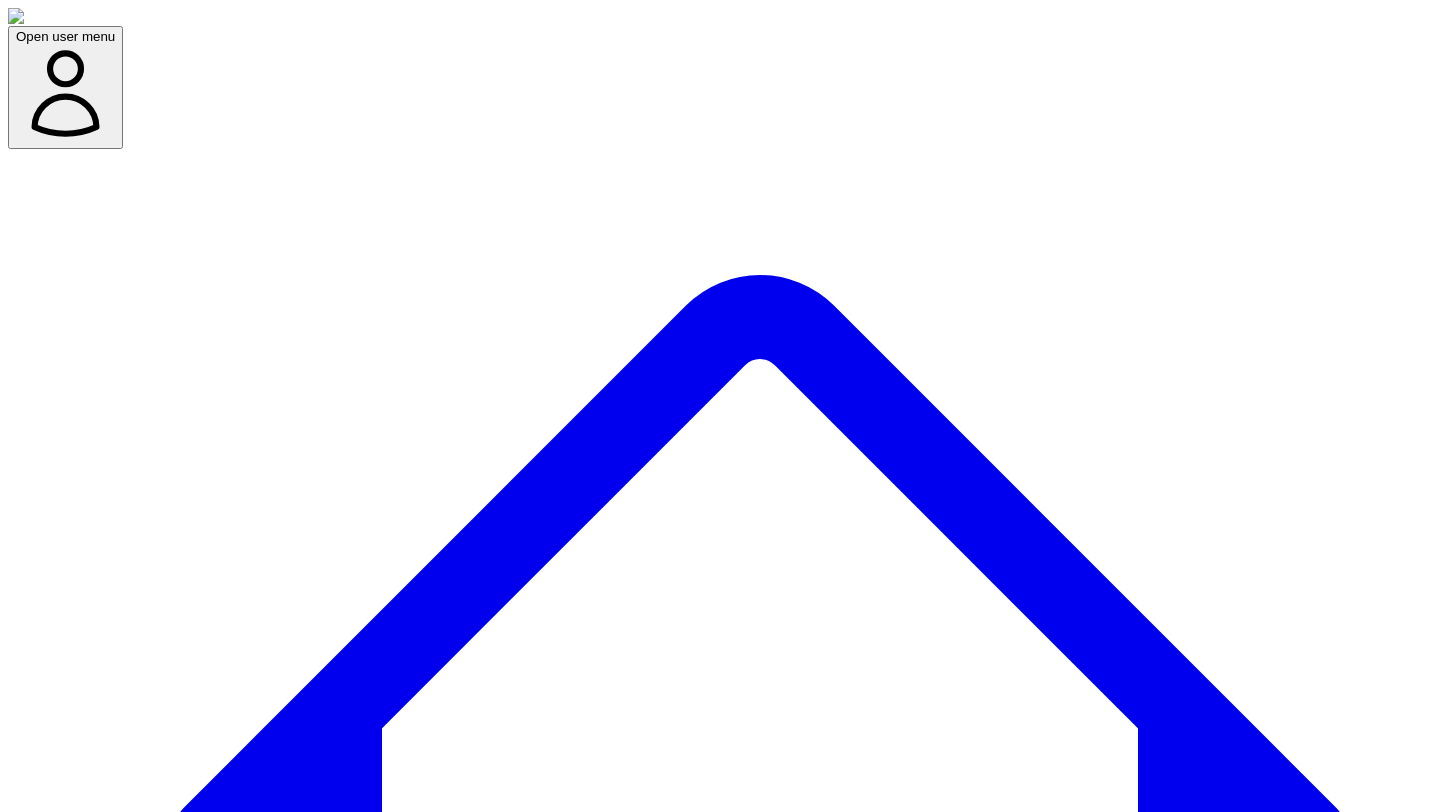 click on "[PERSON_NAME]" at bounding box center [983, 9364] 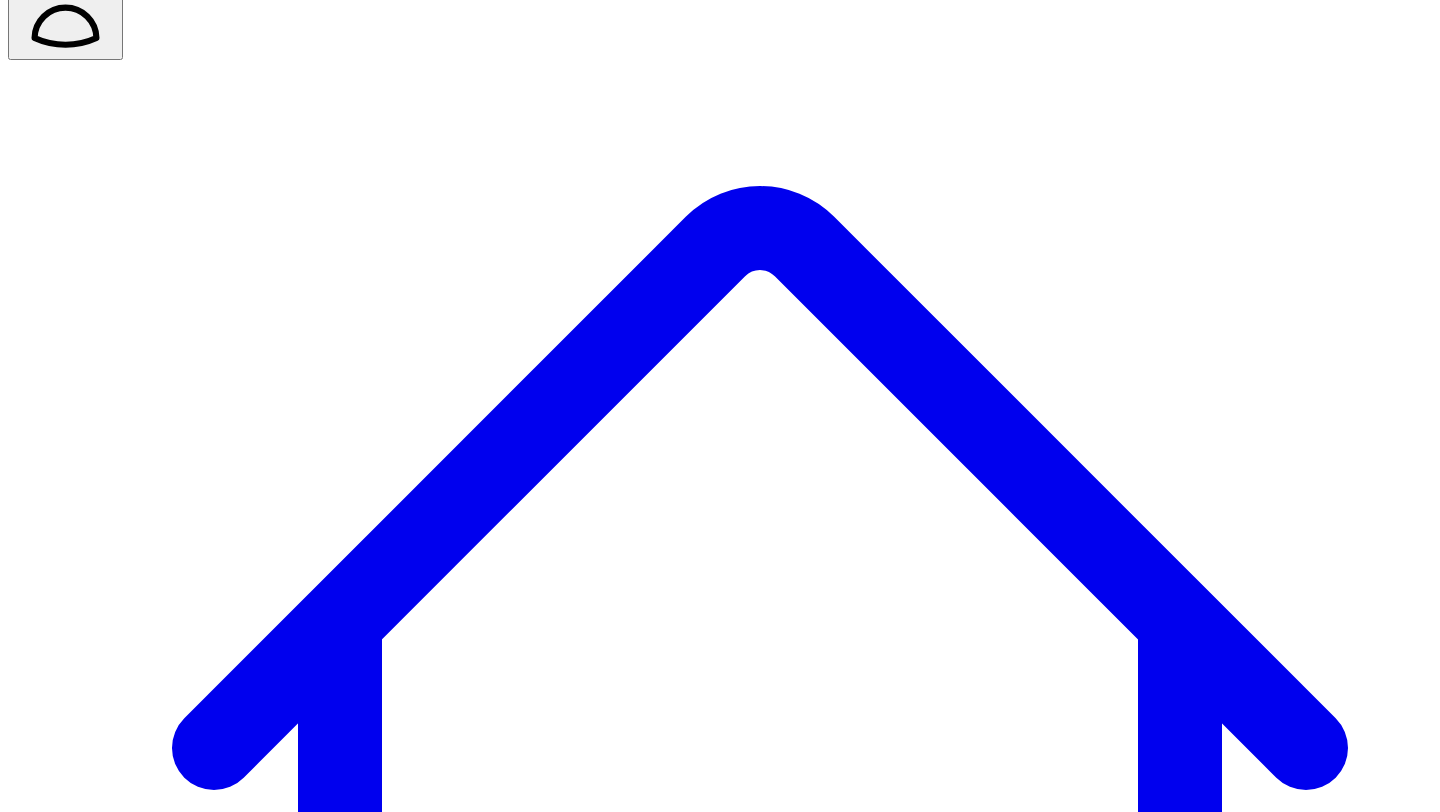 scroll, scrollTop: 121, scrollLeft: 0, axis: vertical 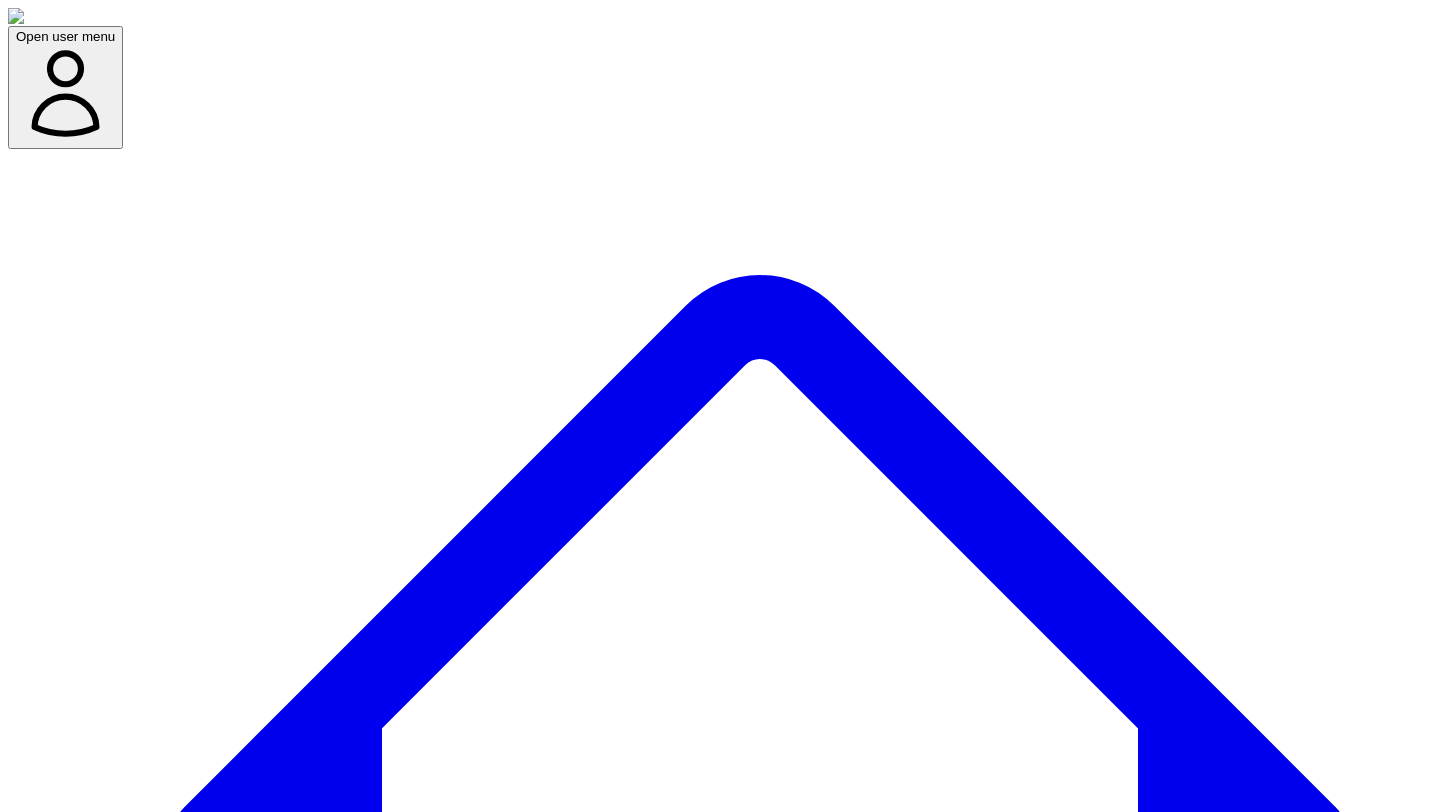 click on "[DATE]" at bounding box center [887, 9431] 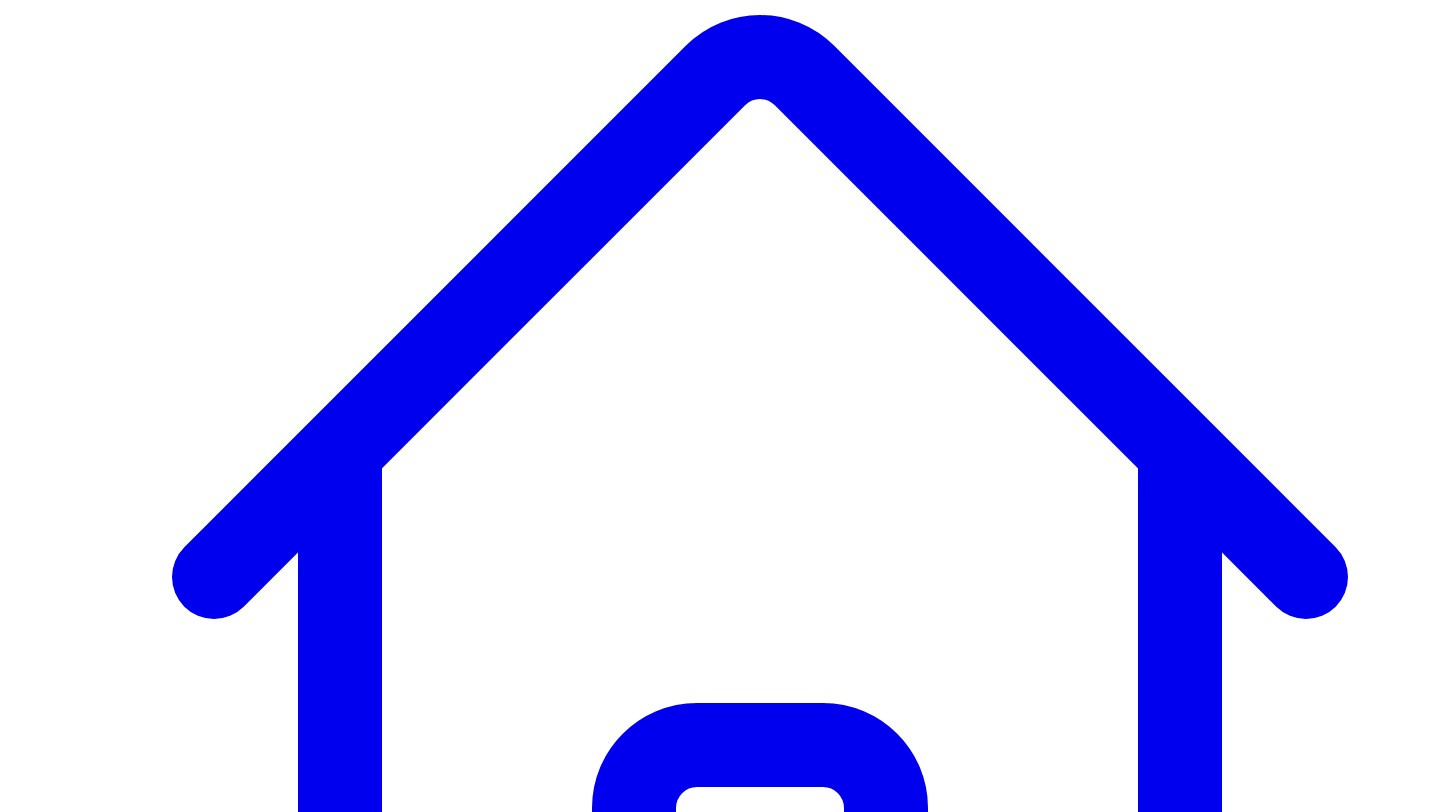 scroll, scrollTop: 390, scrollLeft: 0, axis: vertical 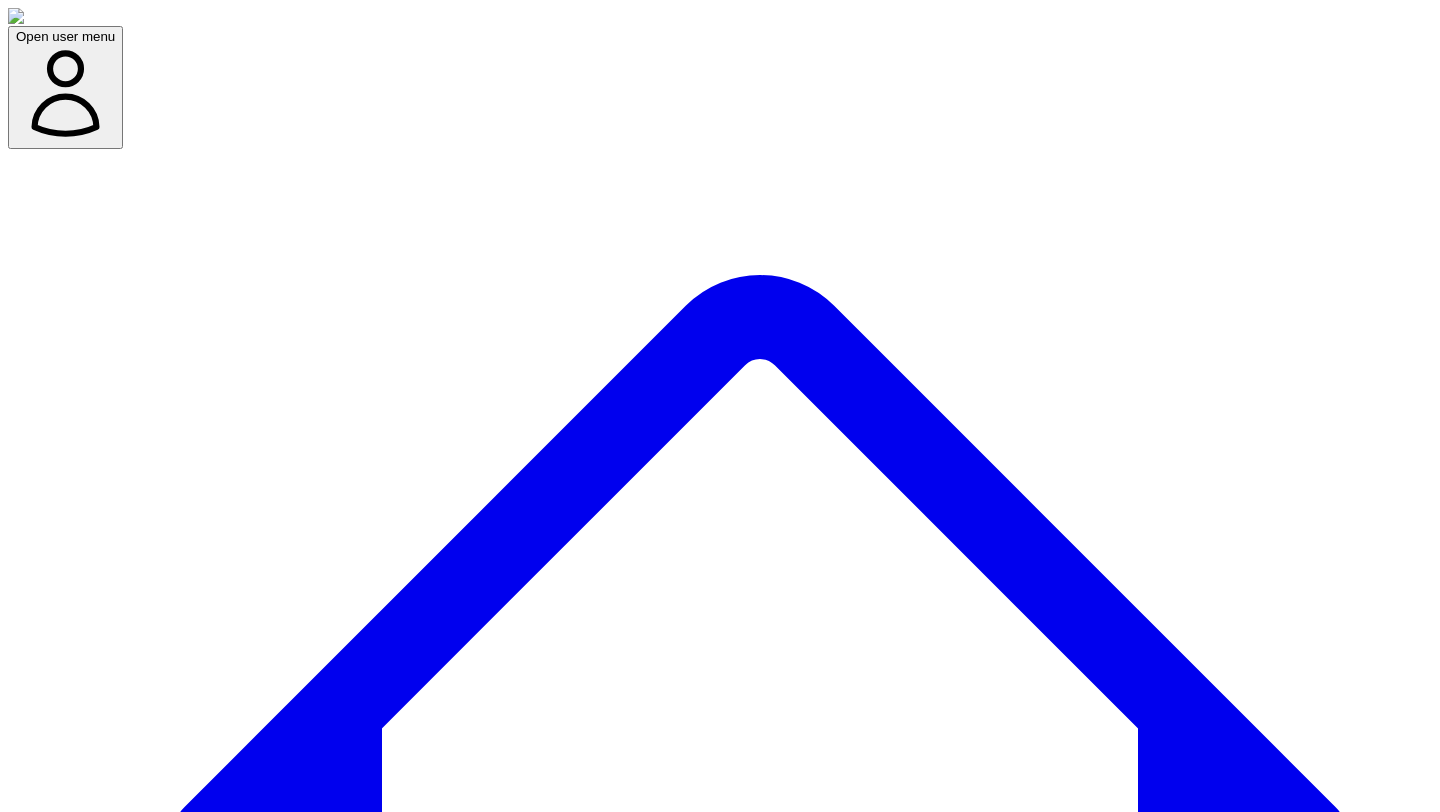 click 